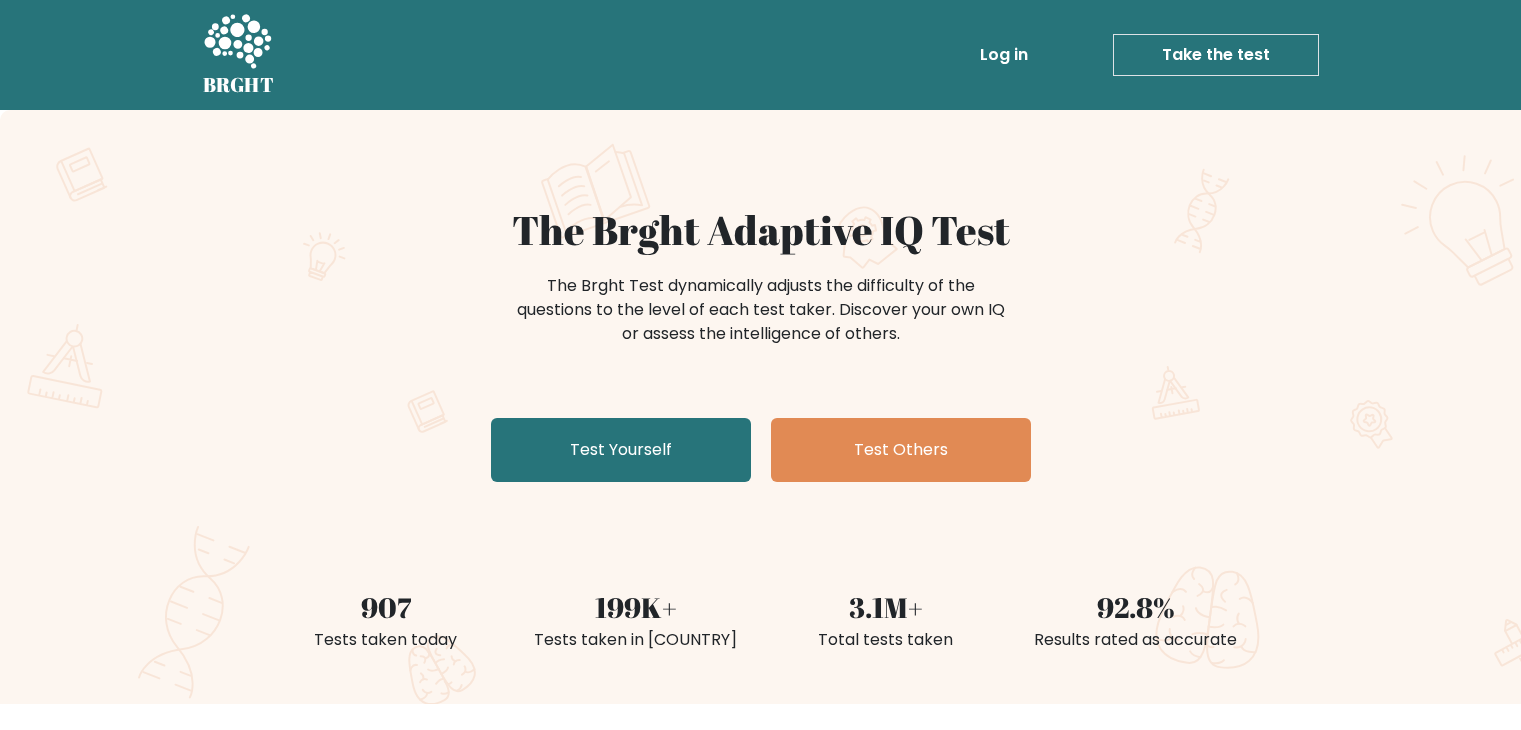scroll, scrollTop: 0, scrollLeft: 0, axis: both 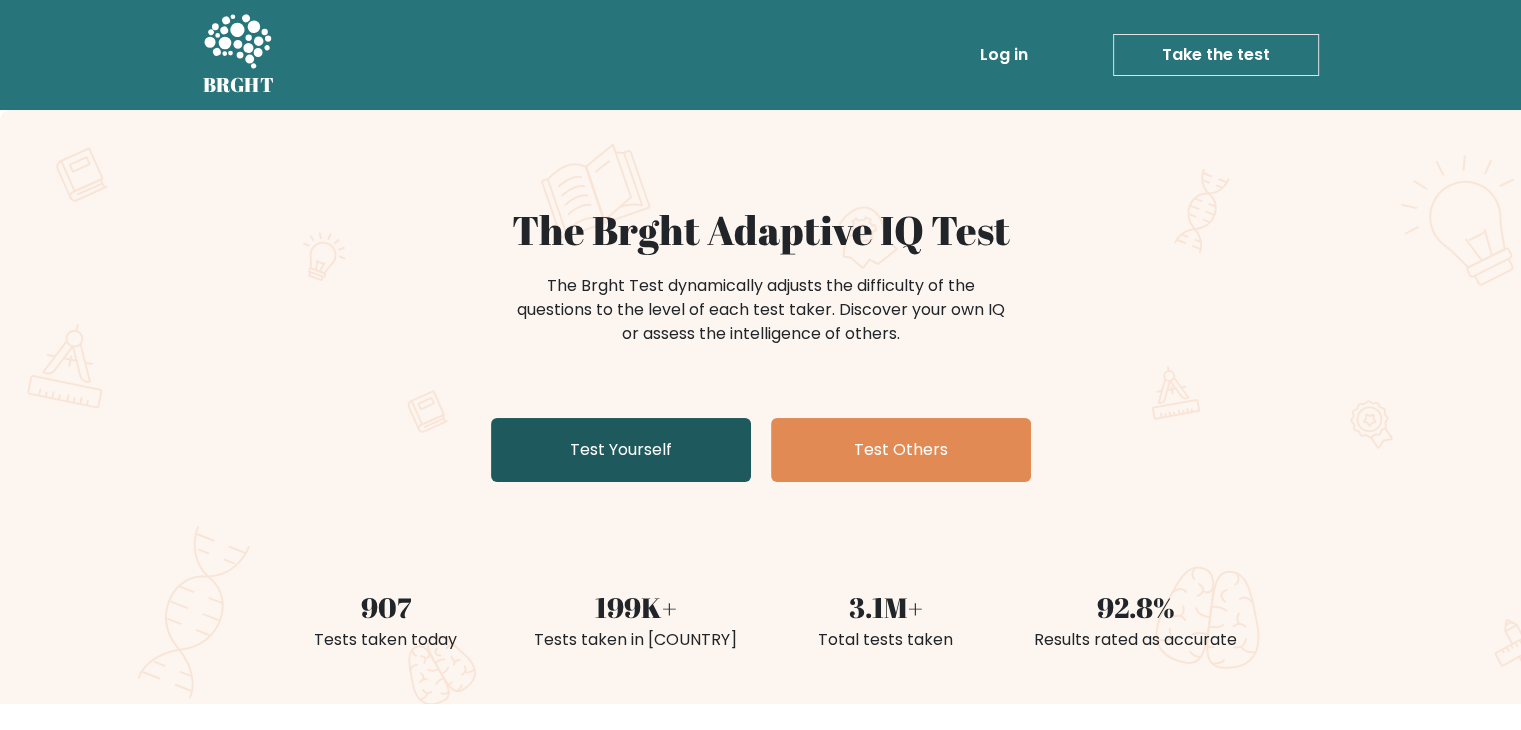 click on "Test Yourself" at bounding box center (621, 450) 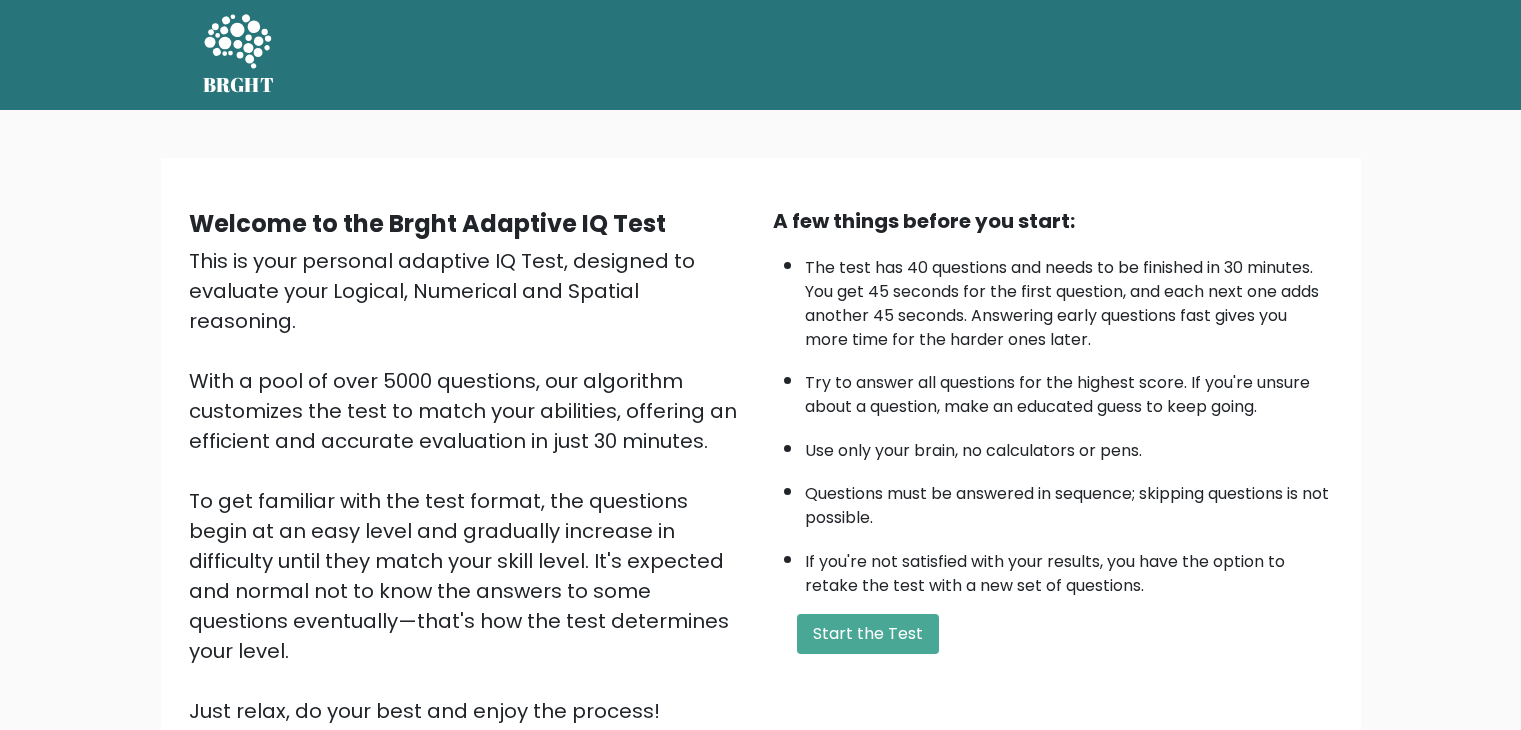 scroll, scrollTop: 0, scrollLeft: 0, axis: both 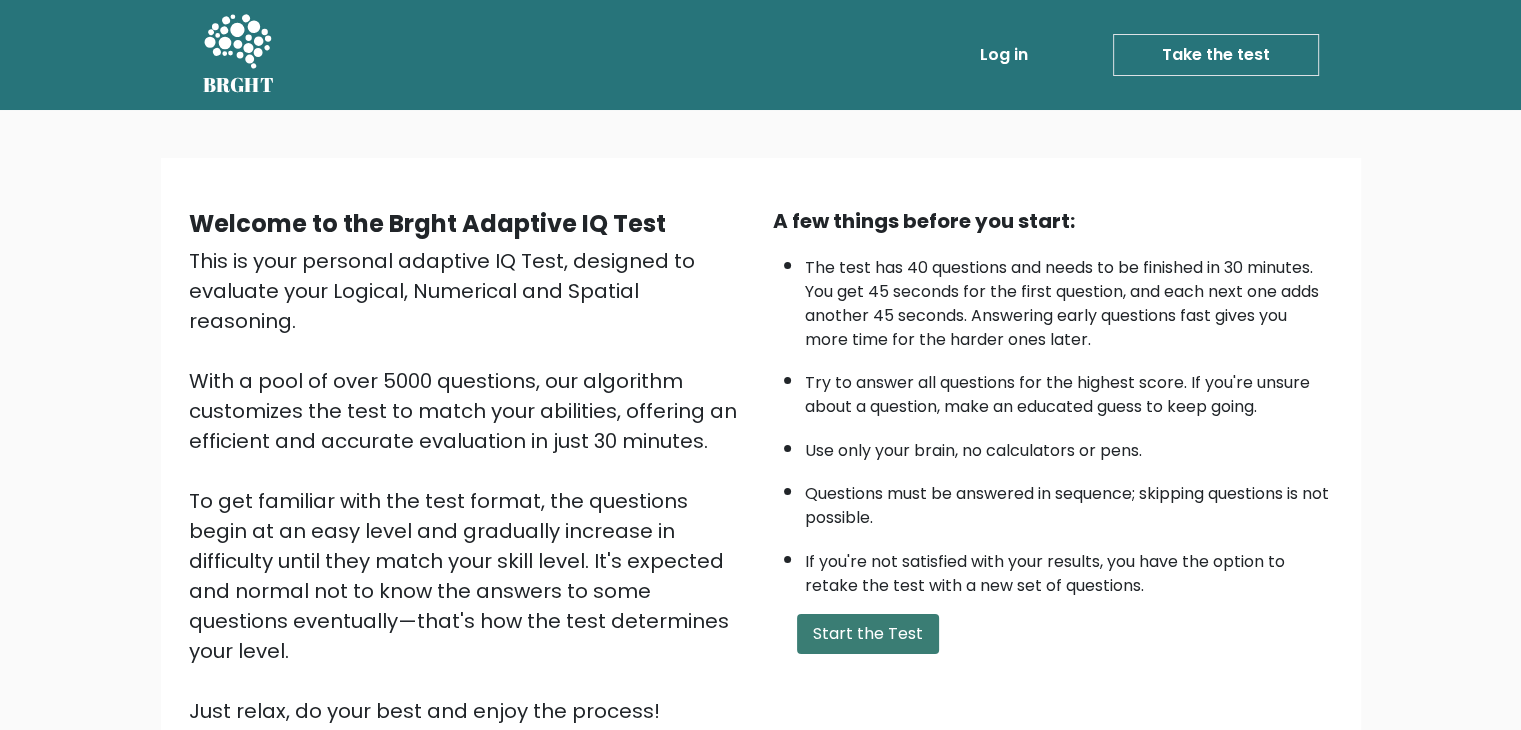click on "Start the Test" at bounding box center (868, 634) 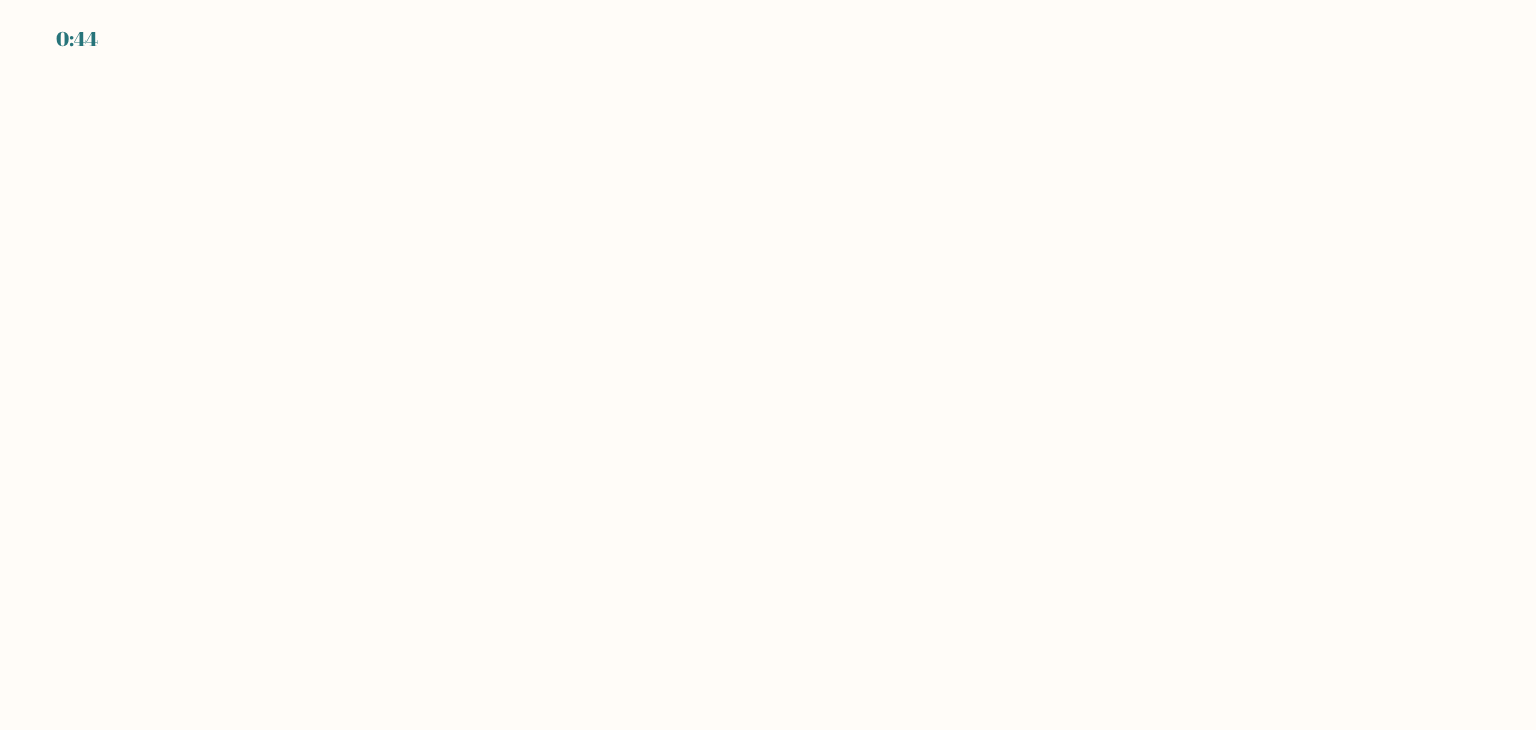 scroll, scrollTop: 0, scrollLeft: 0, axis: both 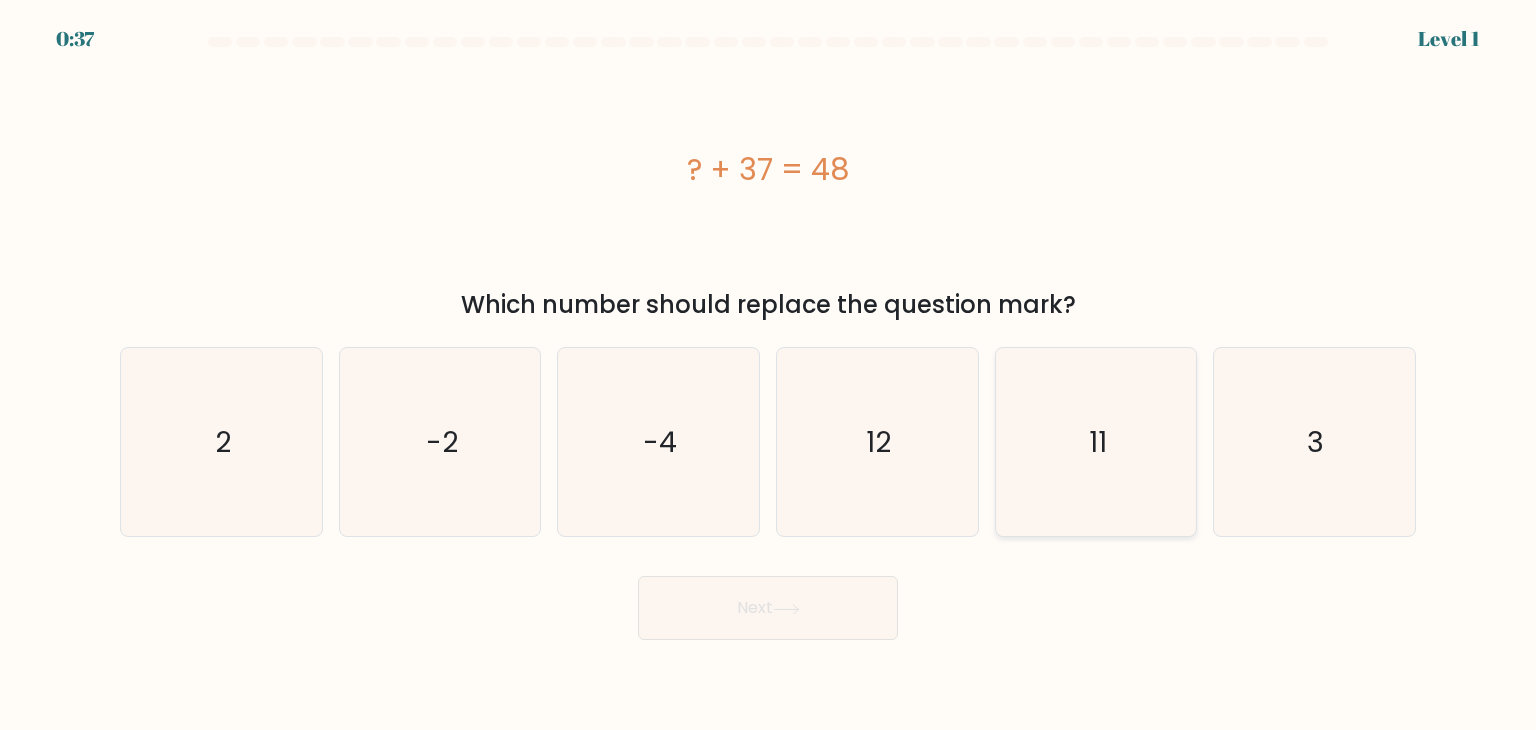 click on "11" 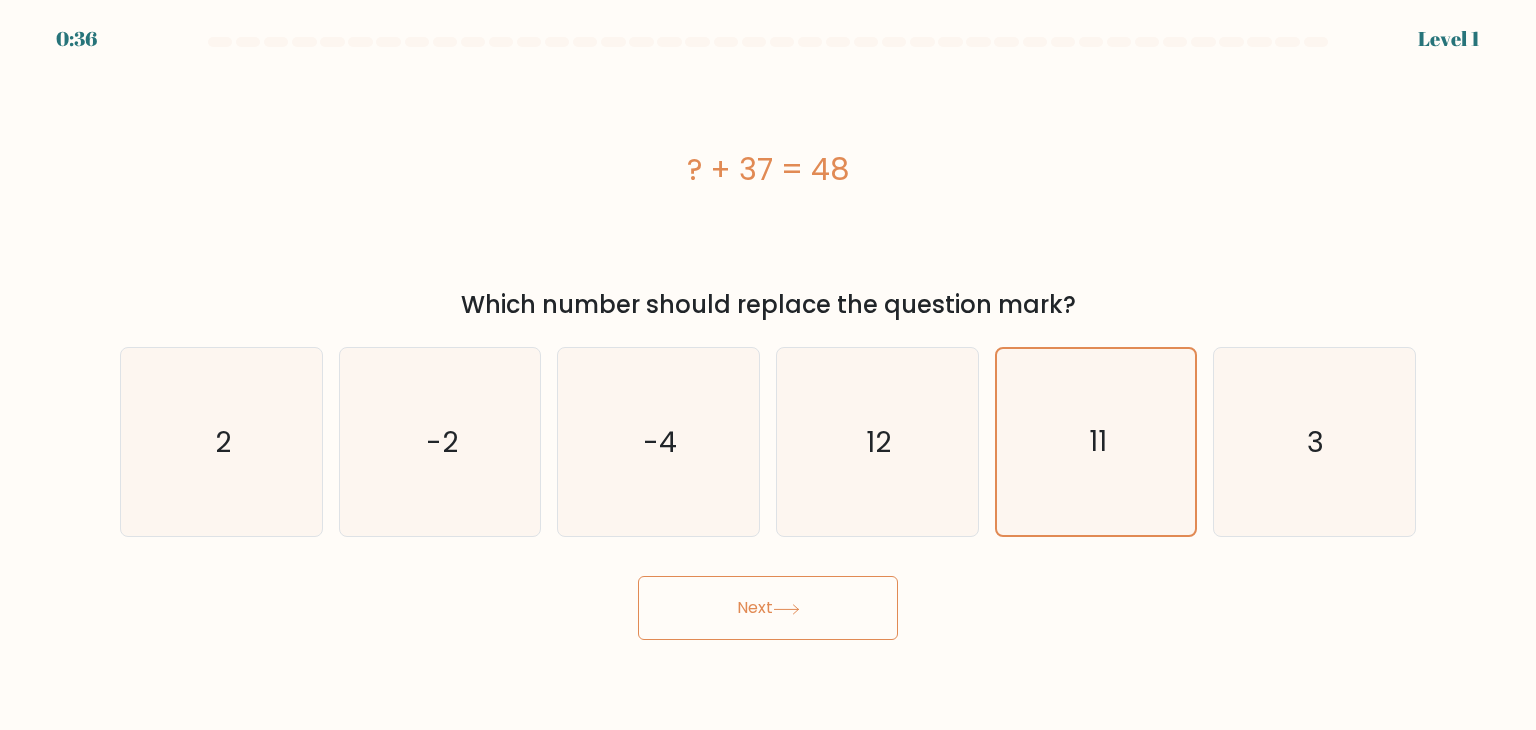 click on "Next" at bounding box center (768, 608) 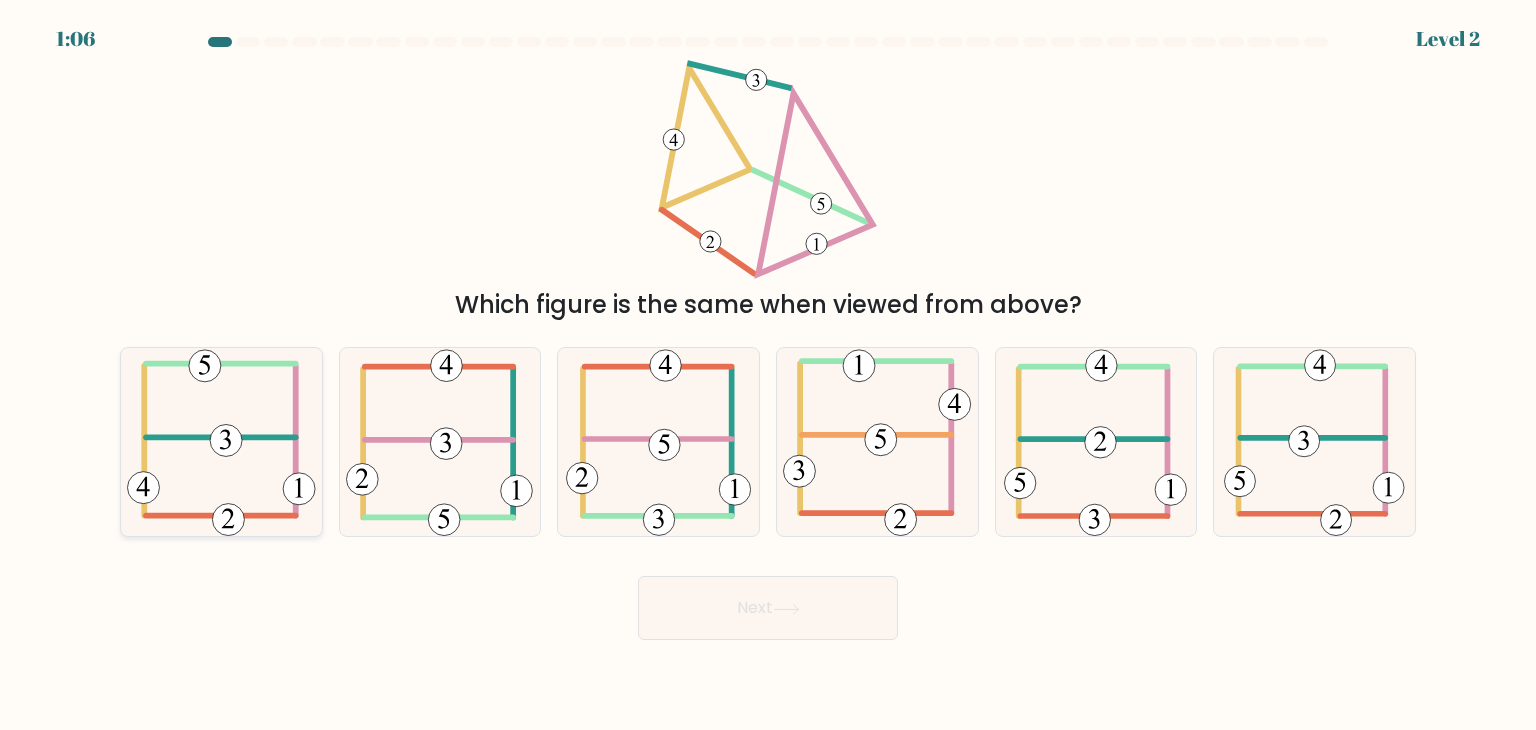 click 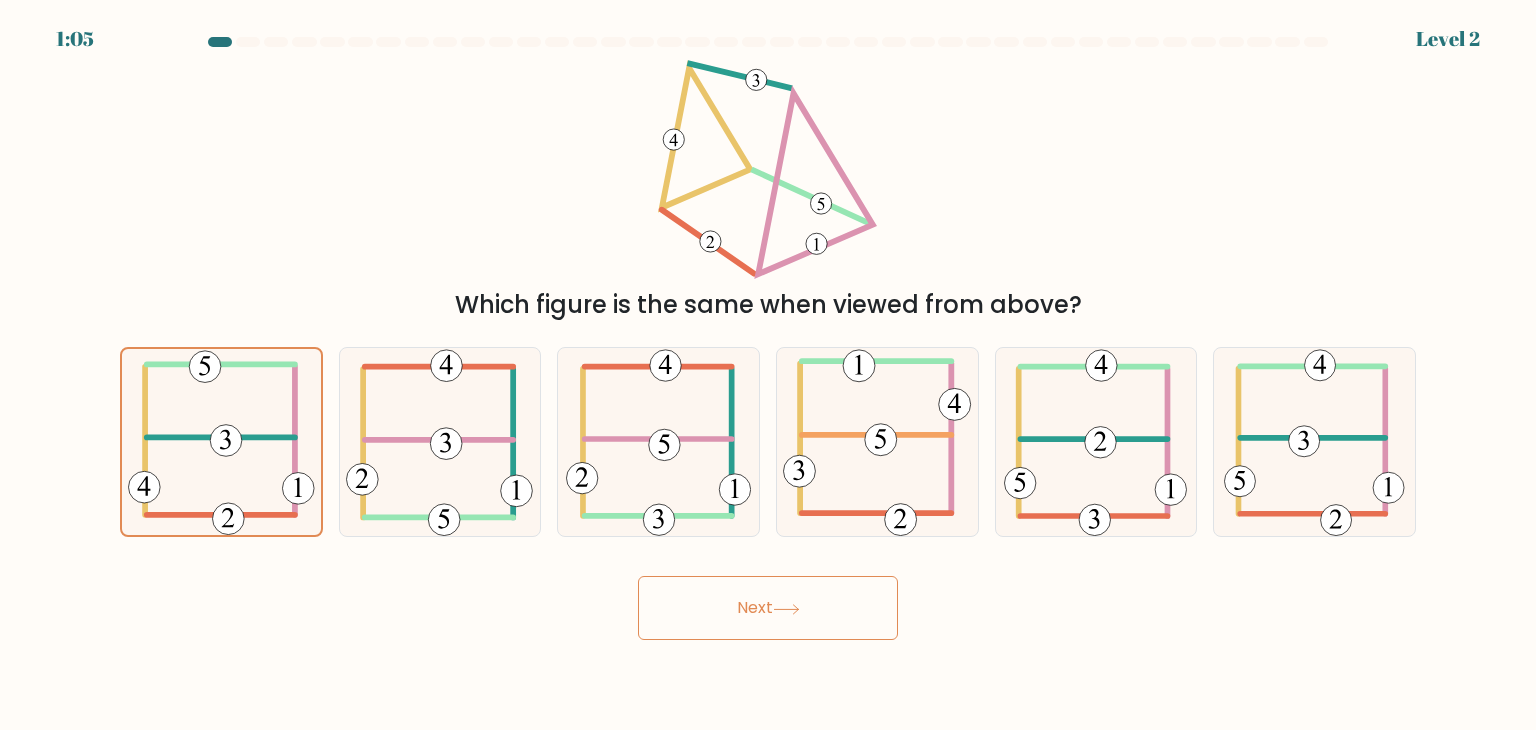 click on "Next" at bounding box center (768, 608) 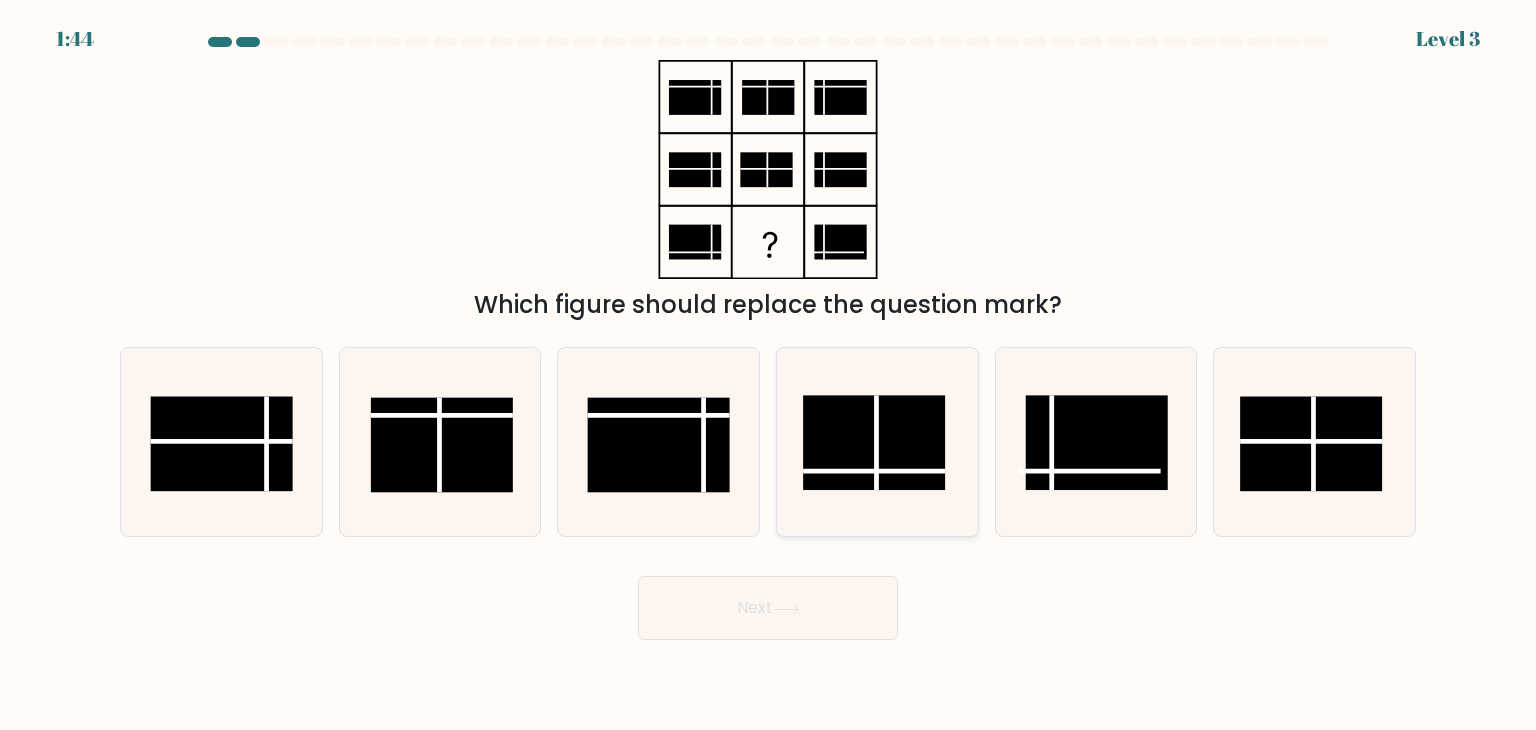 click 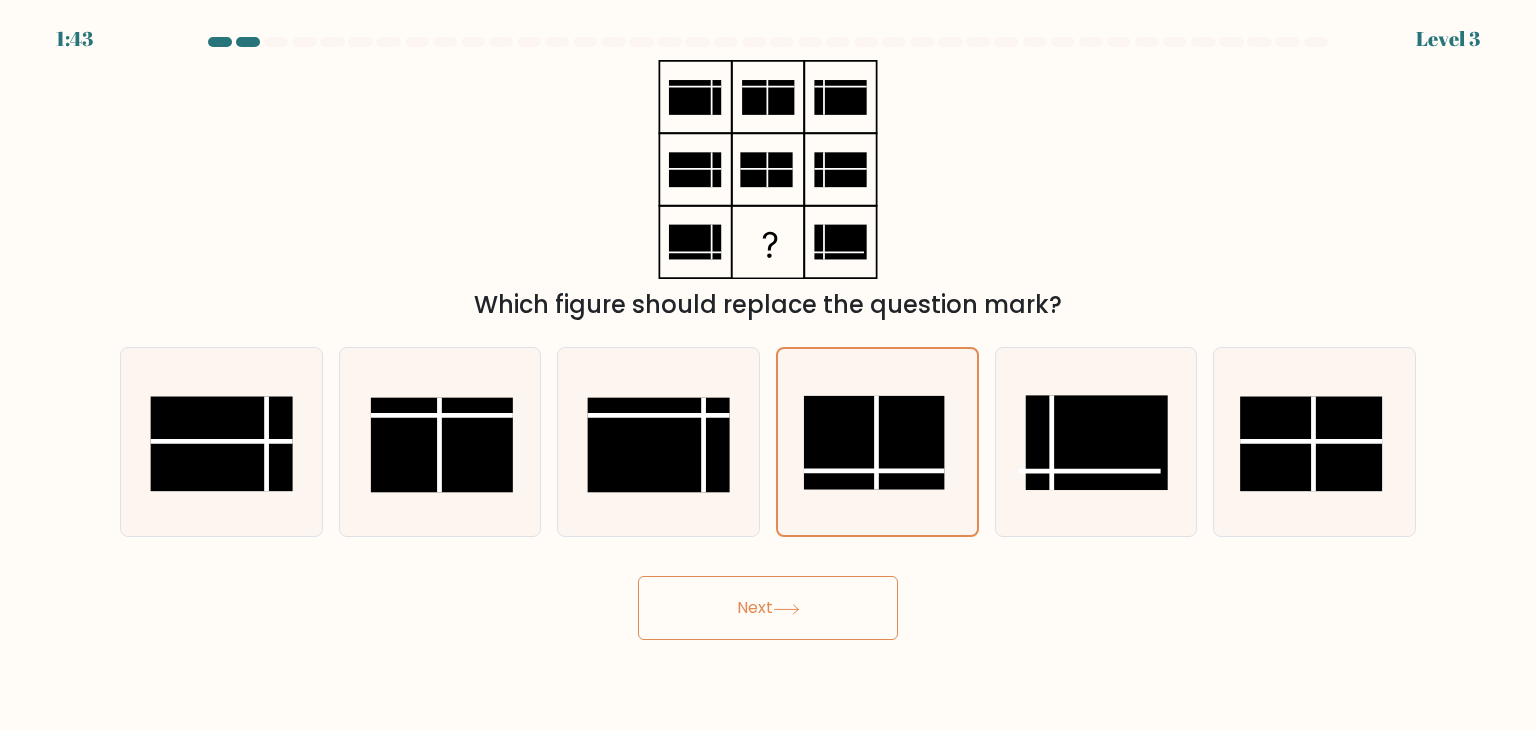 click on "Next" at bounding box center (768, 608) 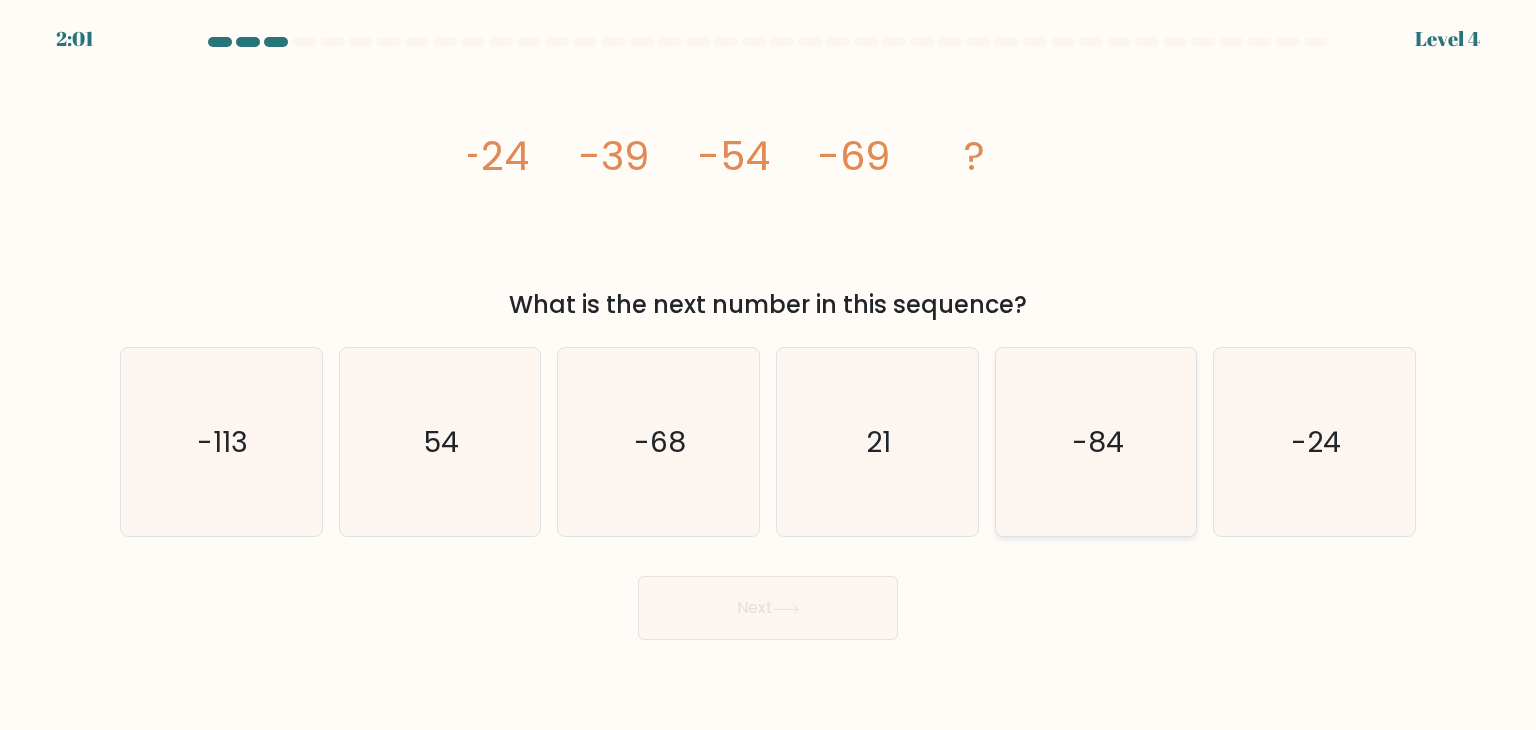 click on "-84" 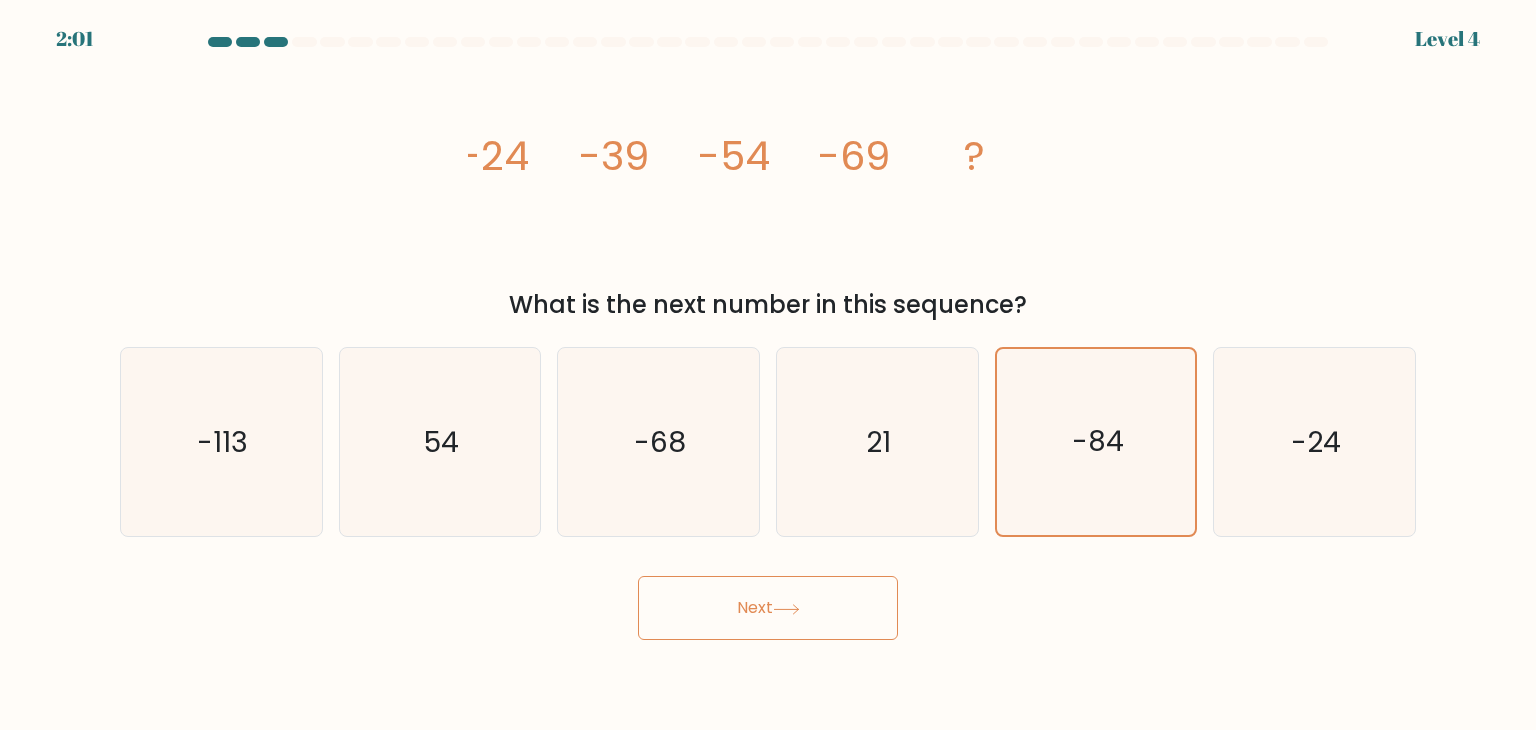 click on "Next" at bounding box center (768, 608) 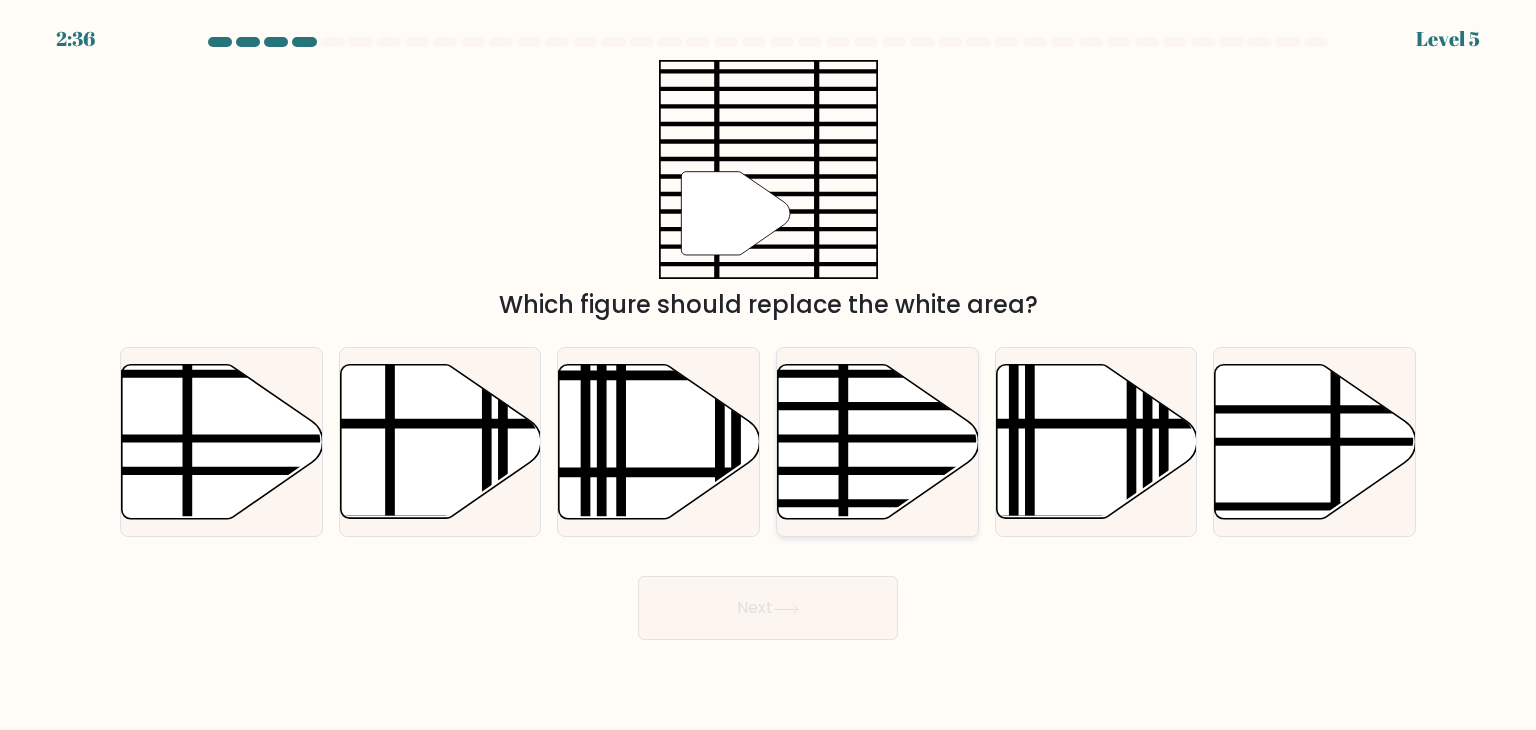 click 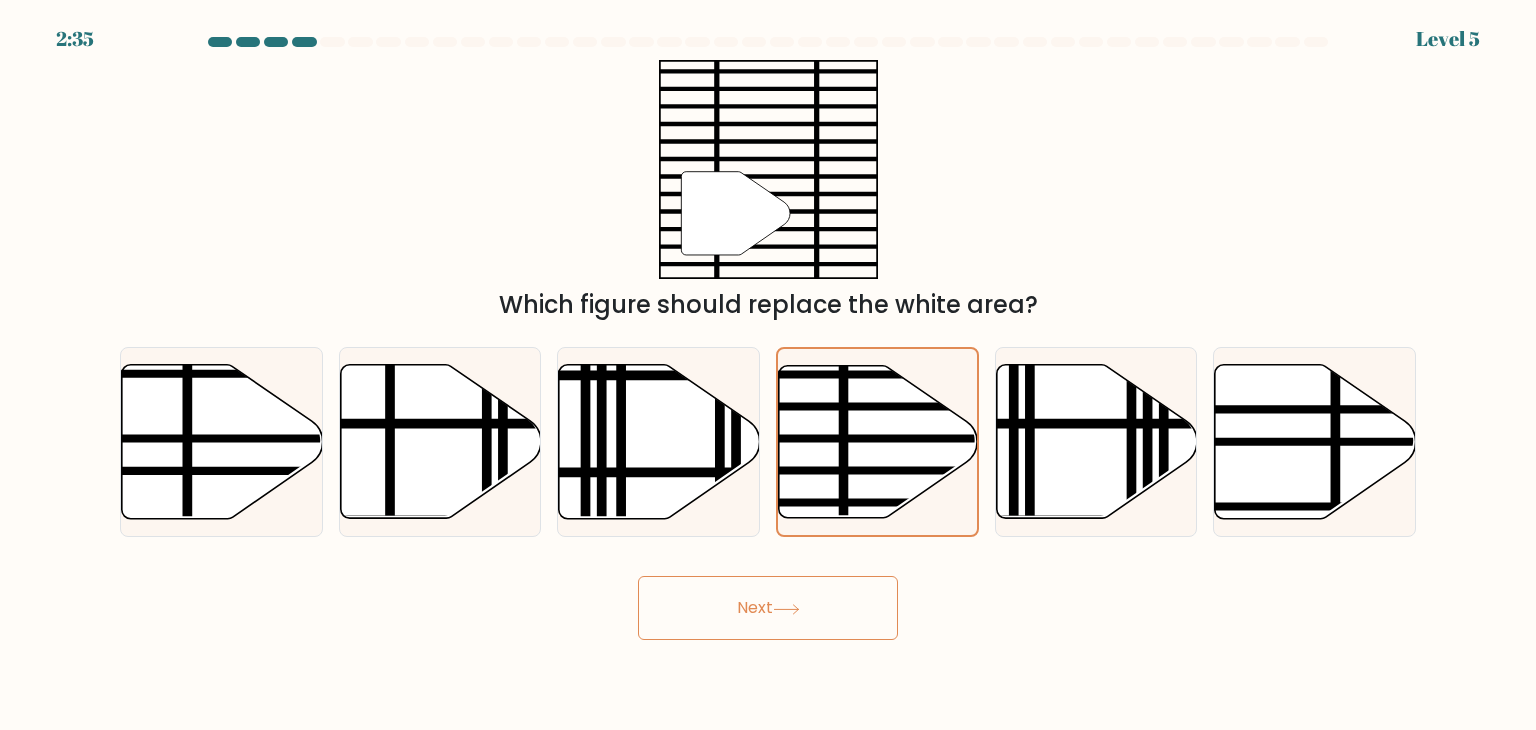 click on "Next" at bounding box center [768, 608] 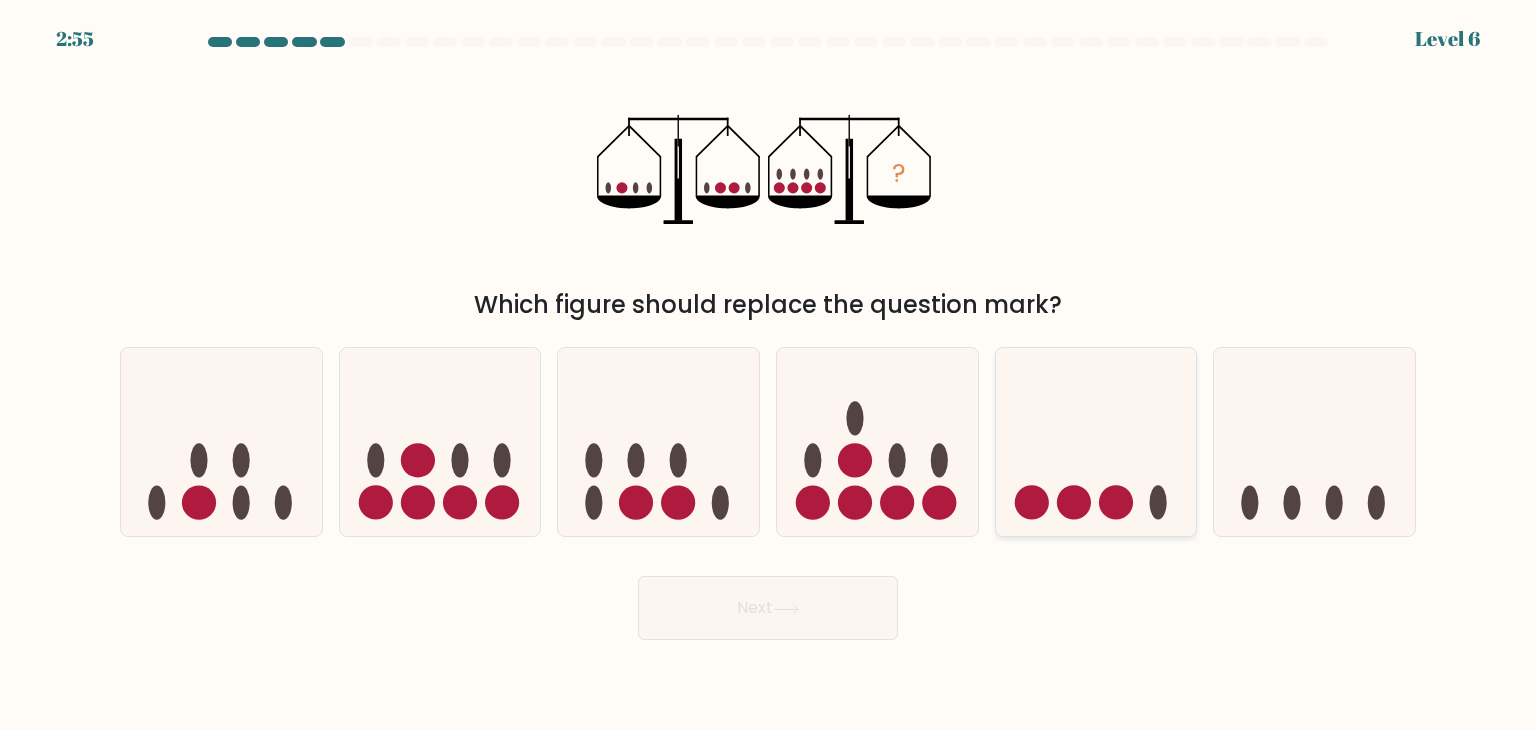 click 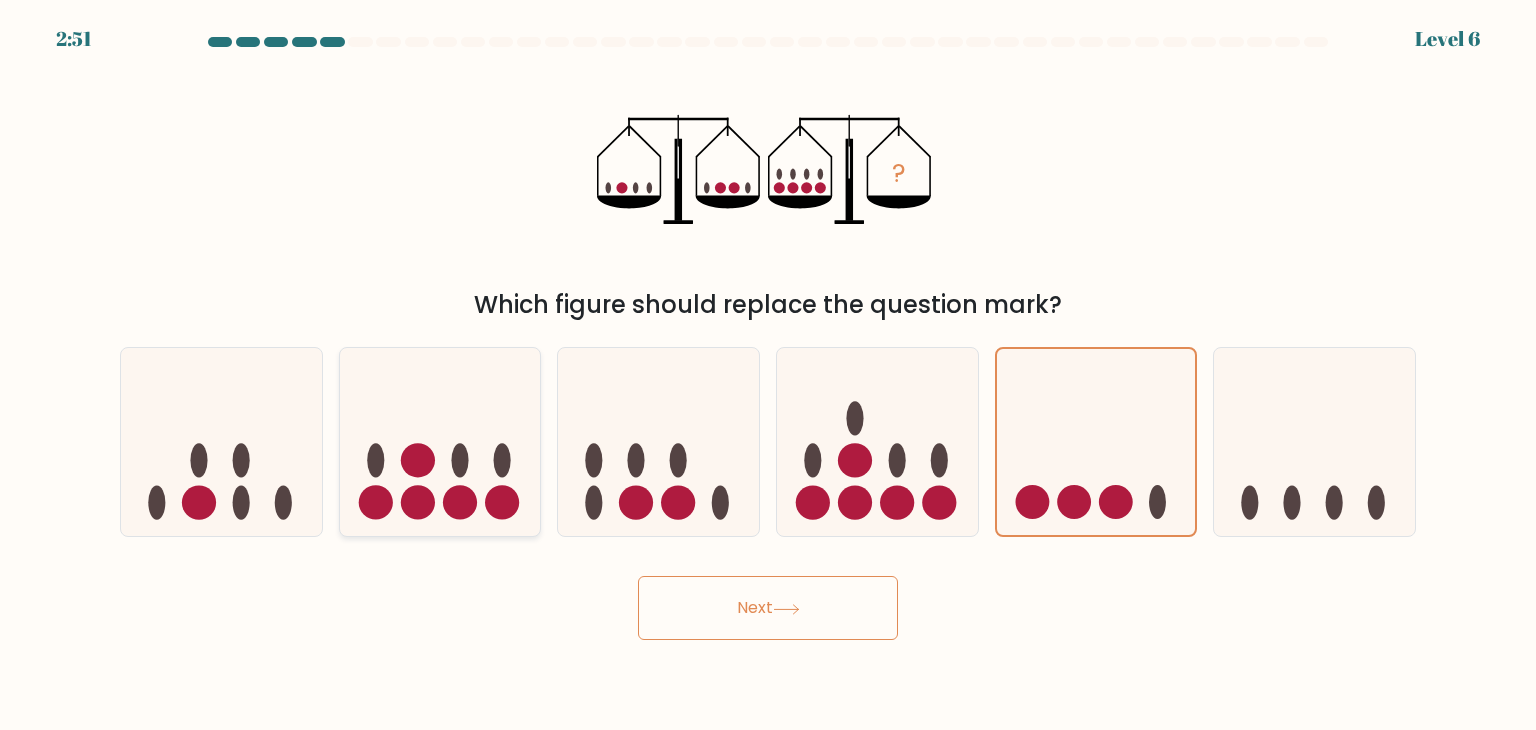 click 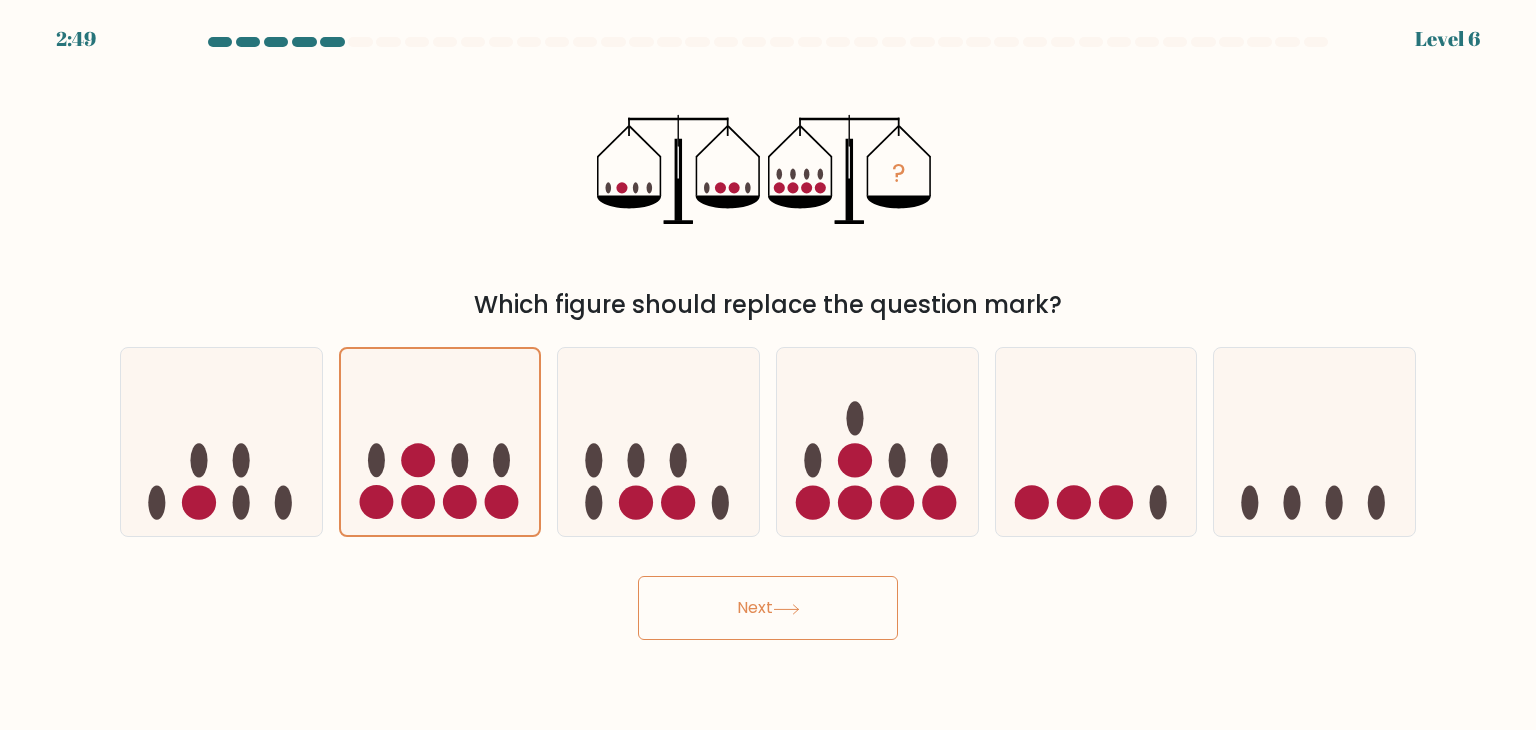 click 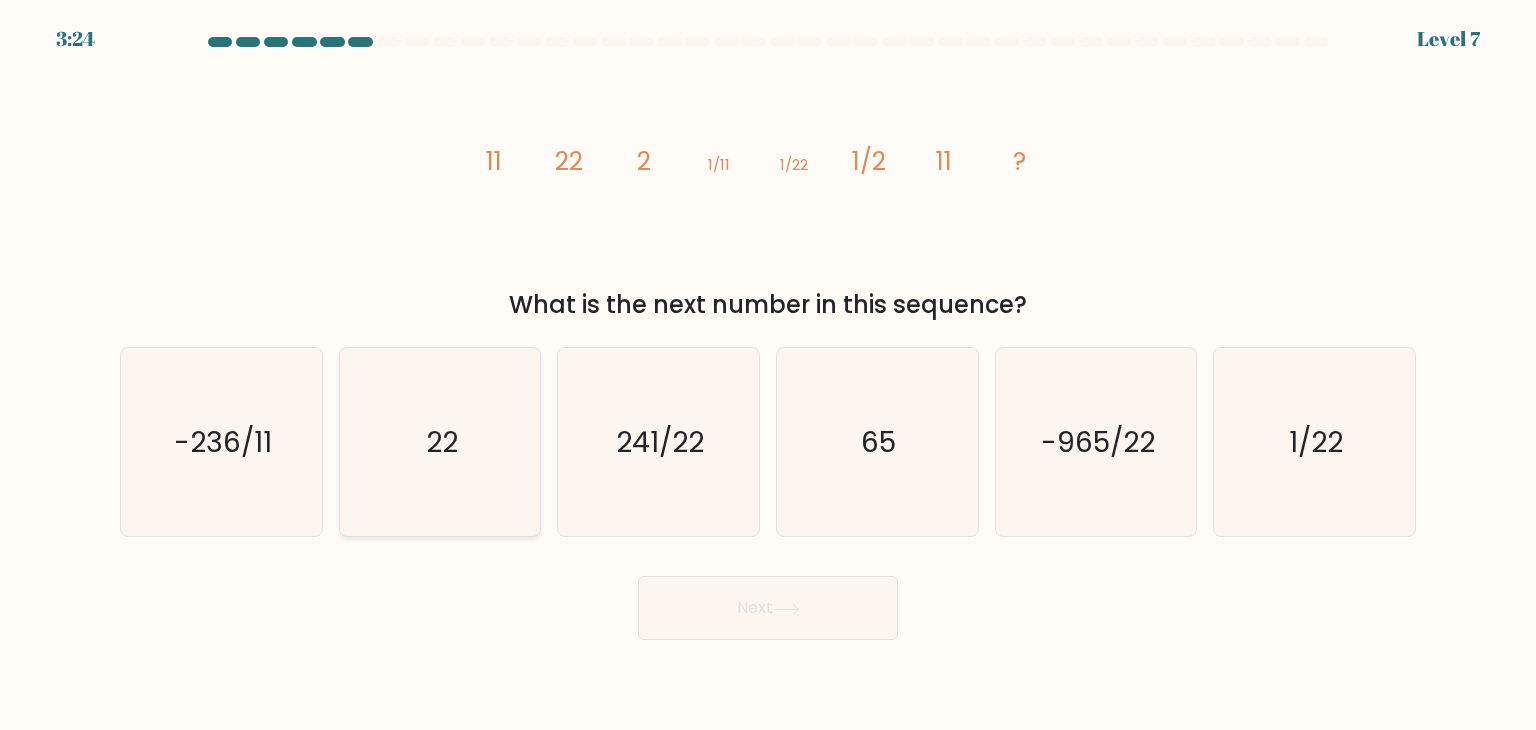 click on "22" 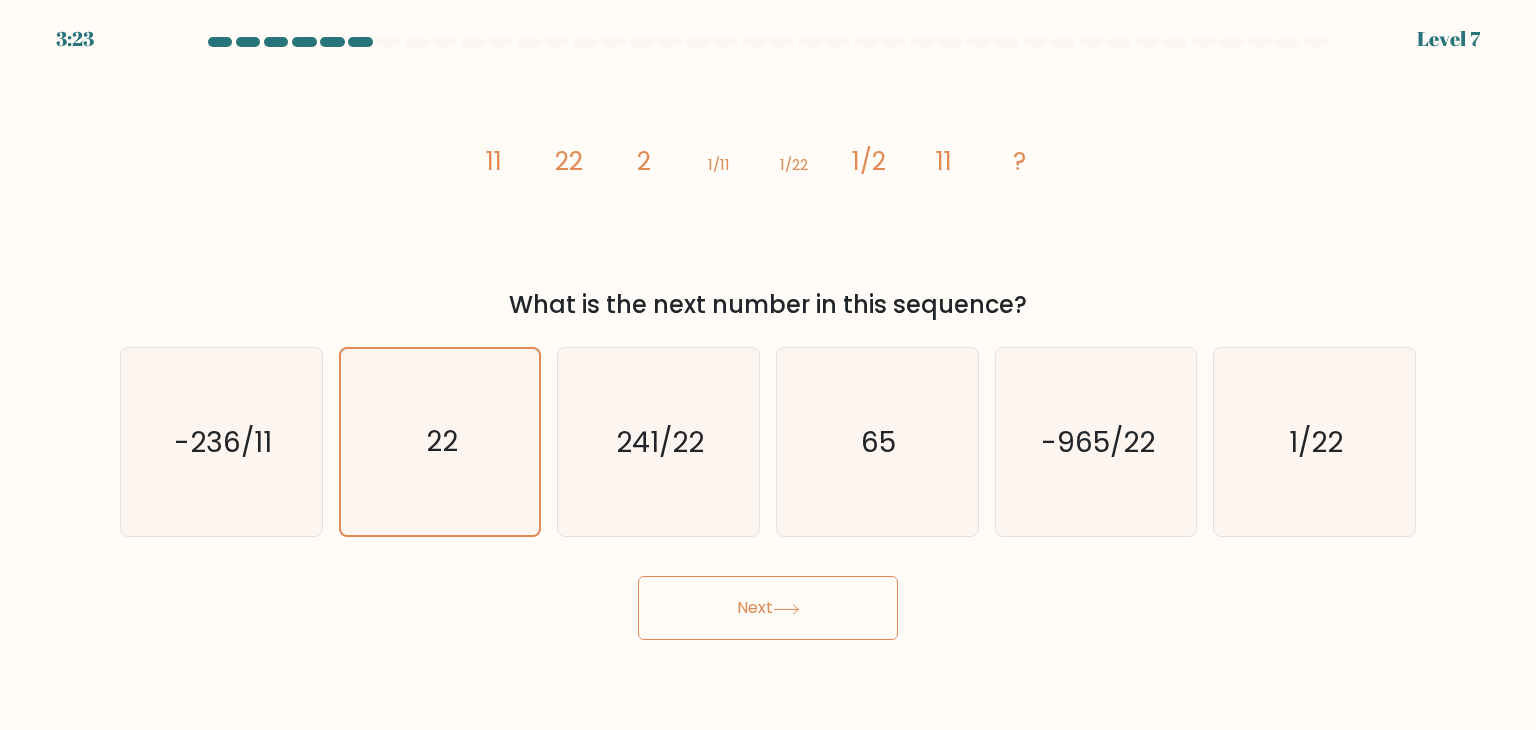 click on "3:23
Level 7" at bounding box center [768, 365] 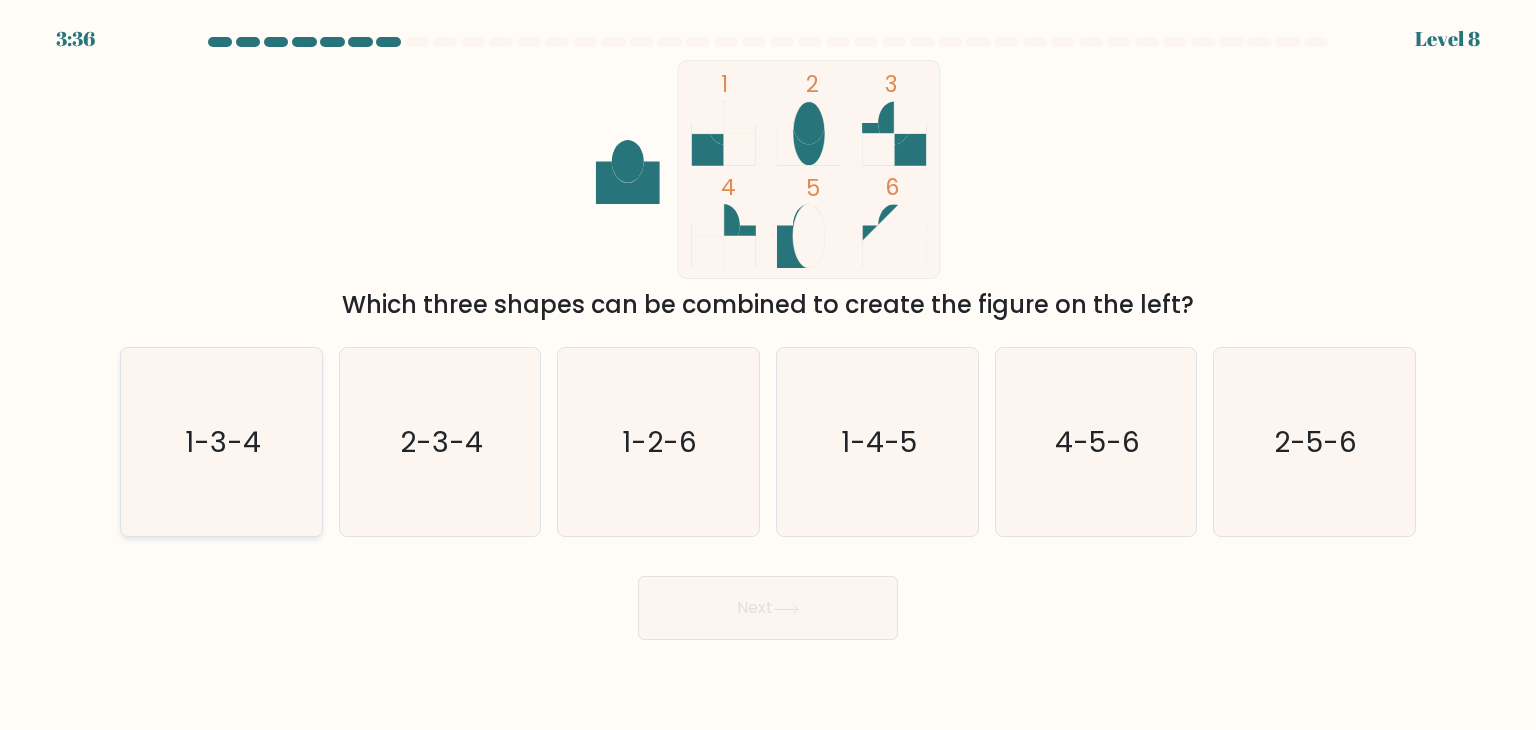 click on "1-3-4" 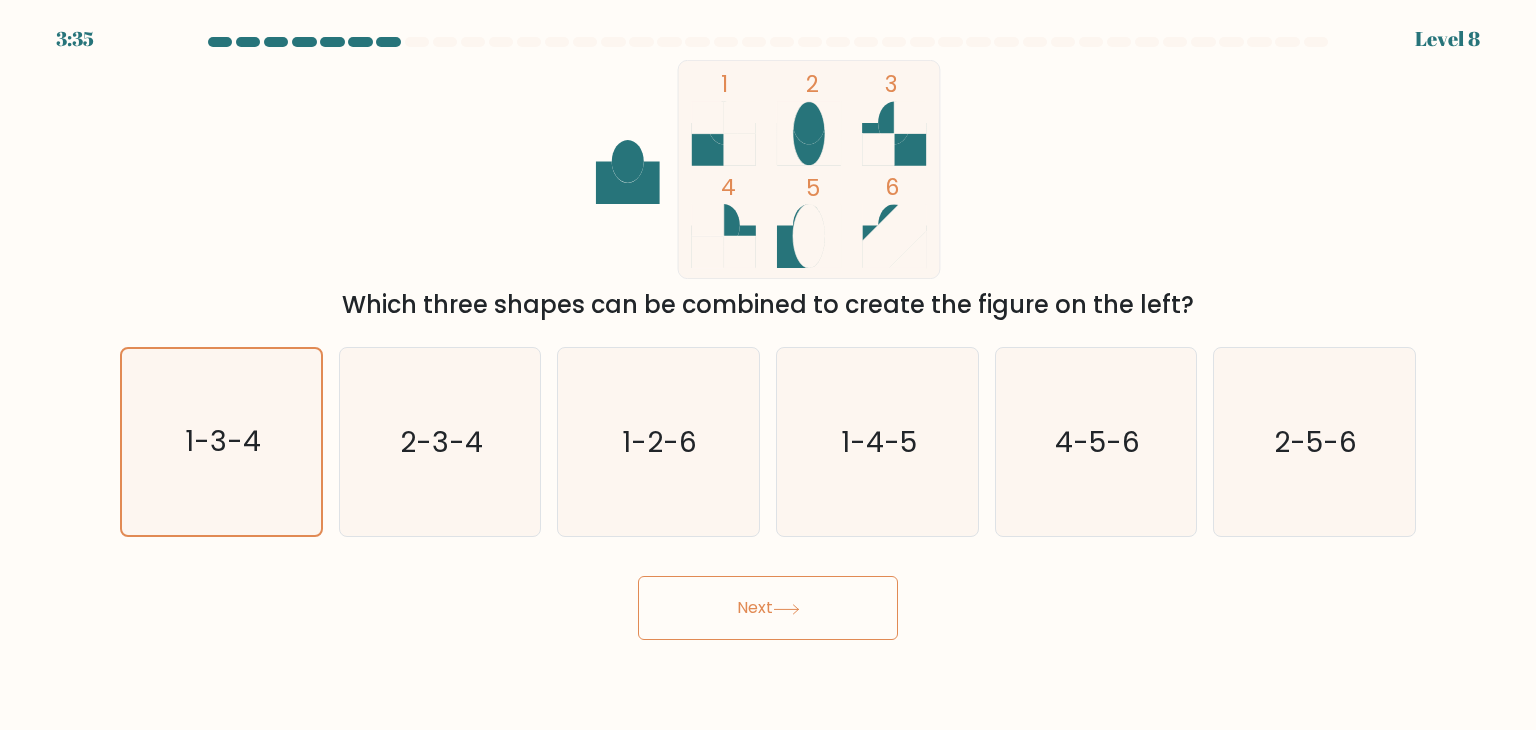 click on "Next" at bounding box center [768, 608] 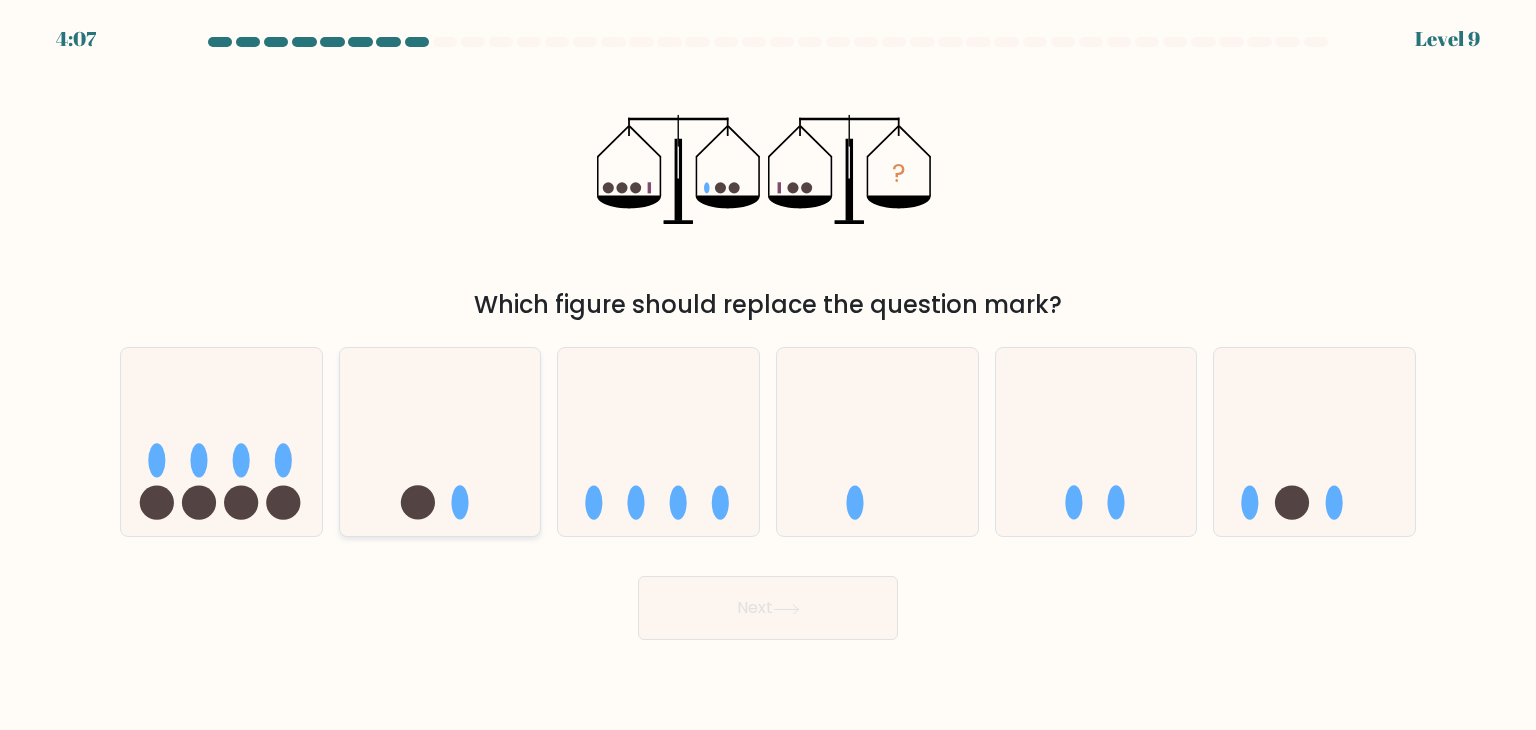 click 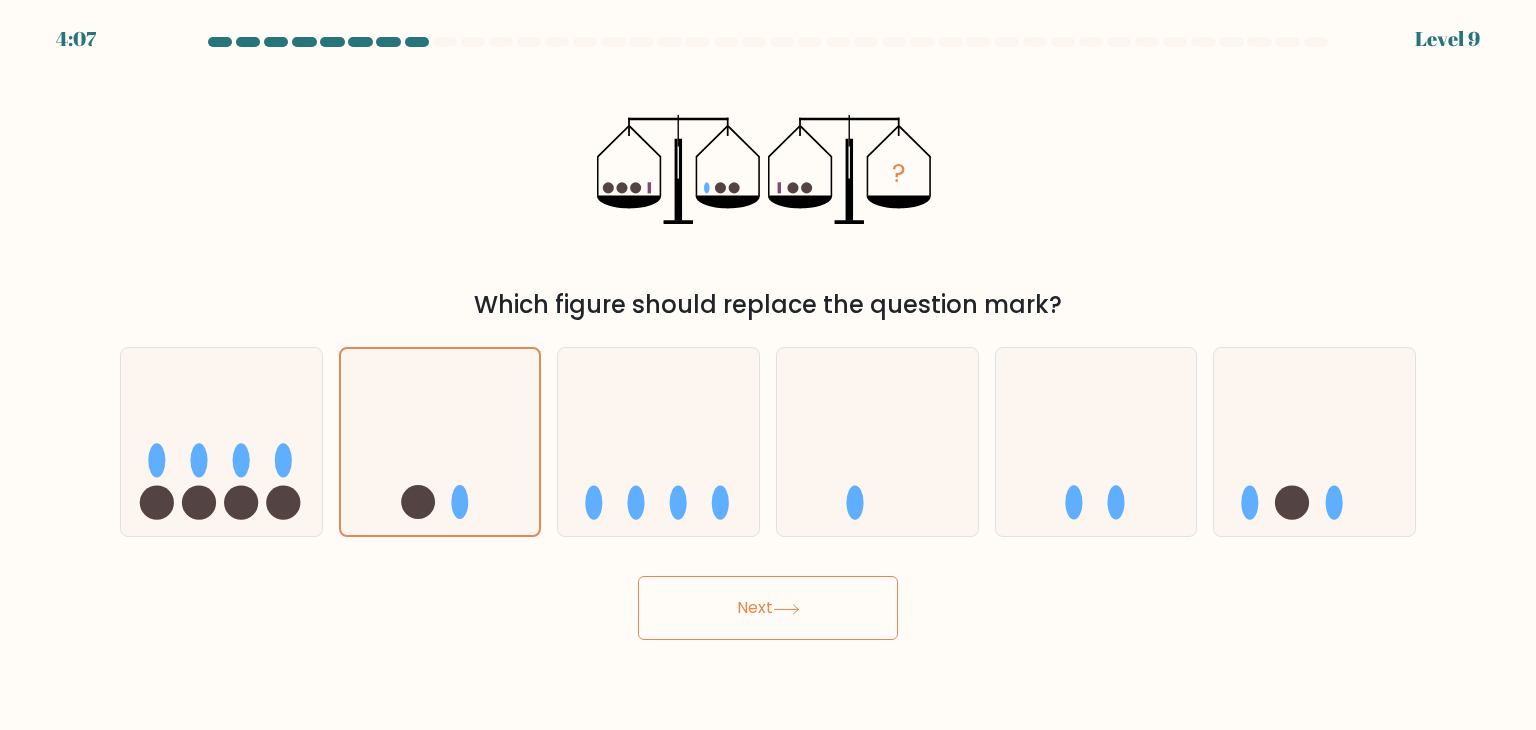 click on "Next" at bounding box center [768, 608] 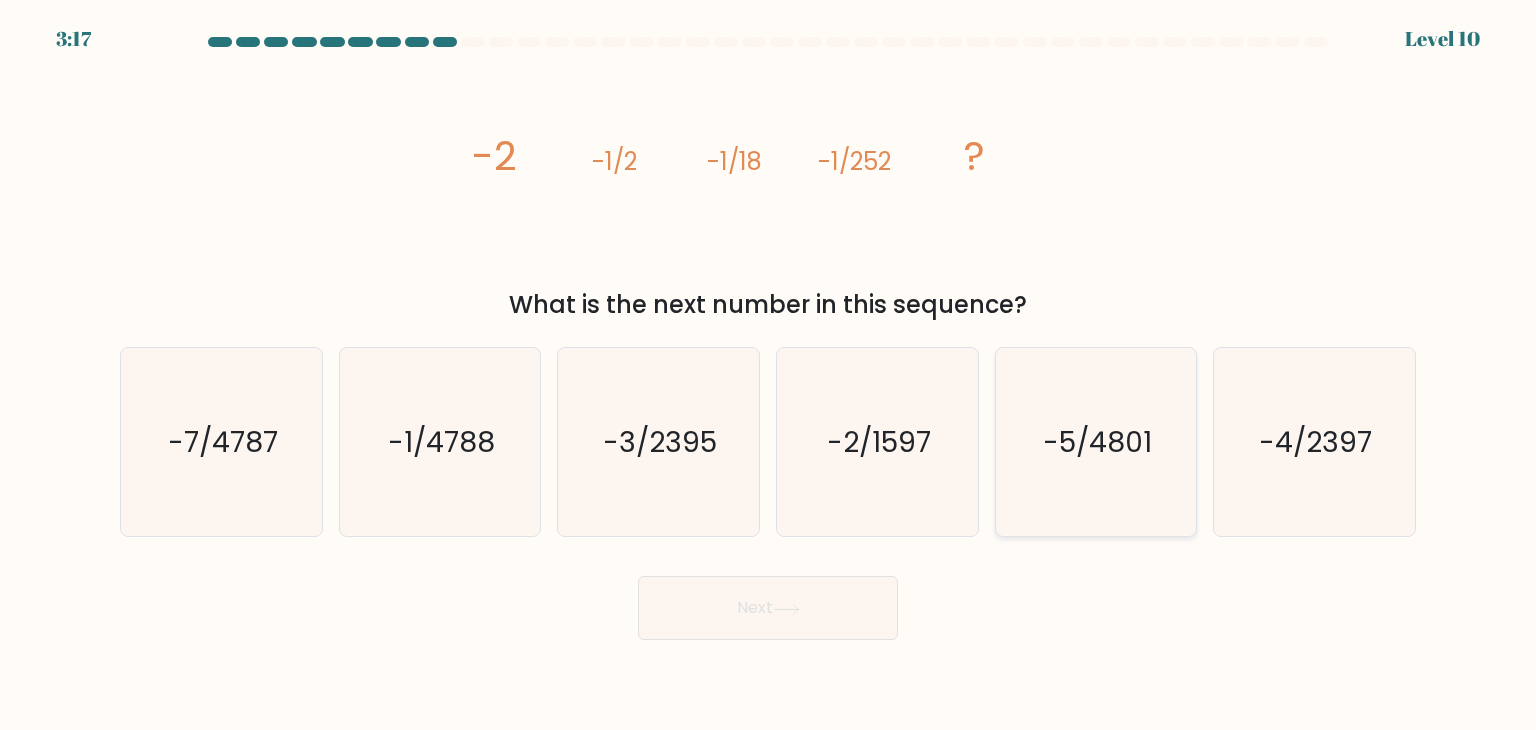 click on "-5/4801" 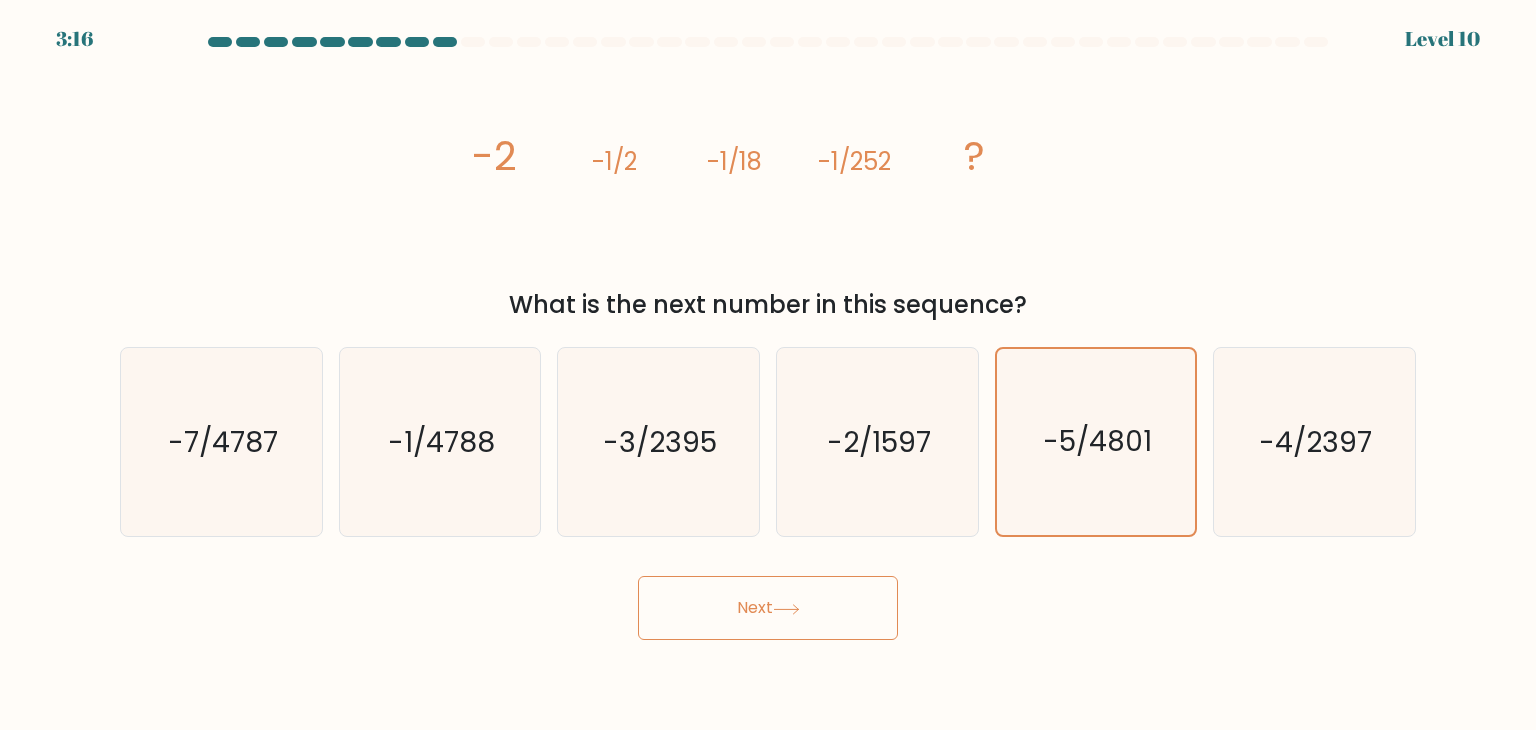 click on "Next" at bounding box center [768, 608] 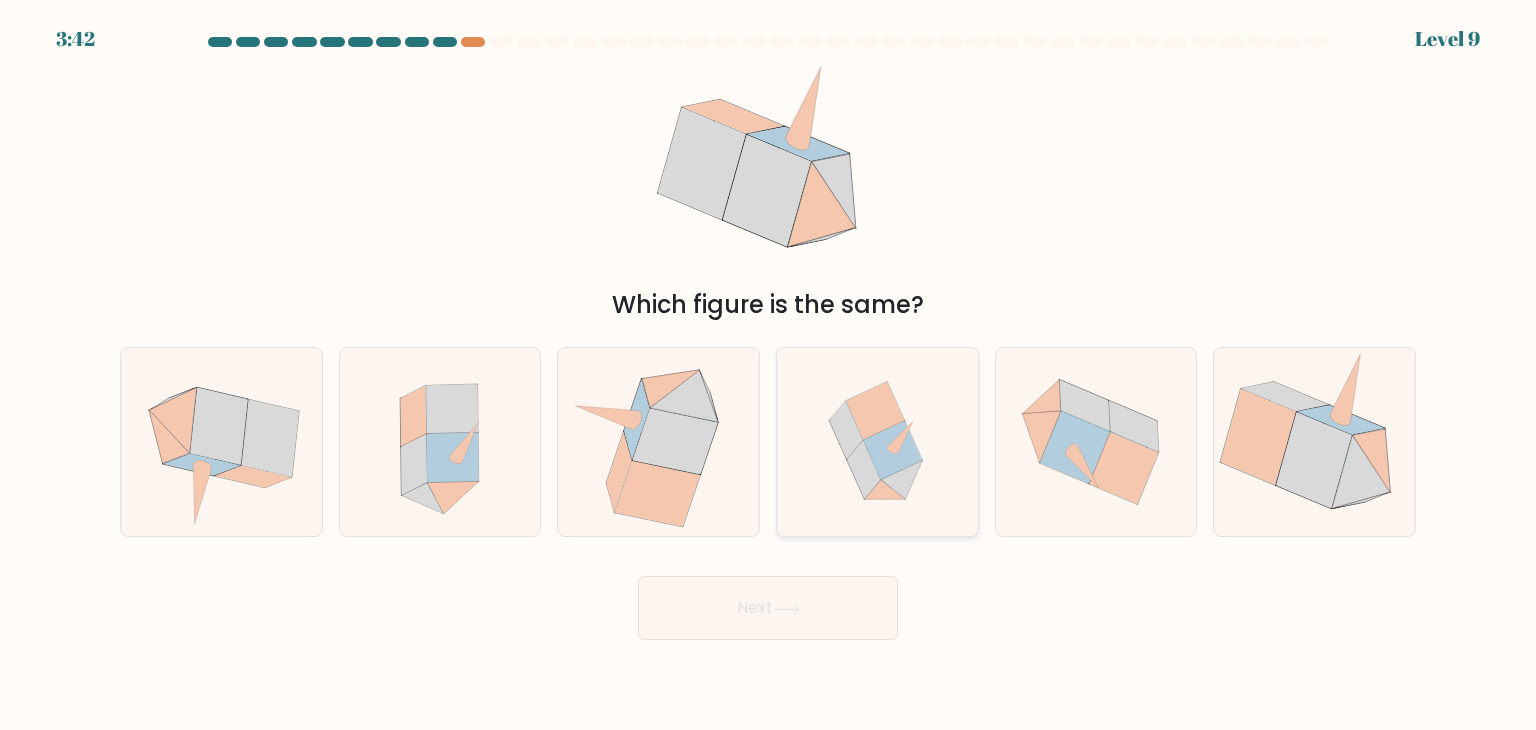 click 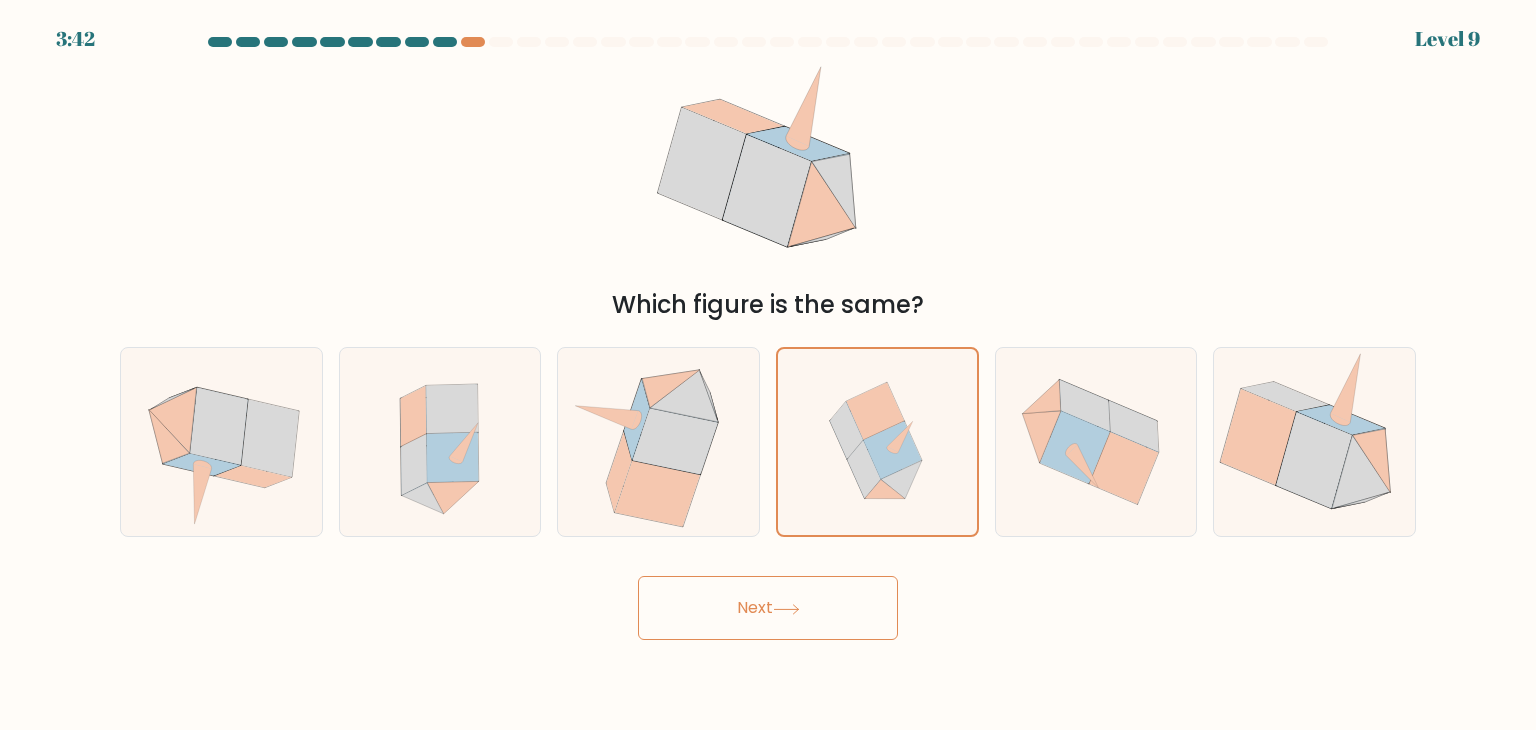 click on "Next" at bounding box center [768, 608] 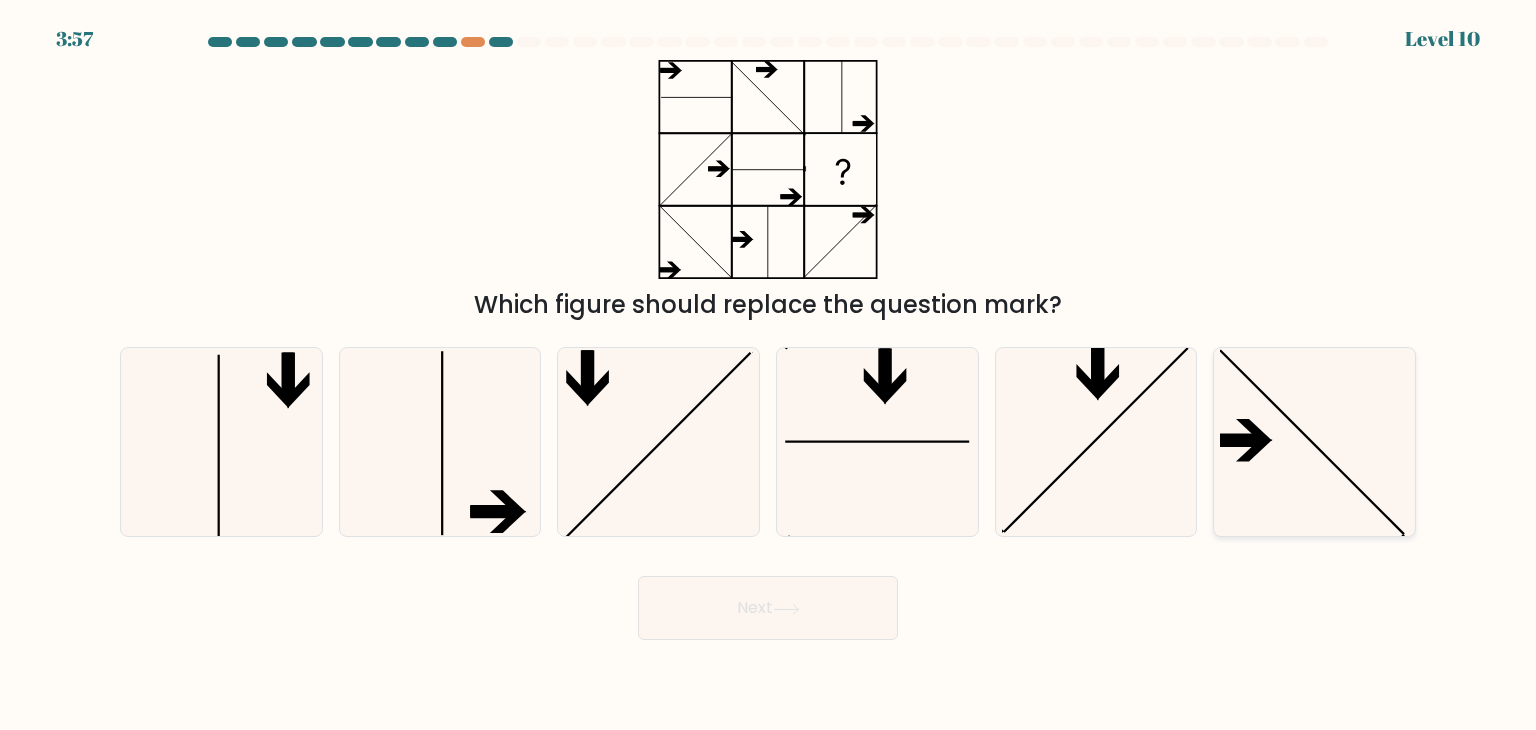 click 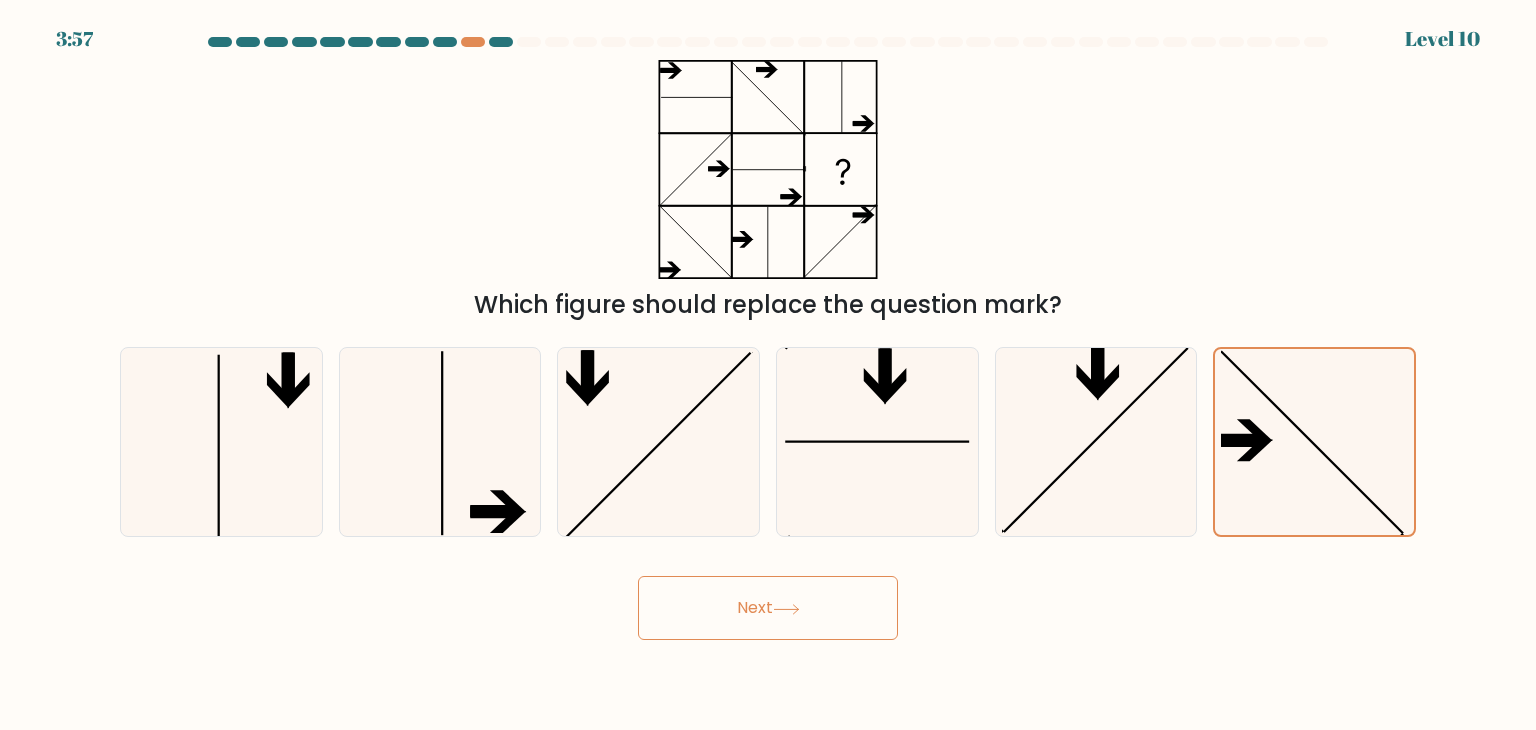 click on "Next" at bounding box center [768, 608] 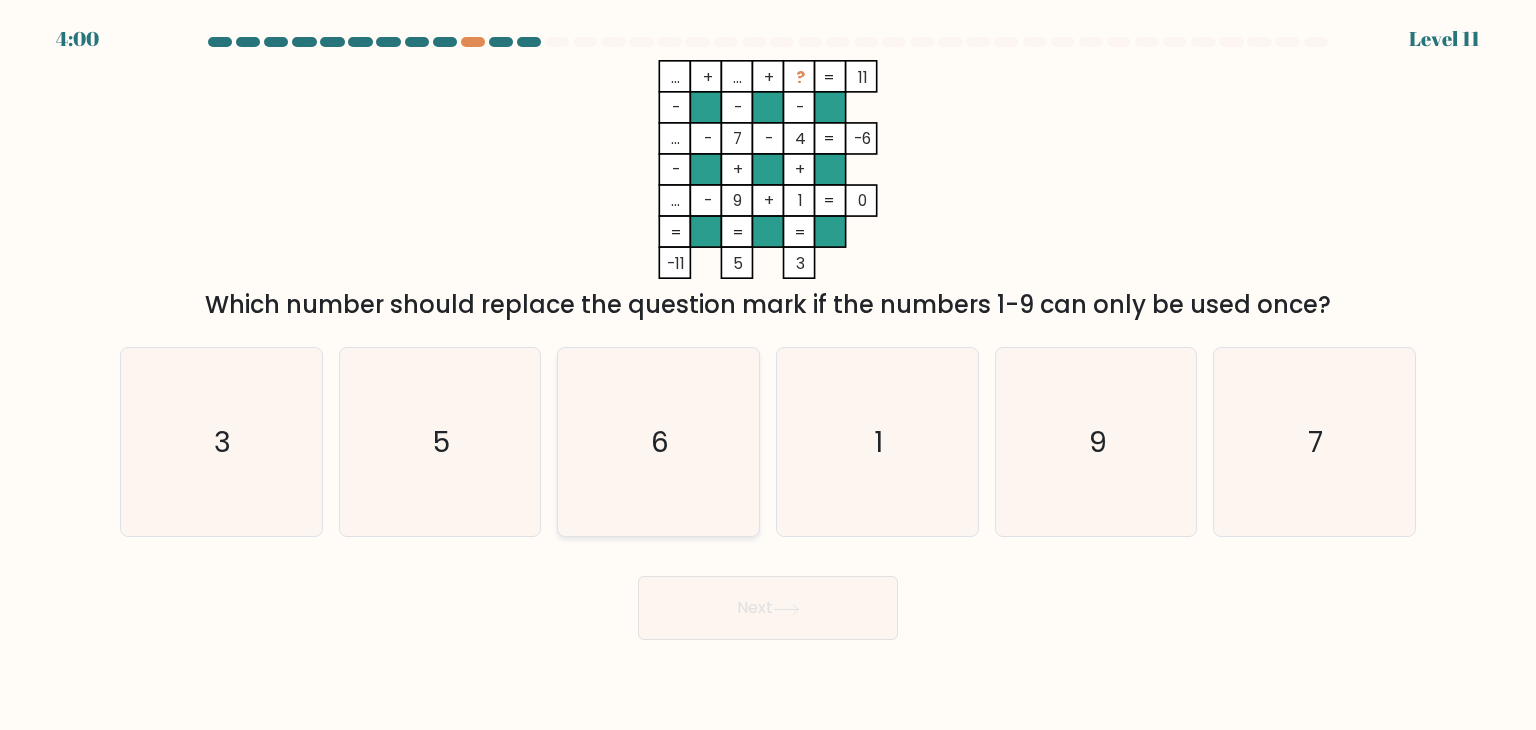 click on "6" 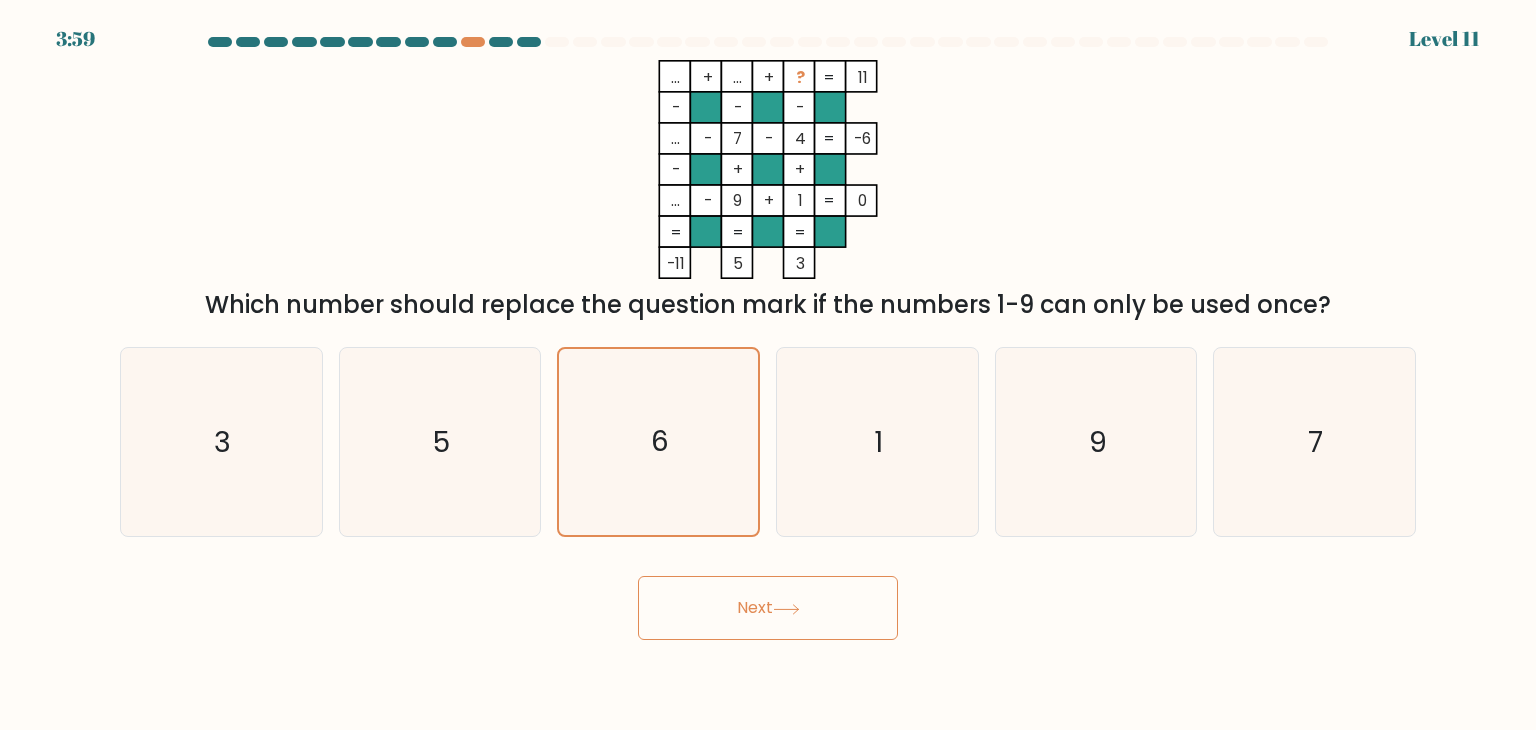 click on "Next" at bounding box center [768, 608] 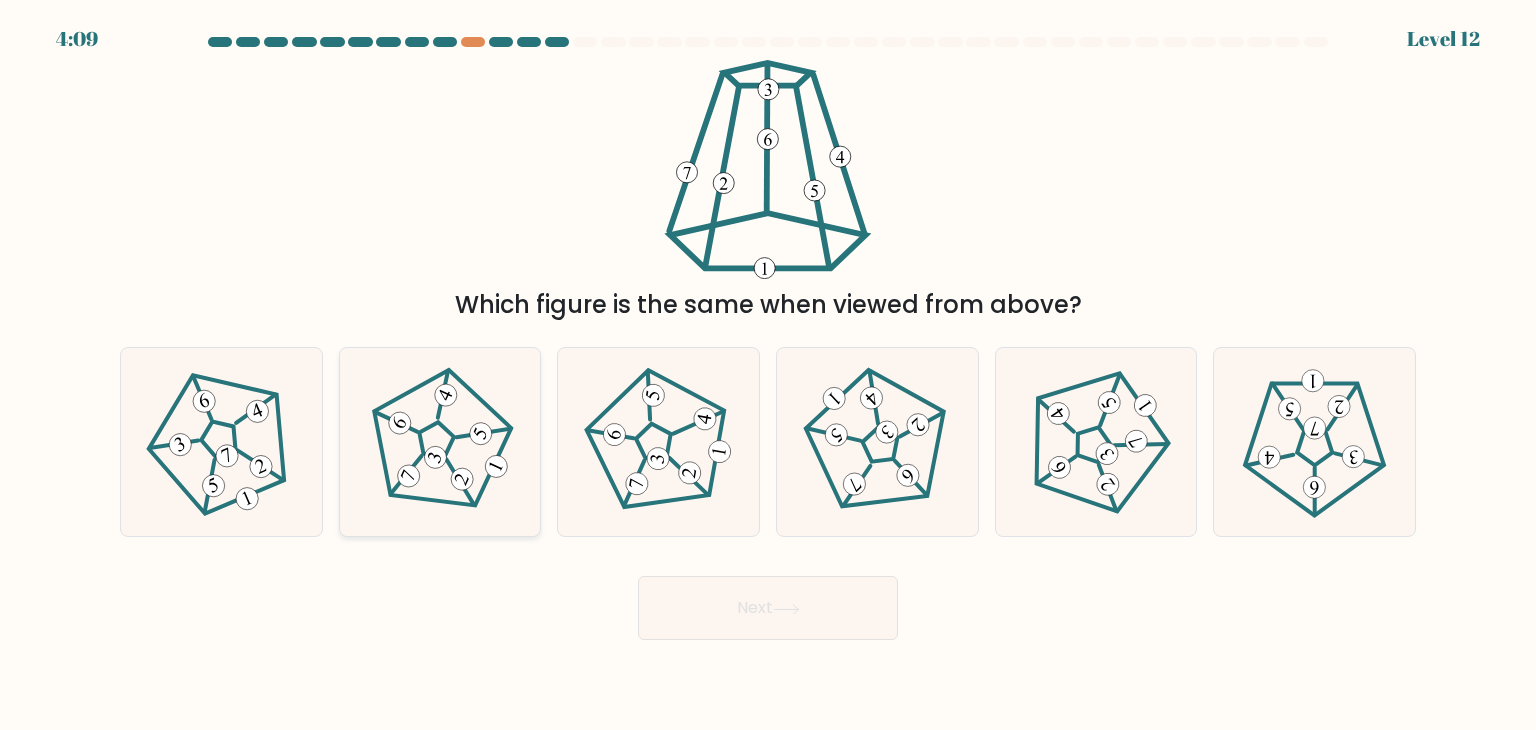 click 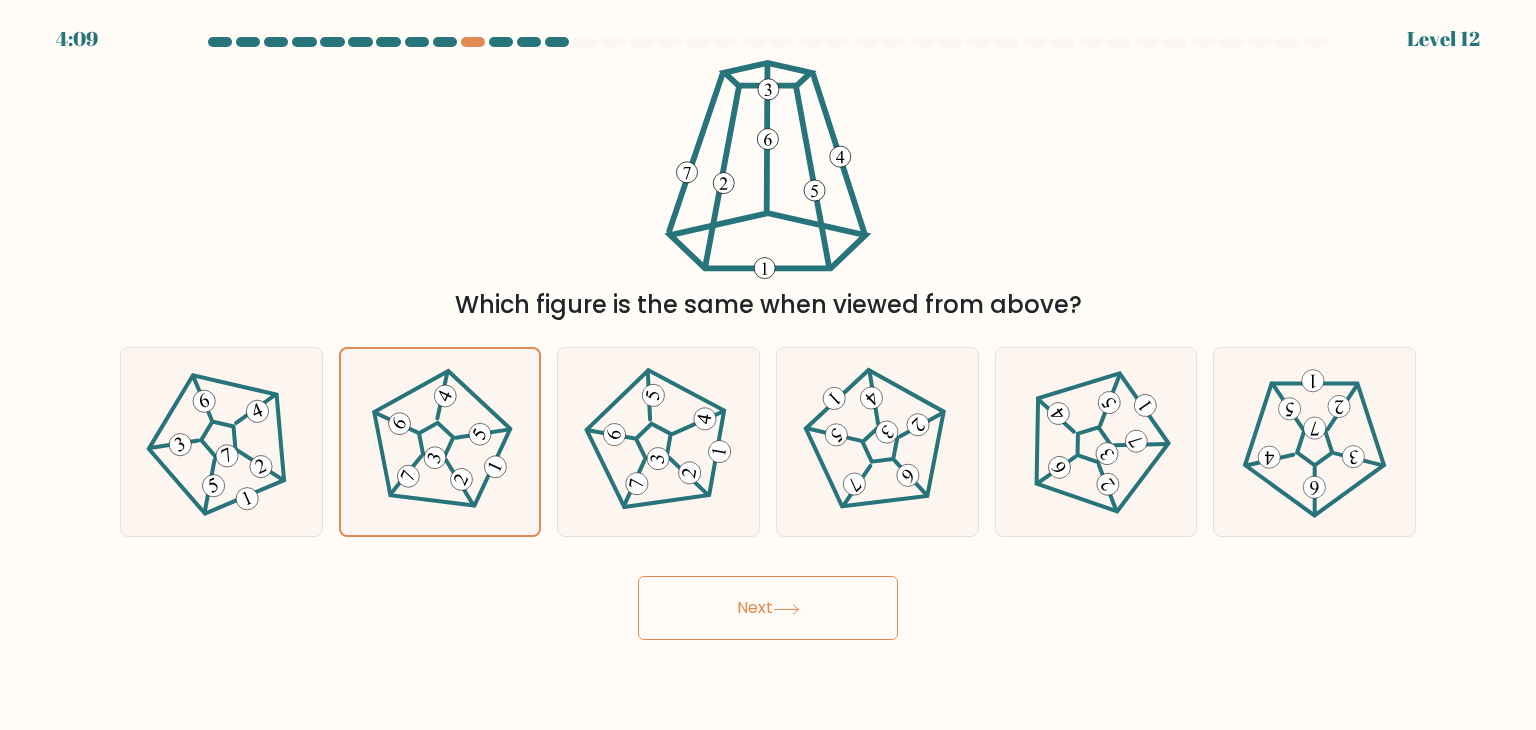 click on "Next" at bounding box center [768, 608] 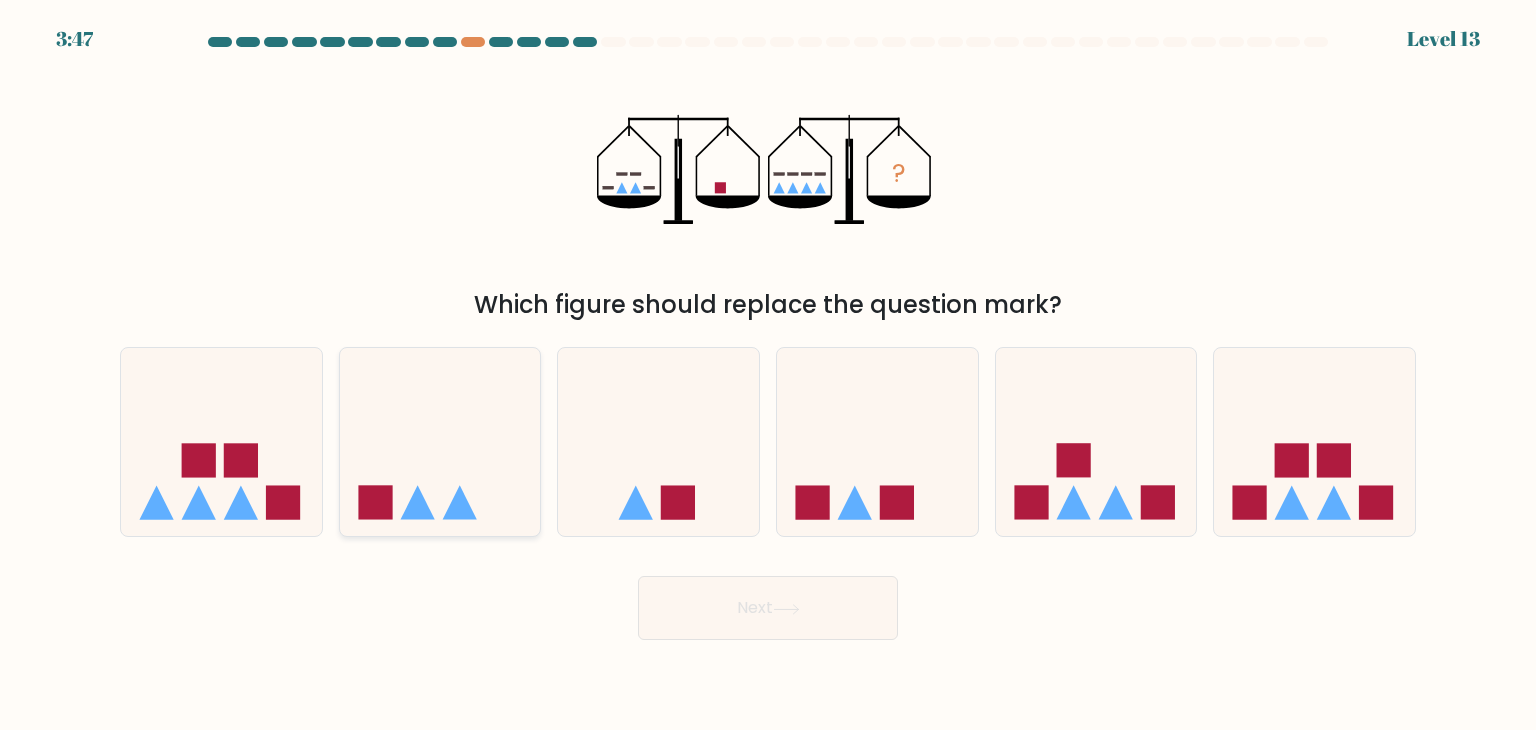 click 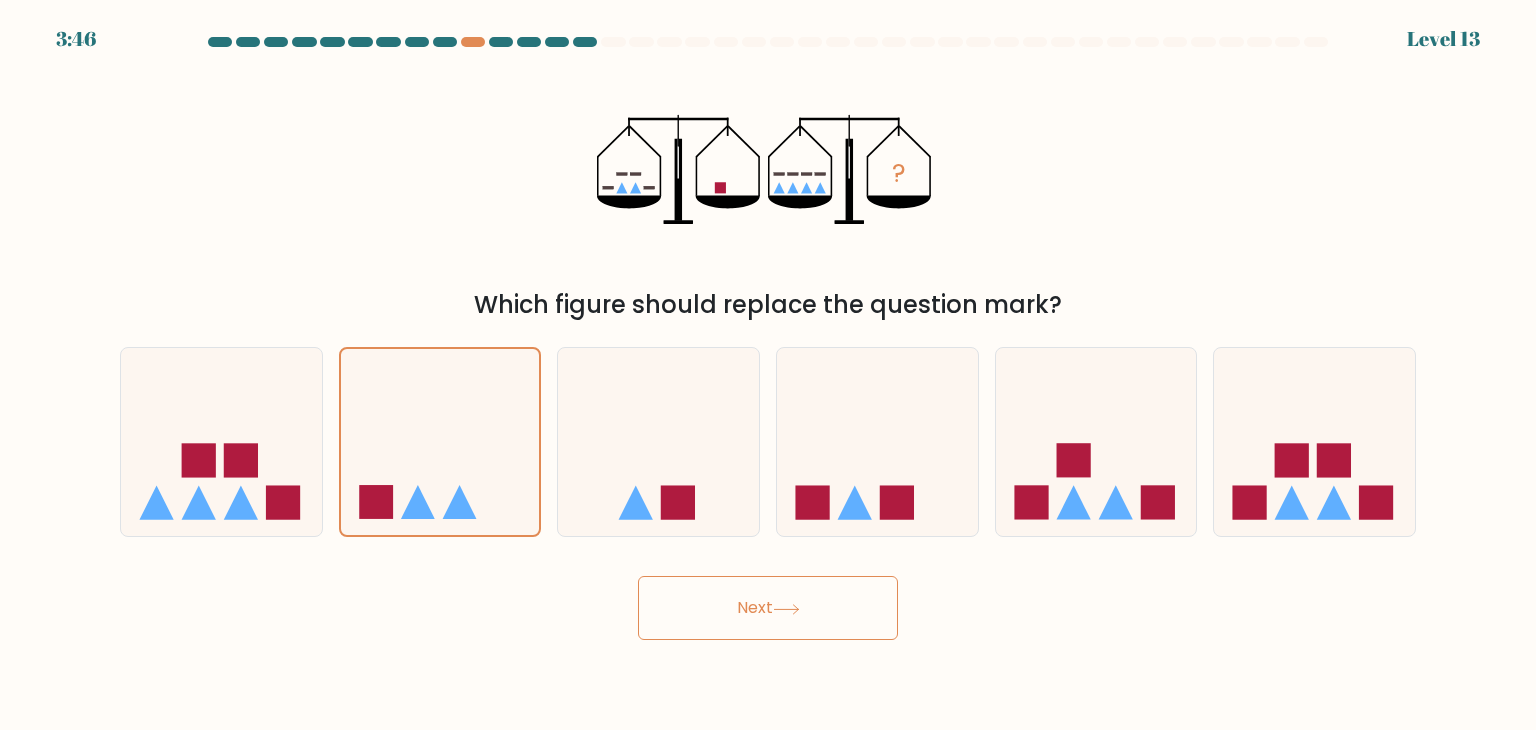 click on "Next" at bounding box center [768, 608] 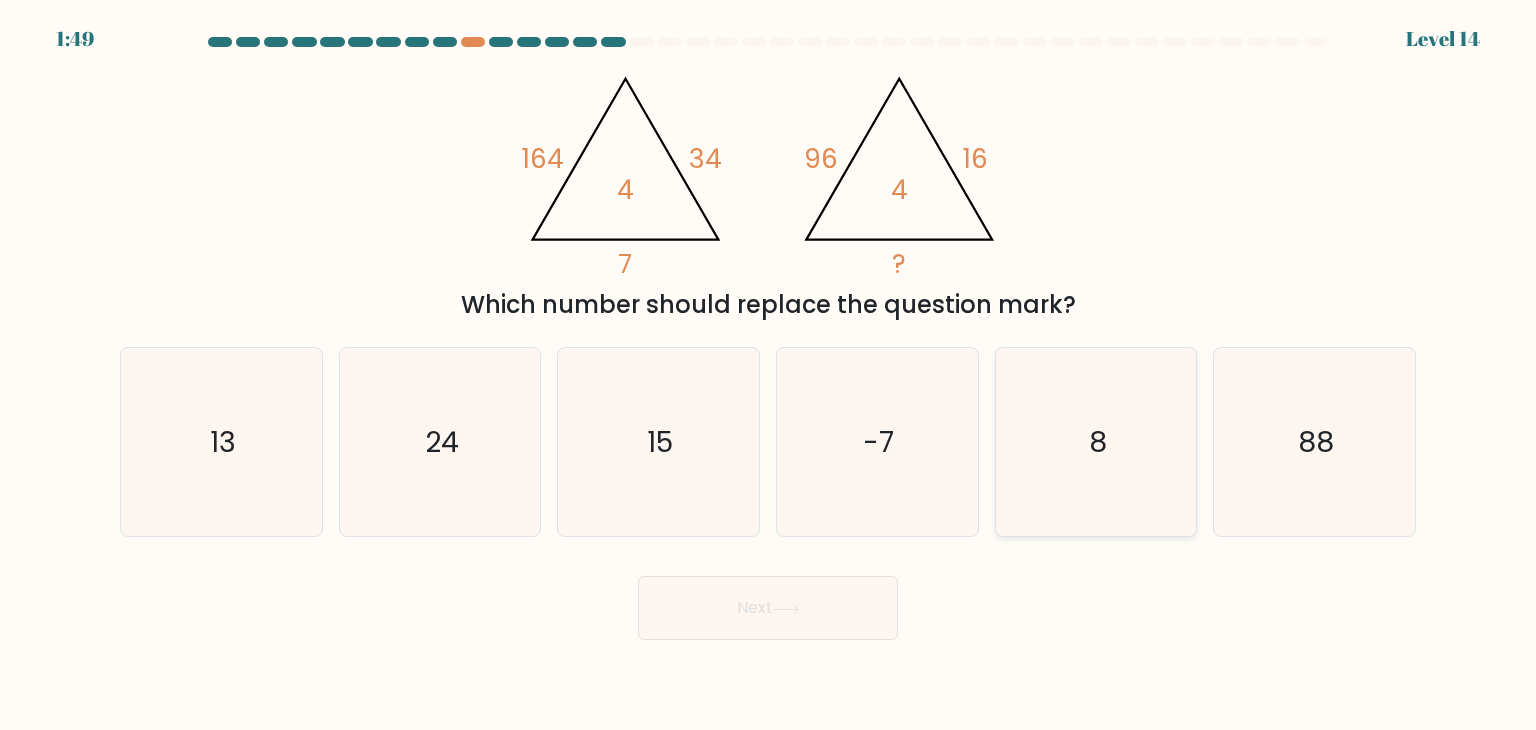 click on "8" 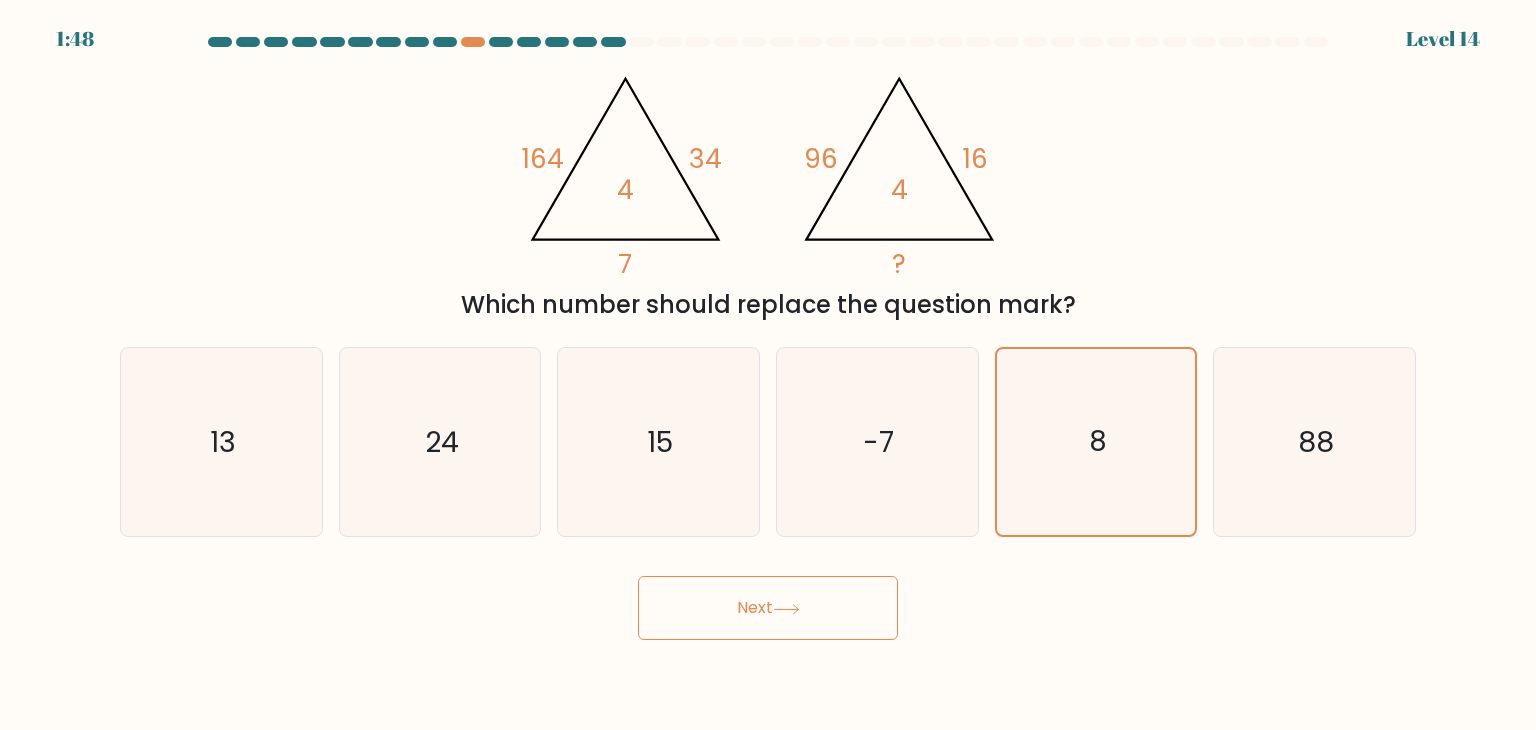 click on "Next" at bounding box center [768, 608] 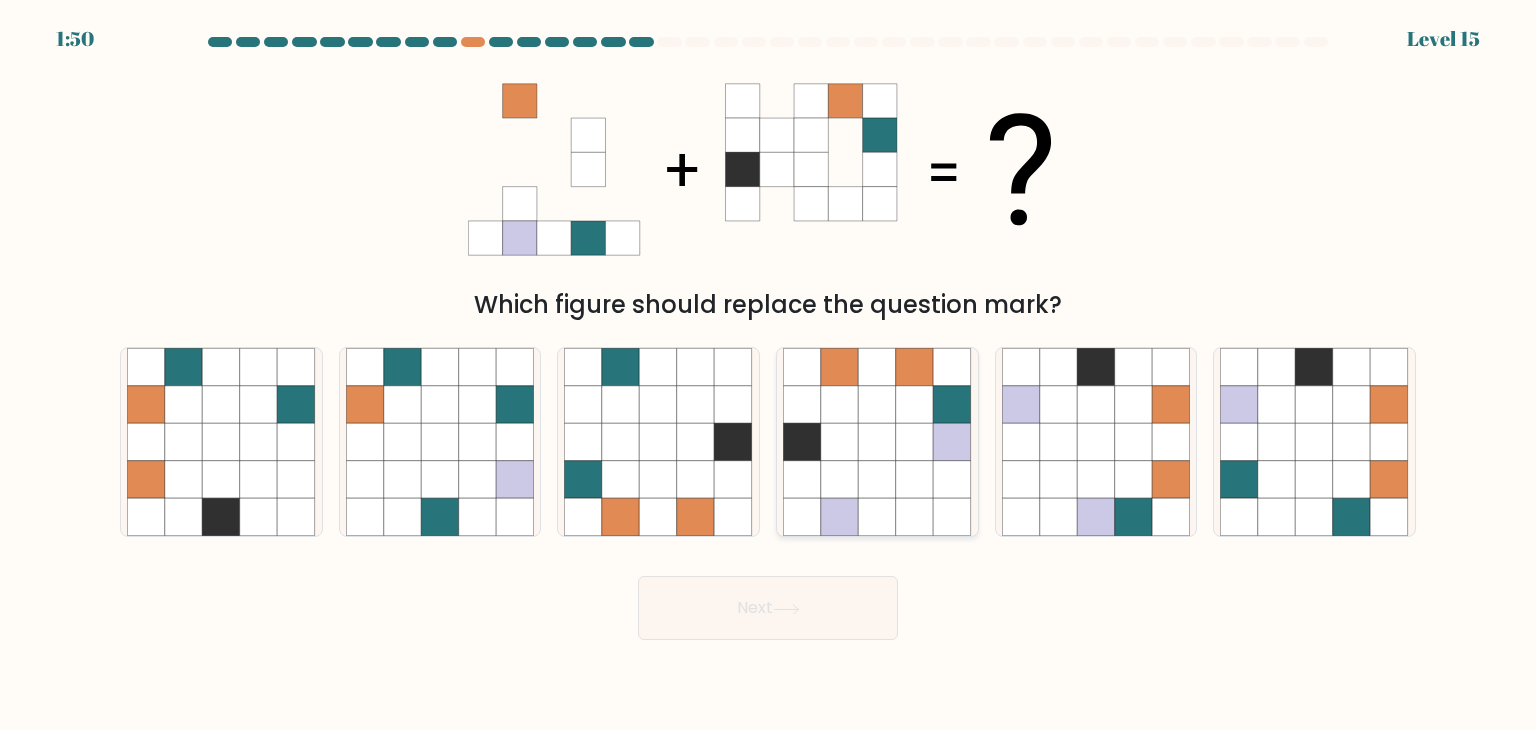 click 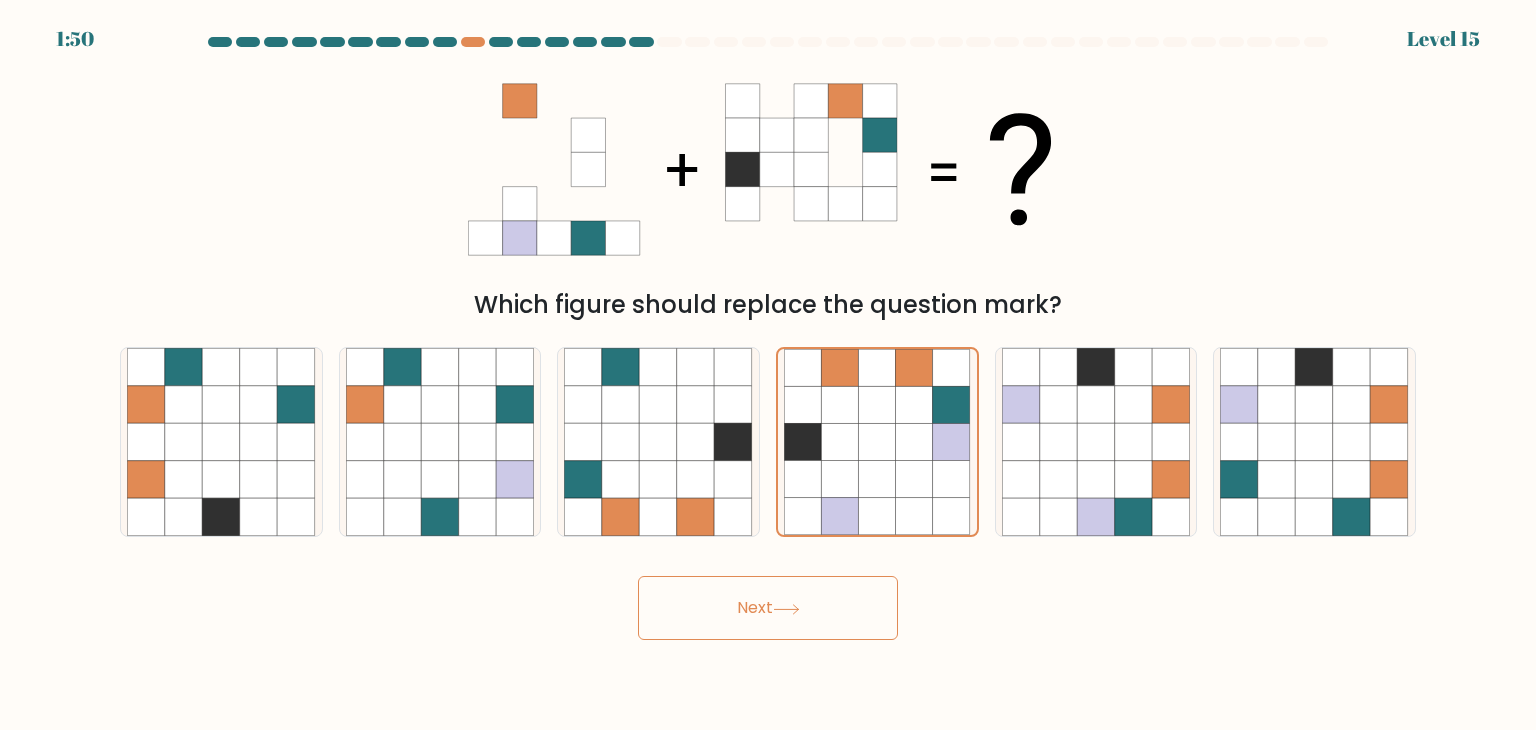 click 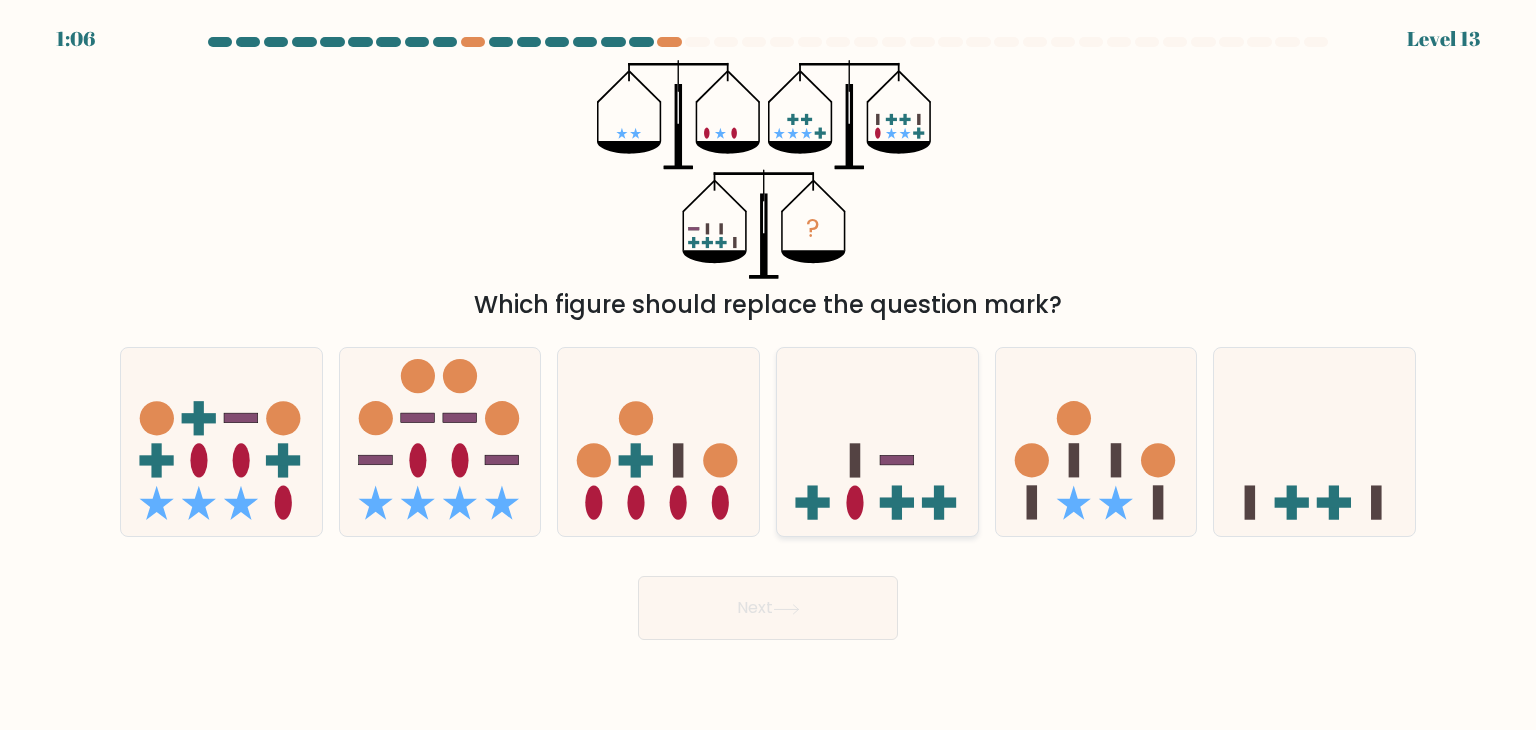 click 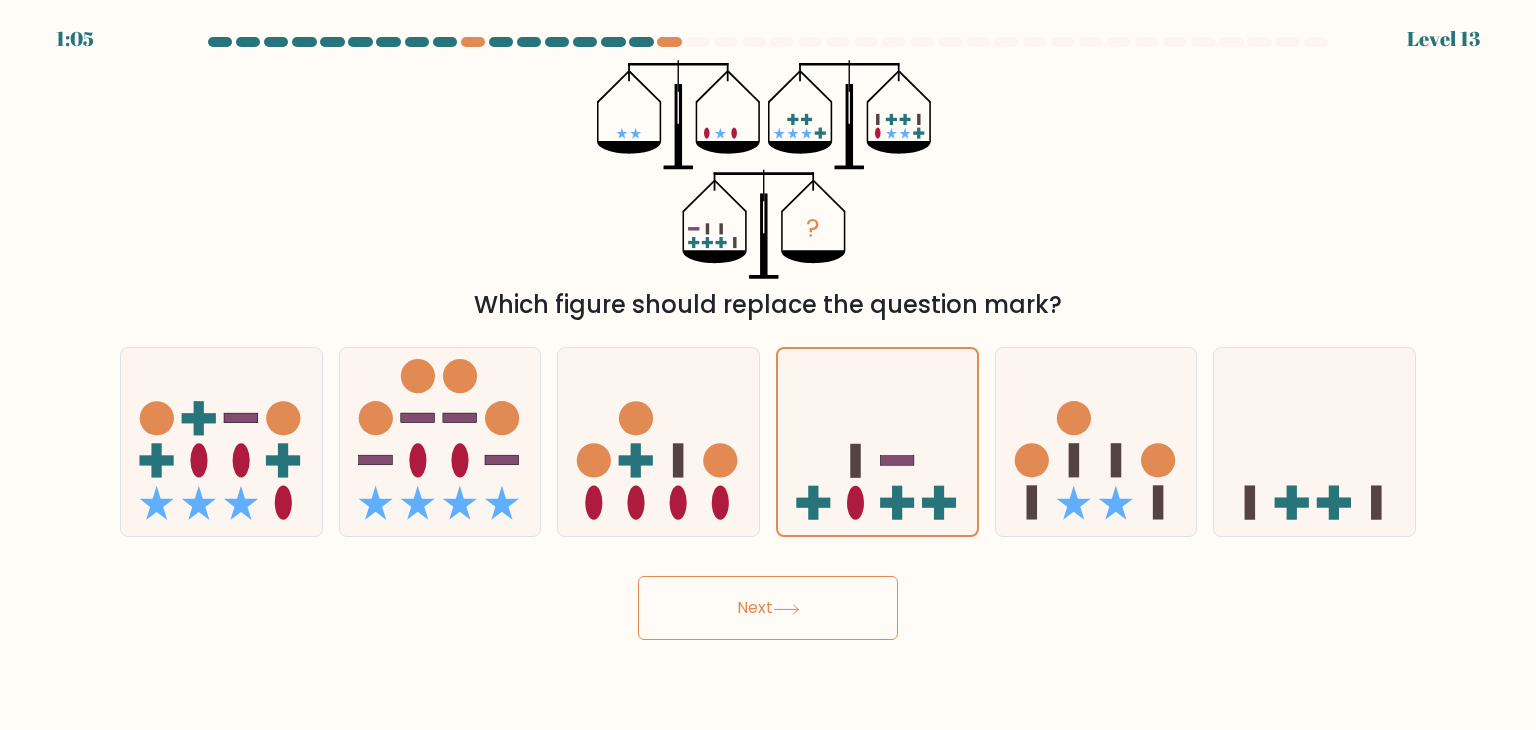 click on "Next" at bounding box center (768, 608) 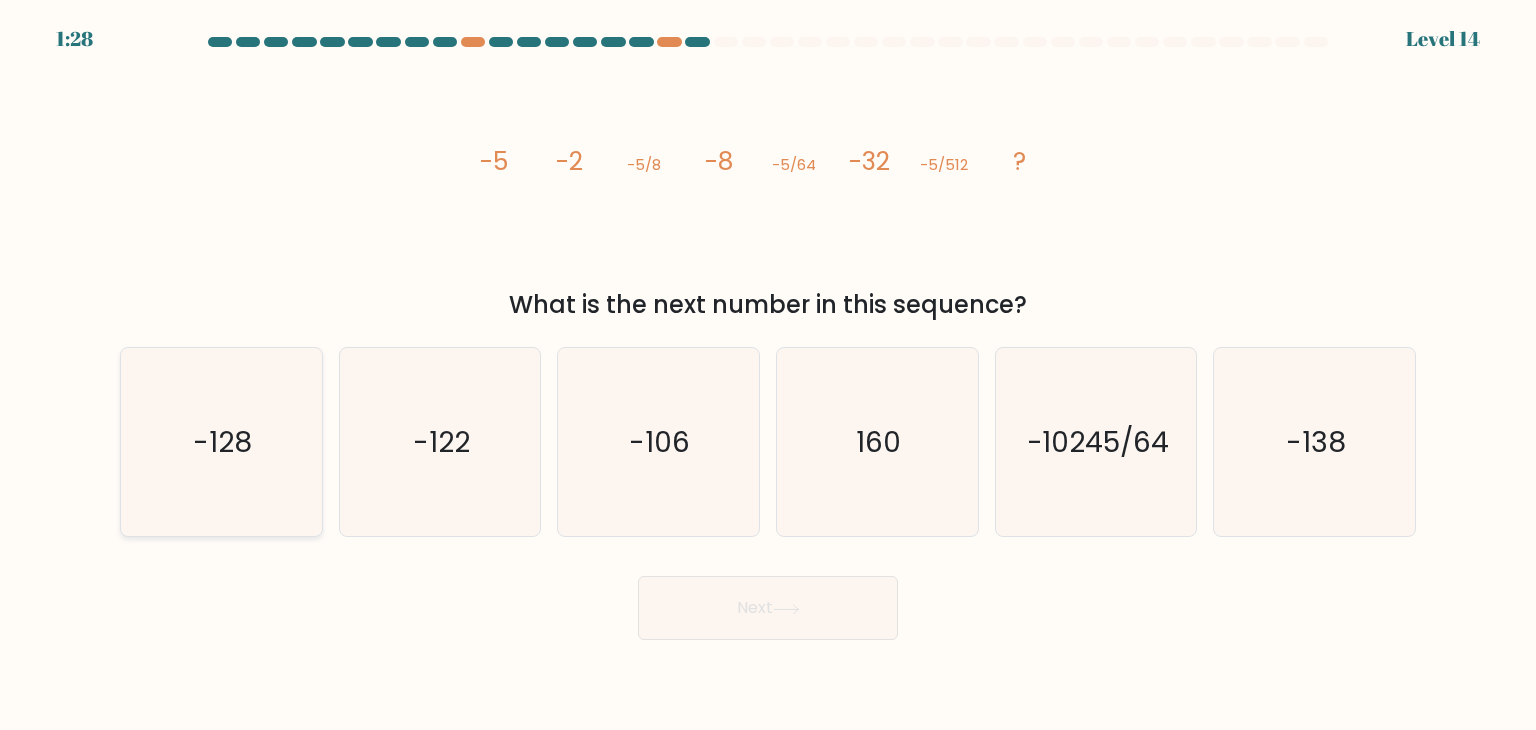 click on "-128" 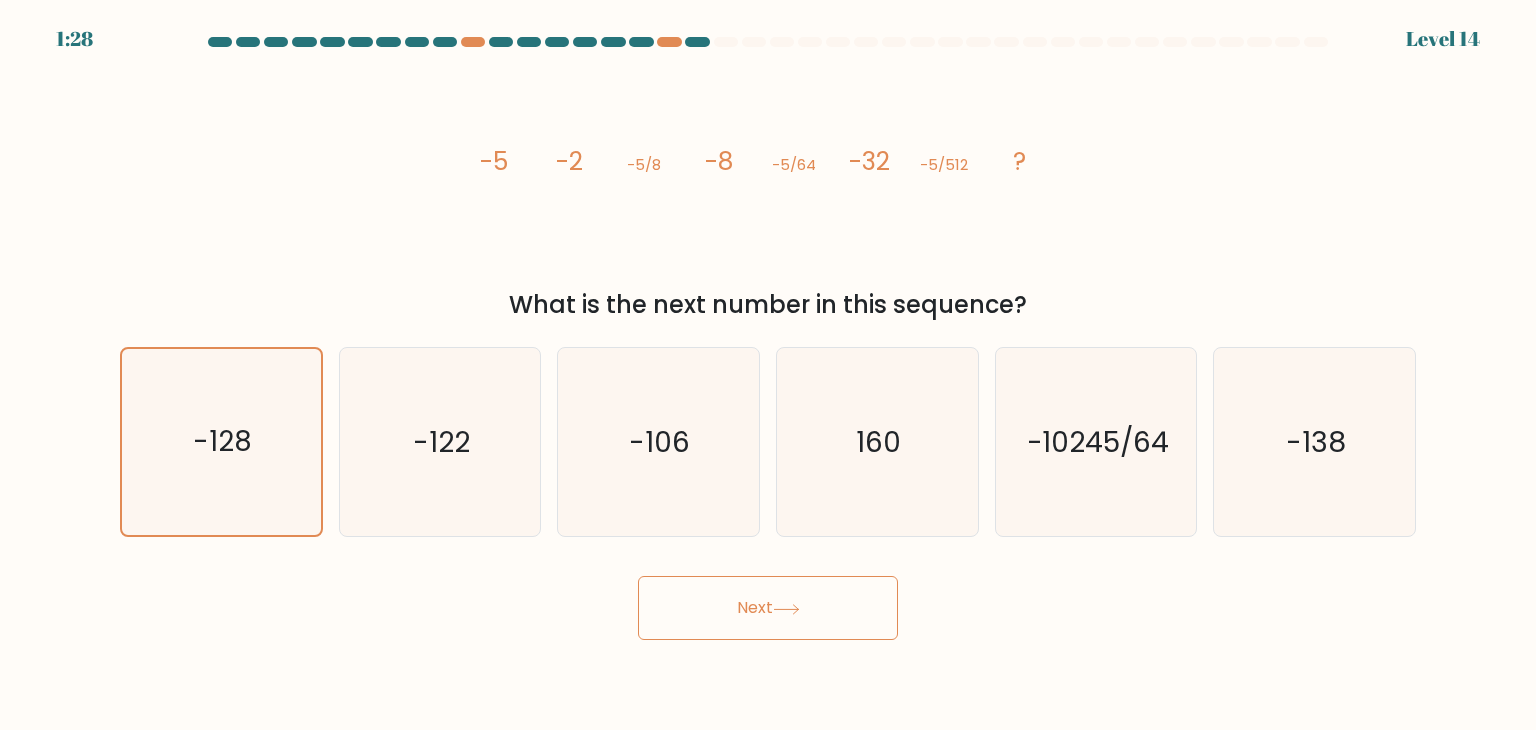 click on "Next" at bounding box center [768, 608] 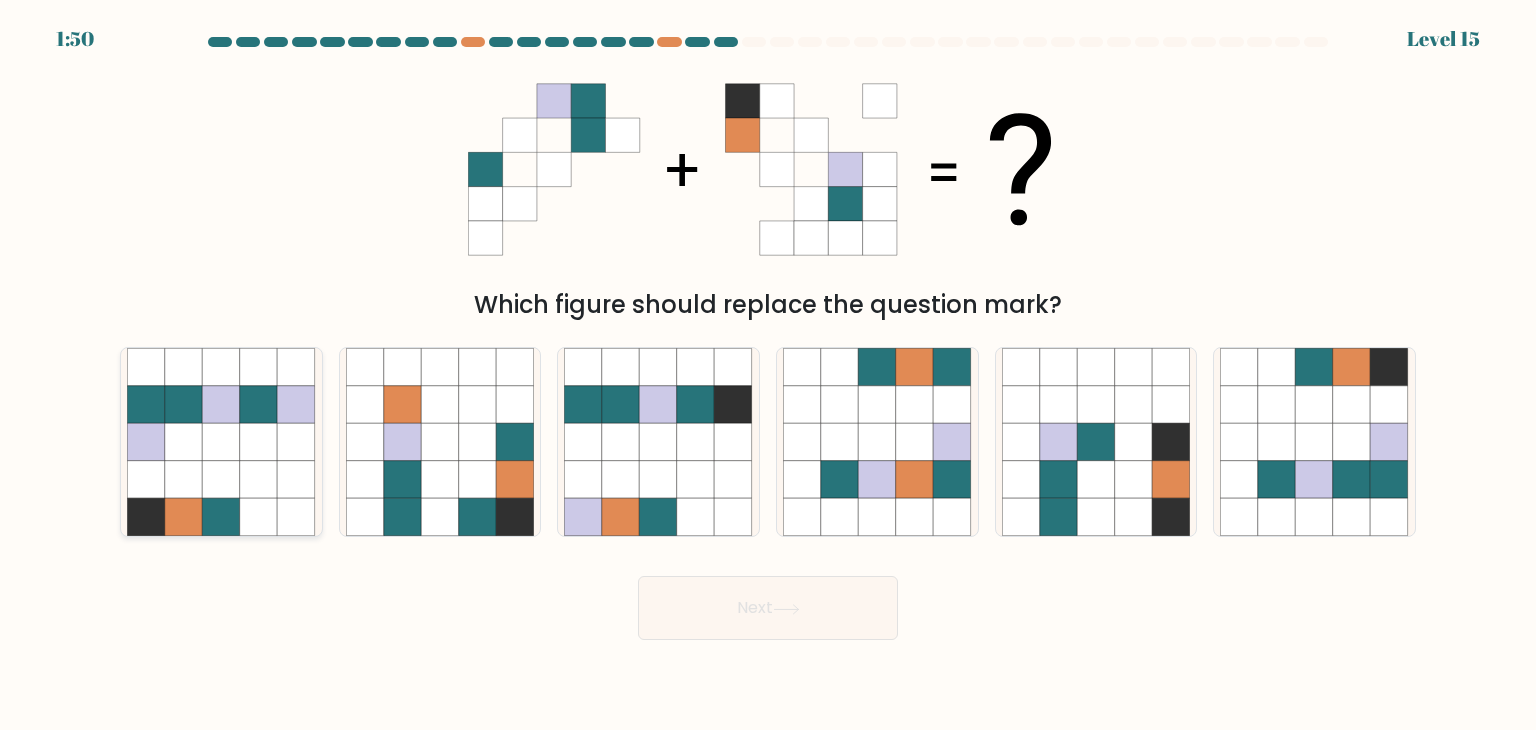 click 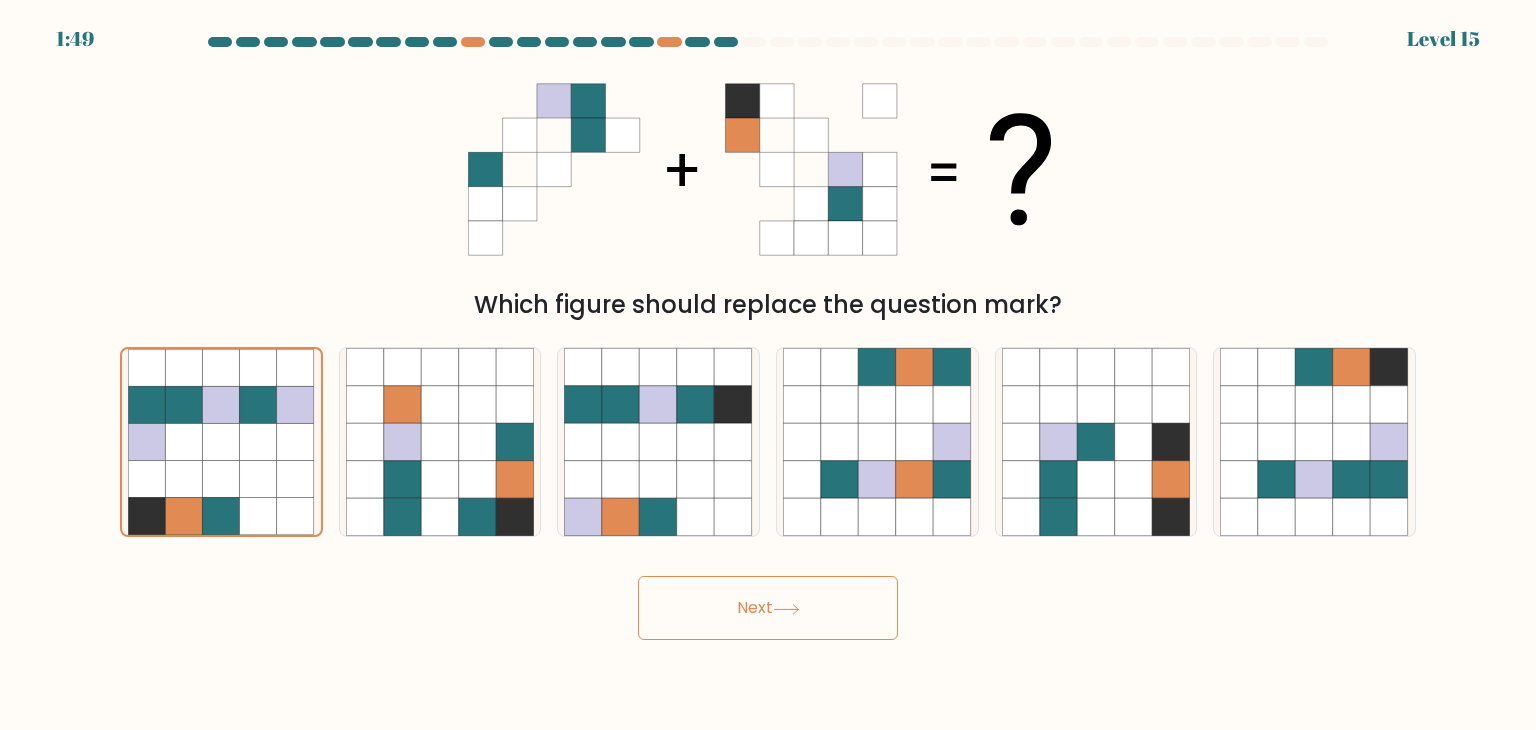 click on "Next" at bounding box center [768, 608] 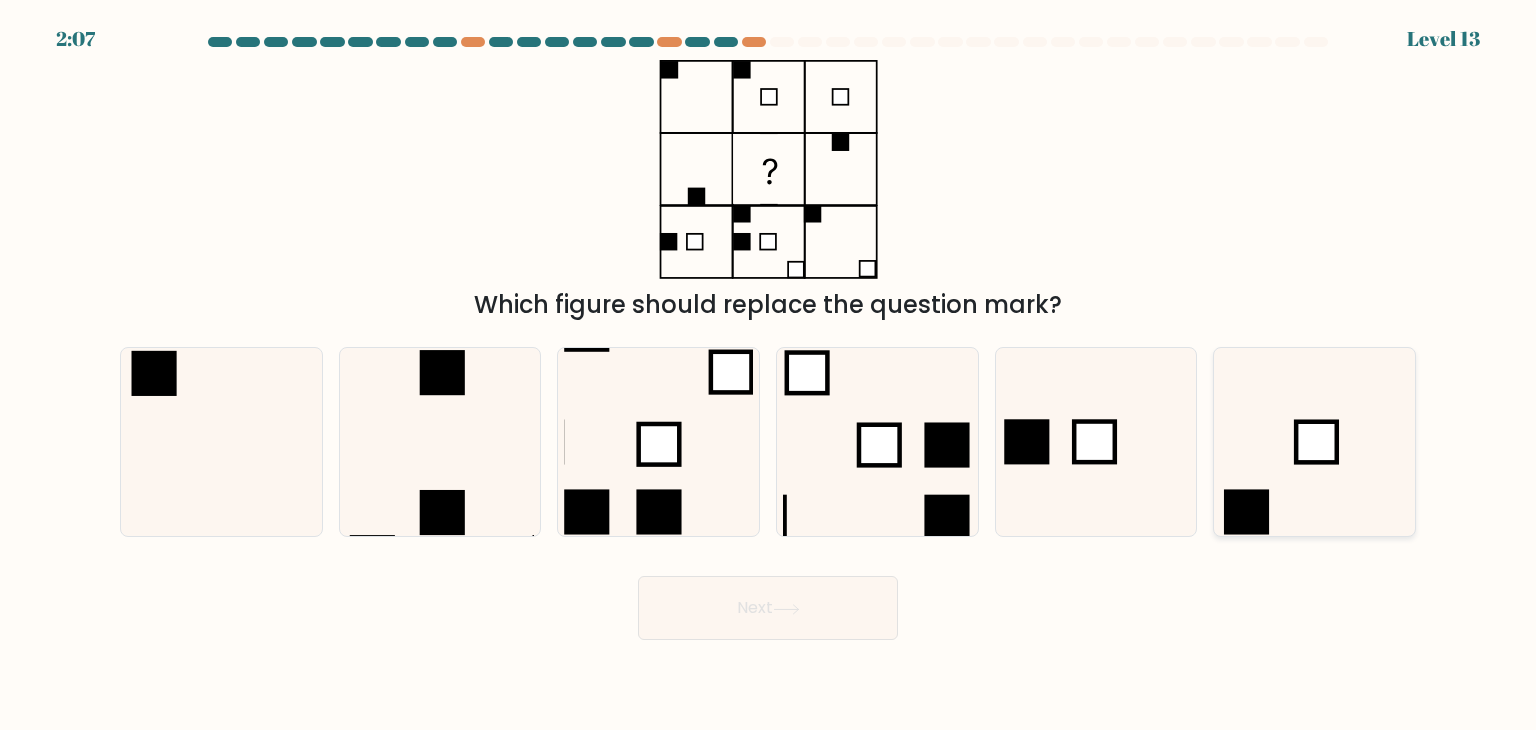 click 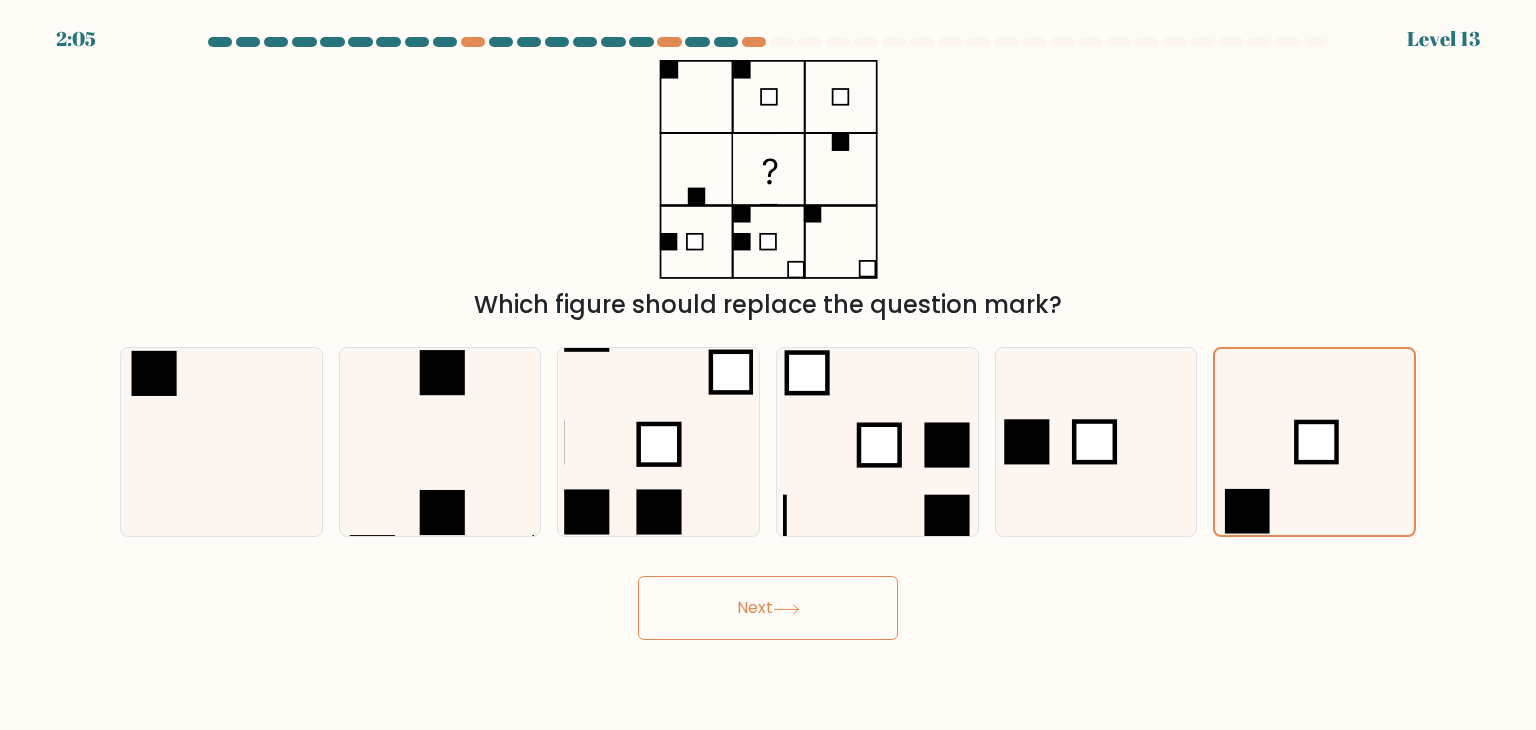 click on "Next" at bounding box center [768, 608] 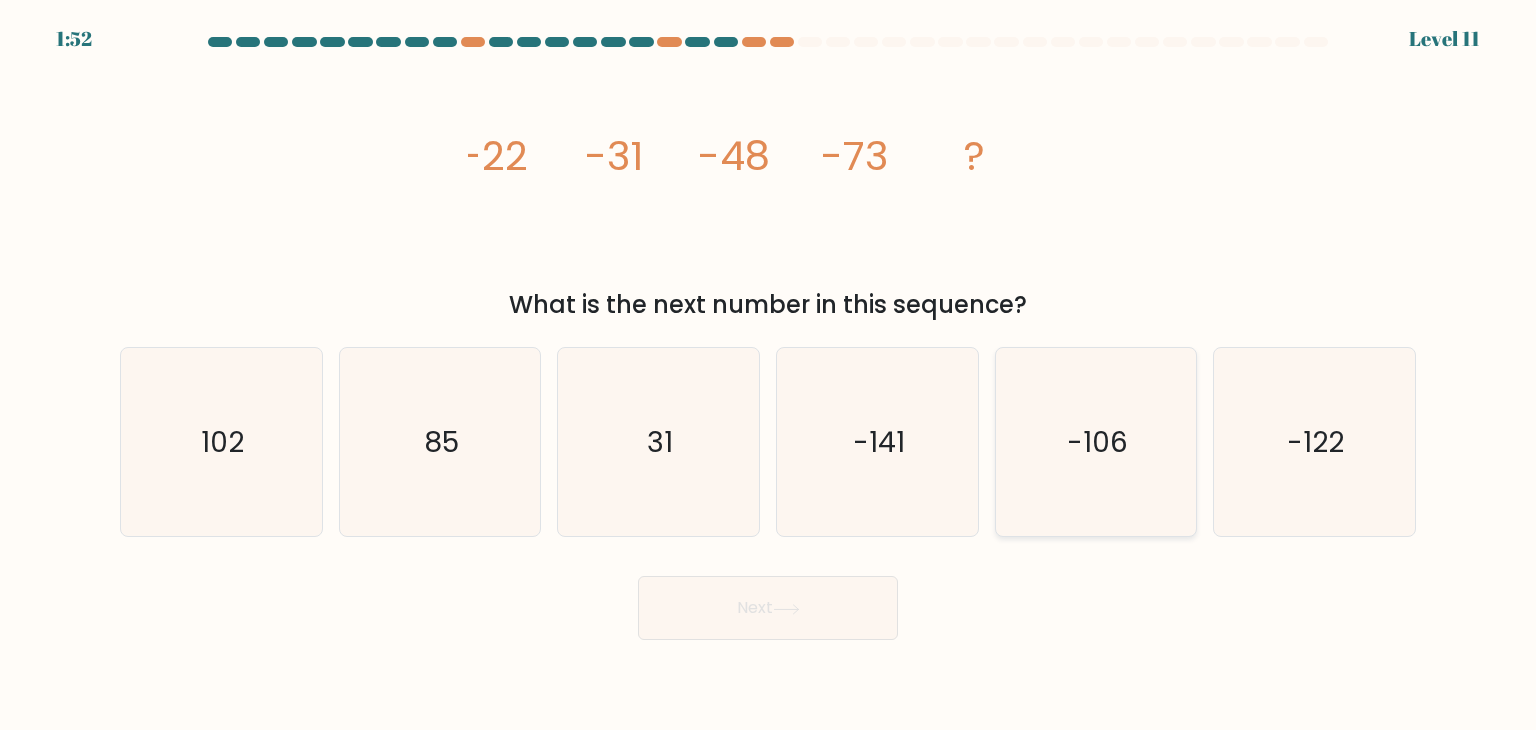 click on "-106" 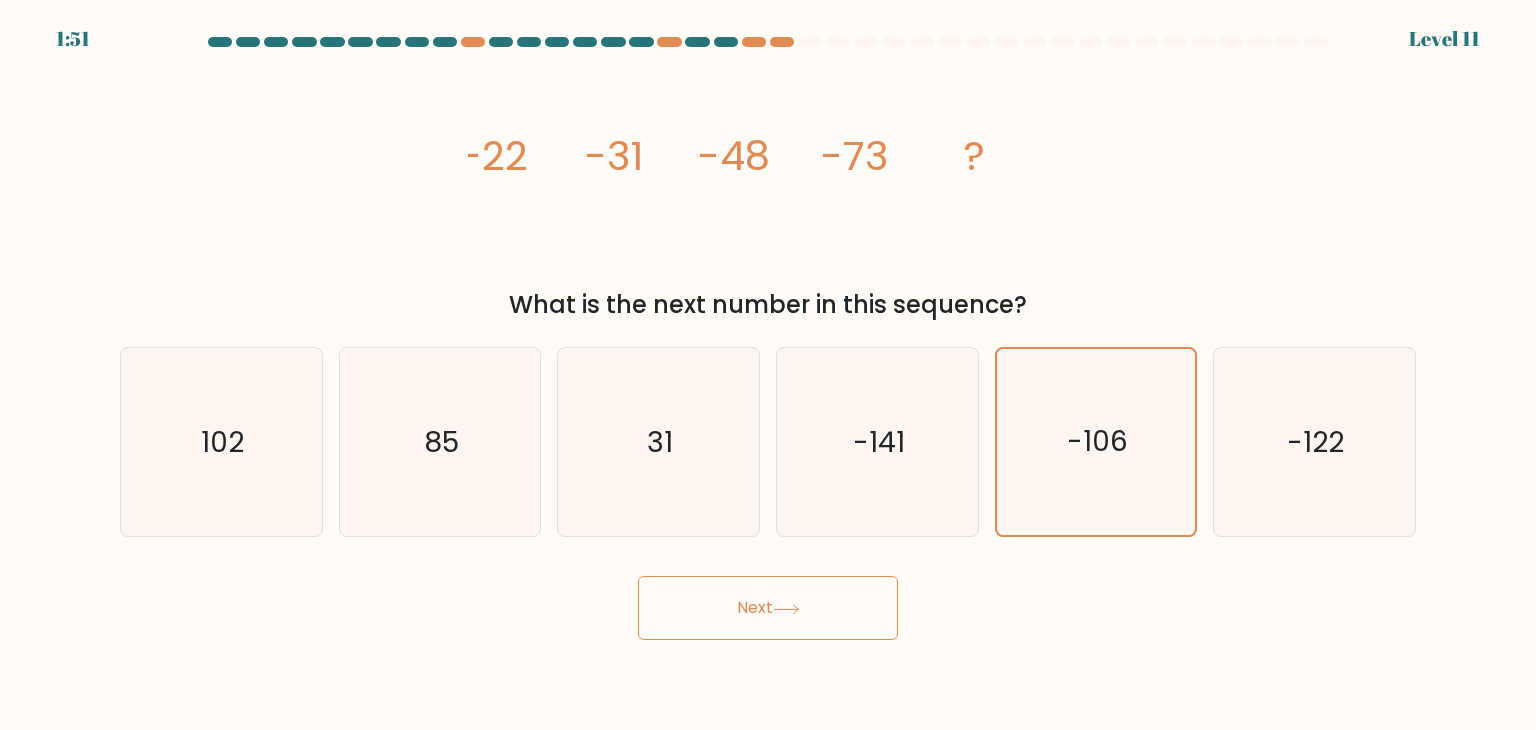 click 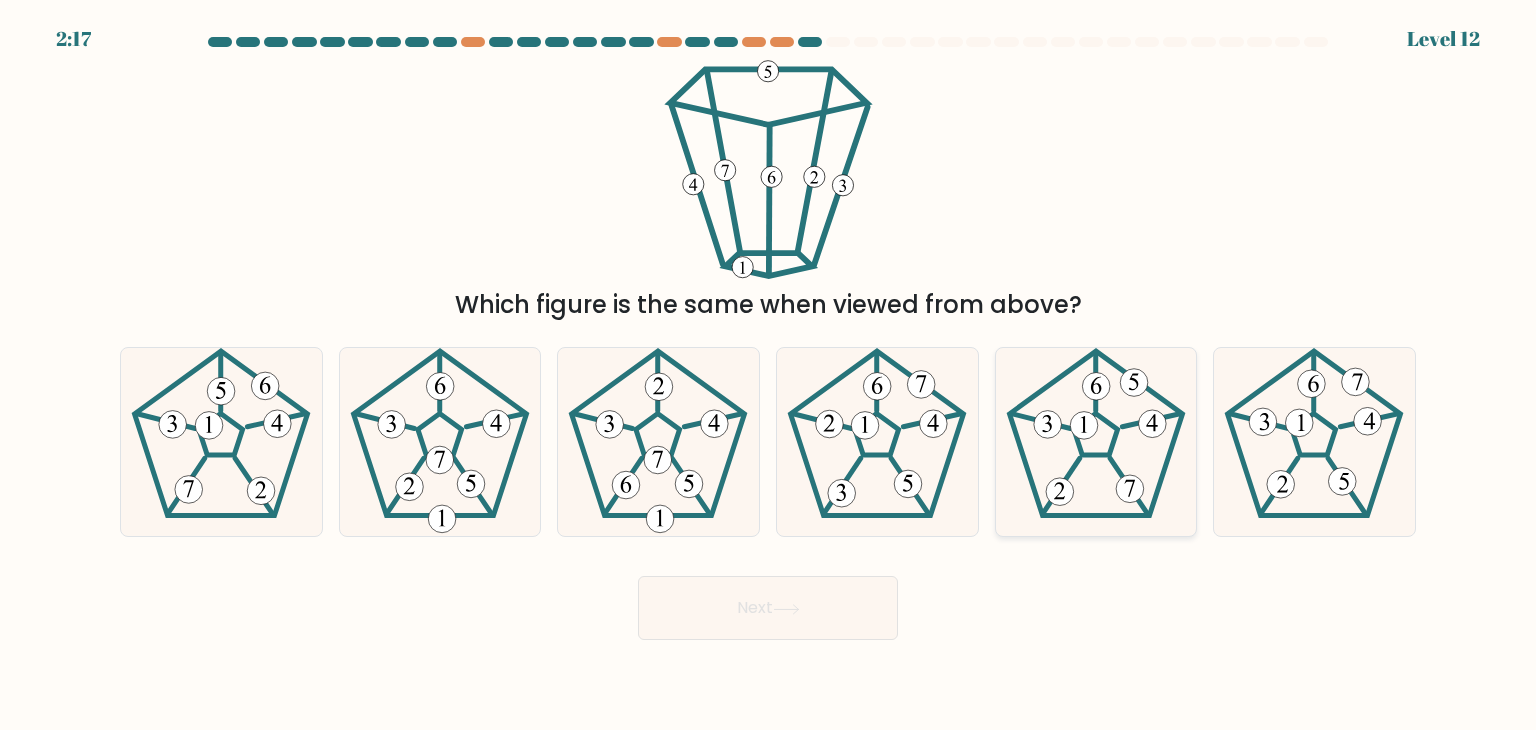 click 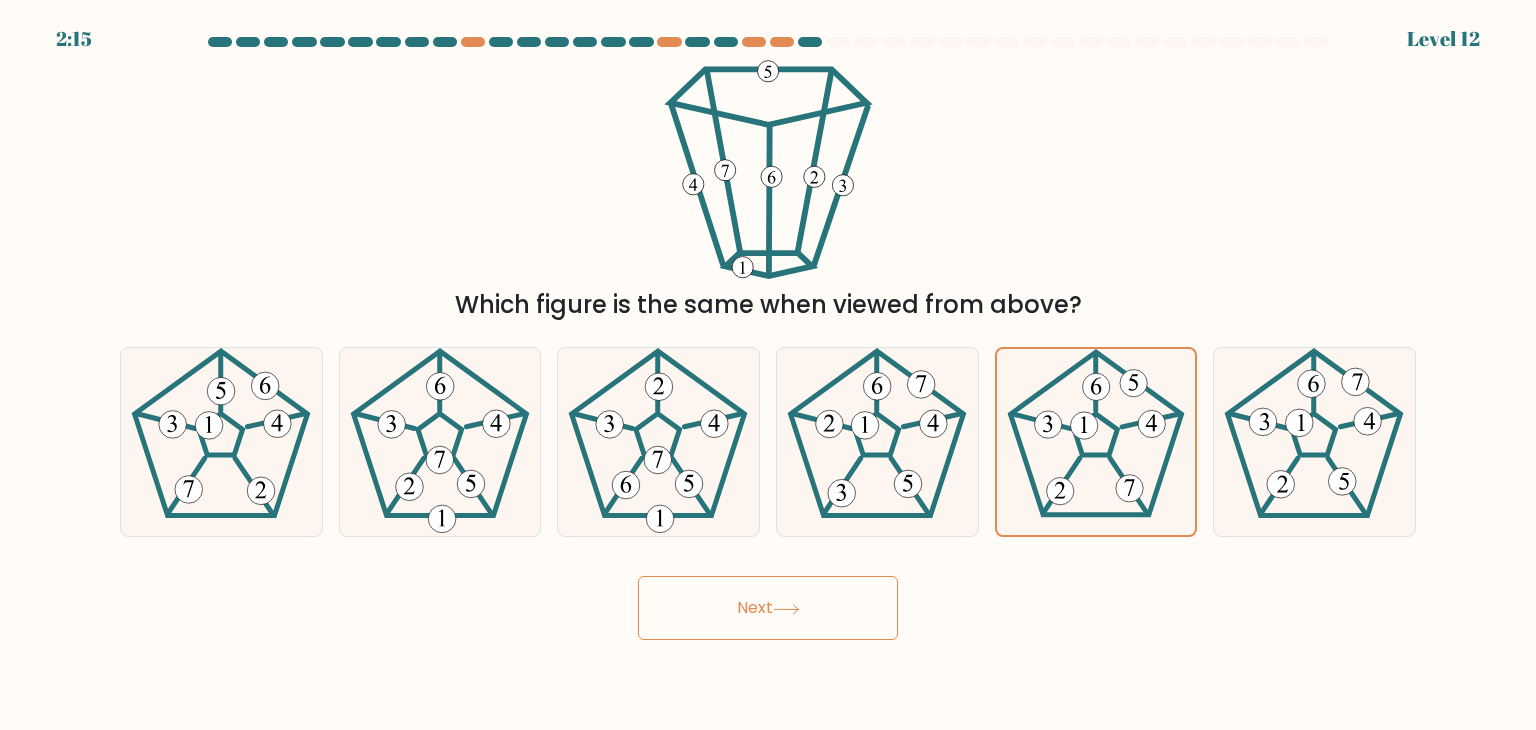 click on "Next" at bounding box center (768, 608) 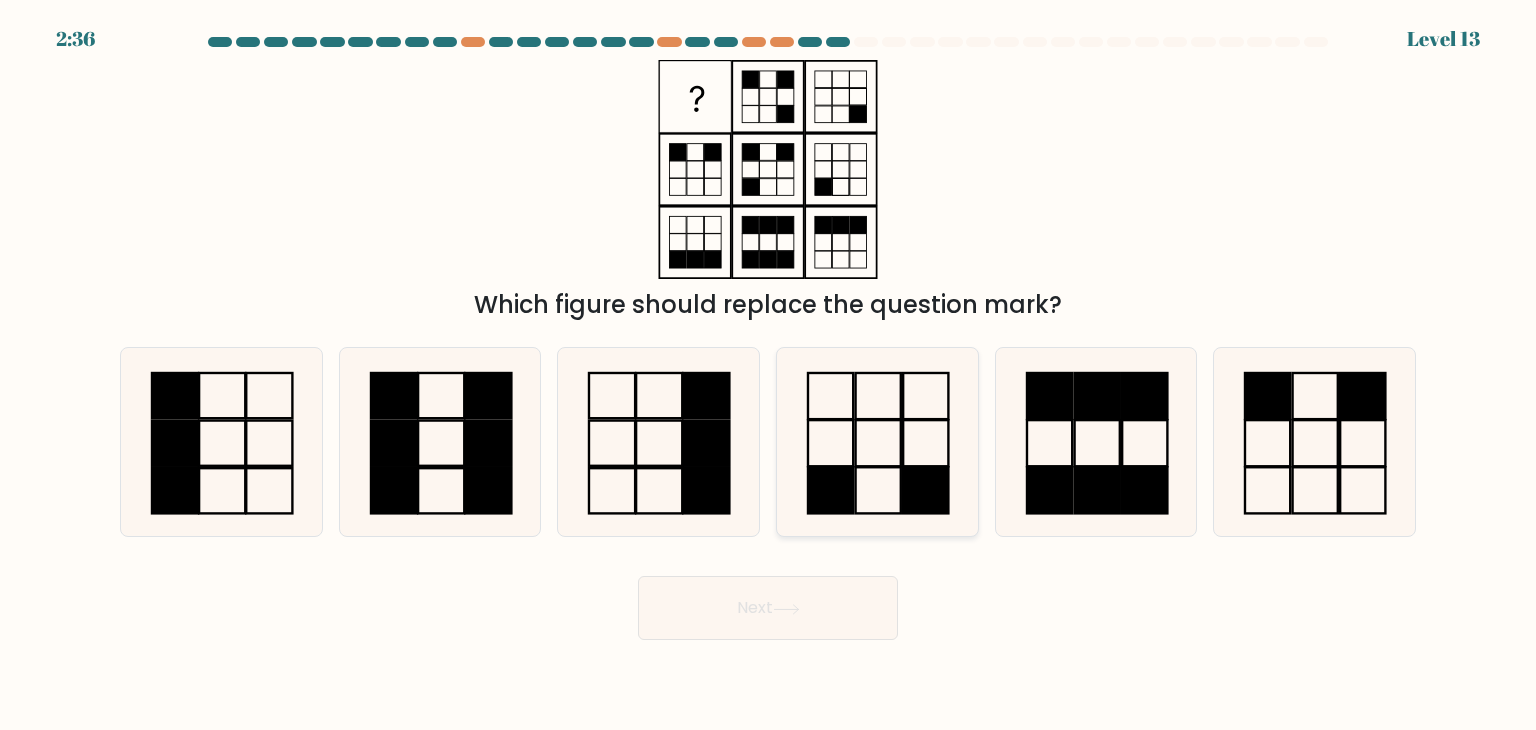 click 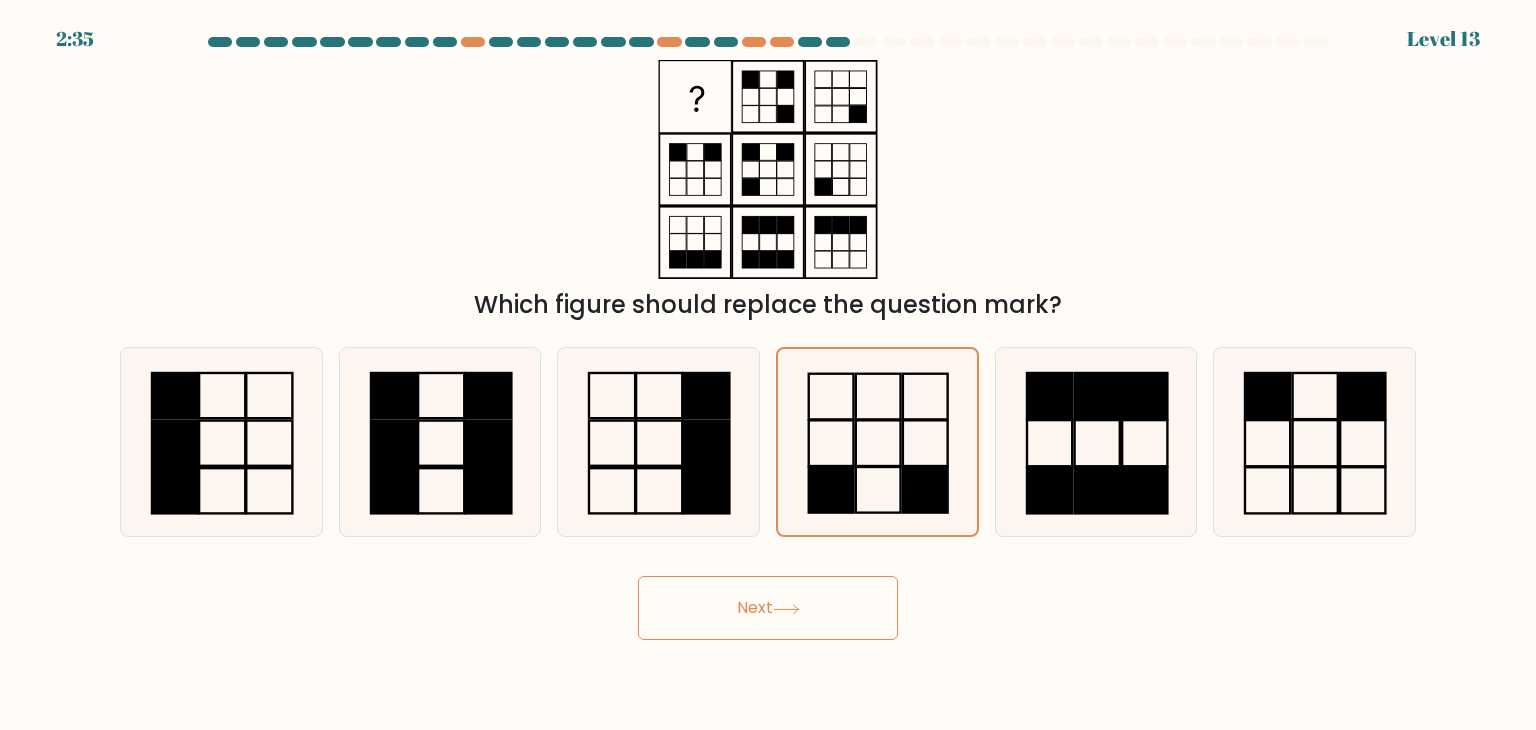 click on "Next" at bounding box center (768, 608) 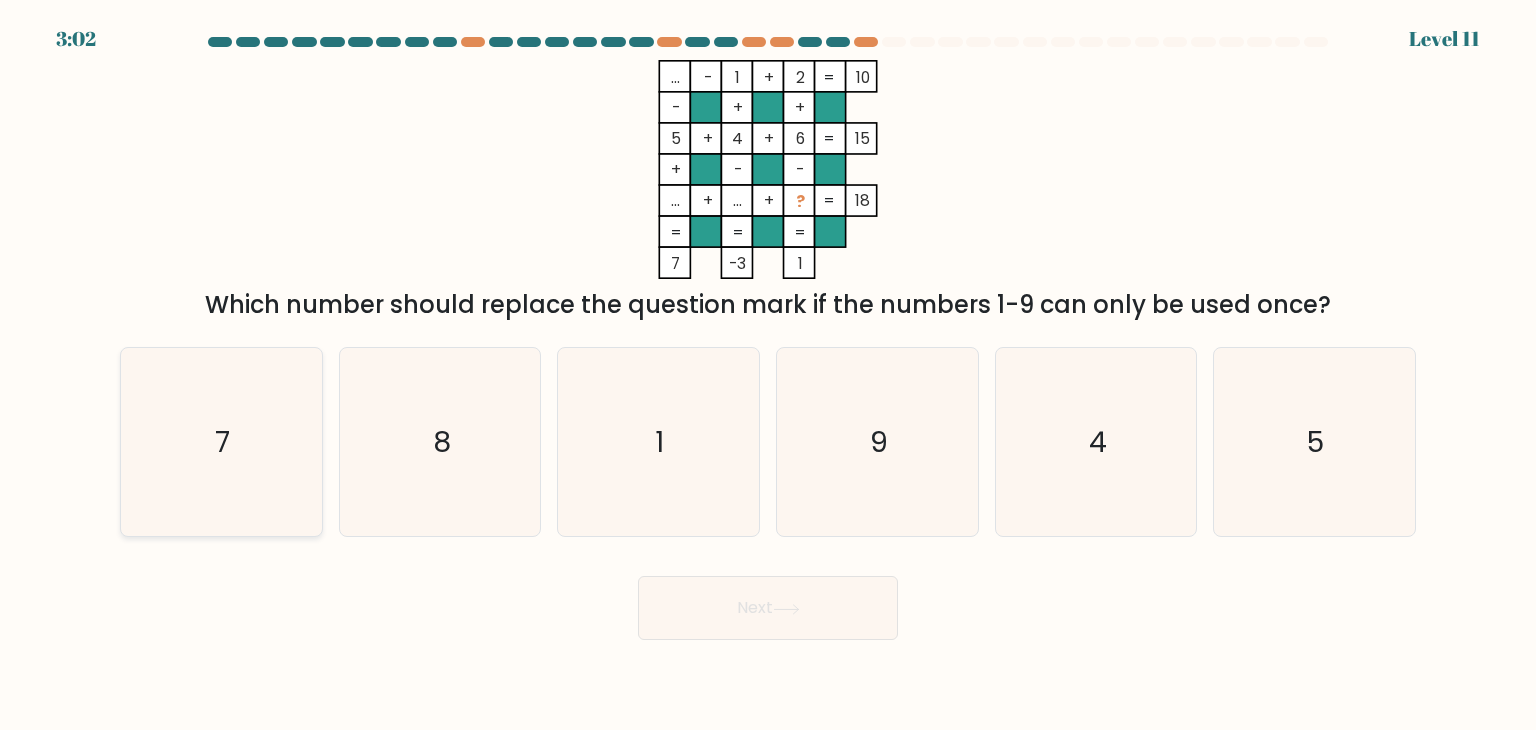 click on "7" 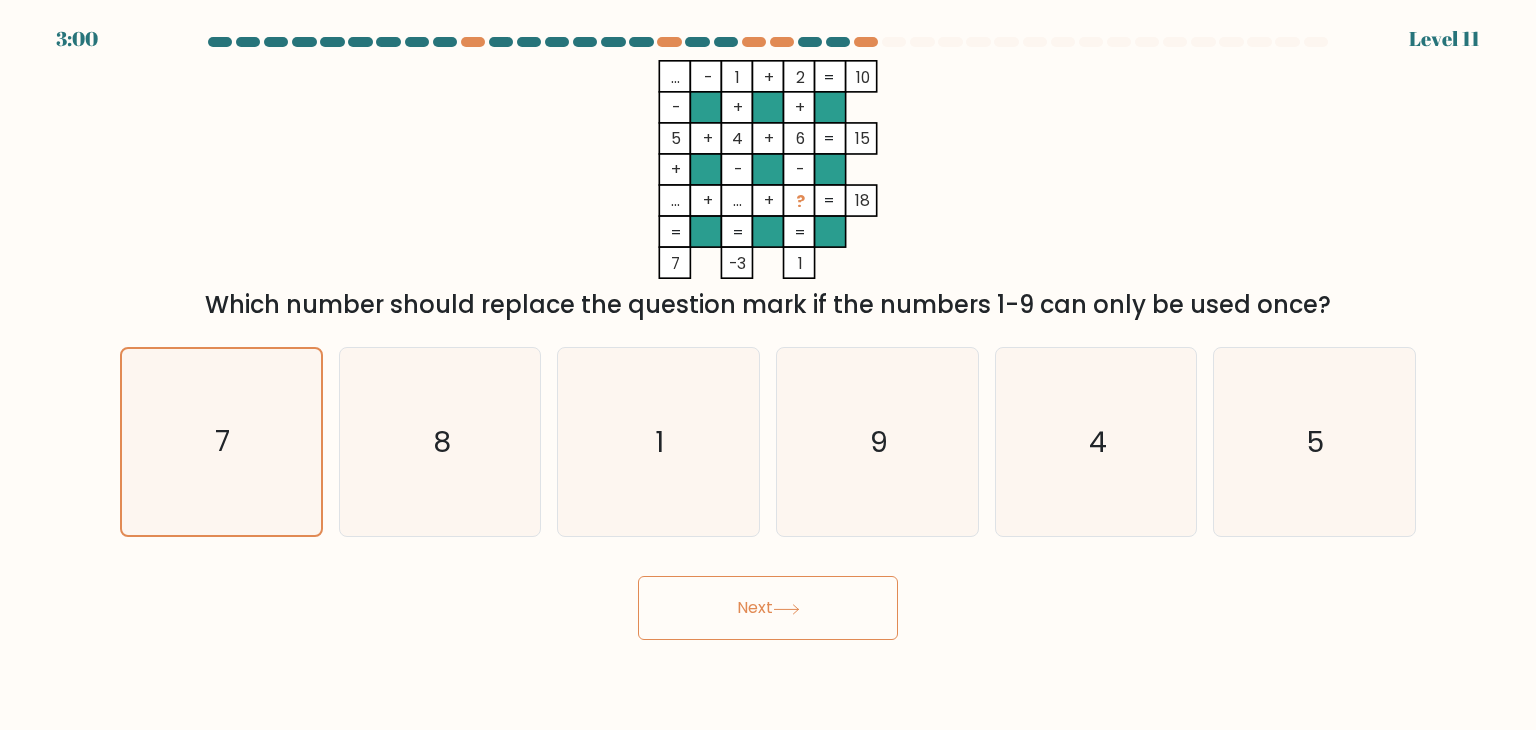 click on "Next" at bounding box center (768, 608) 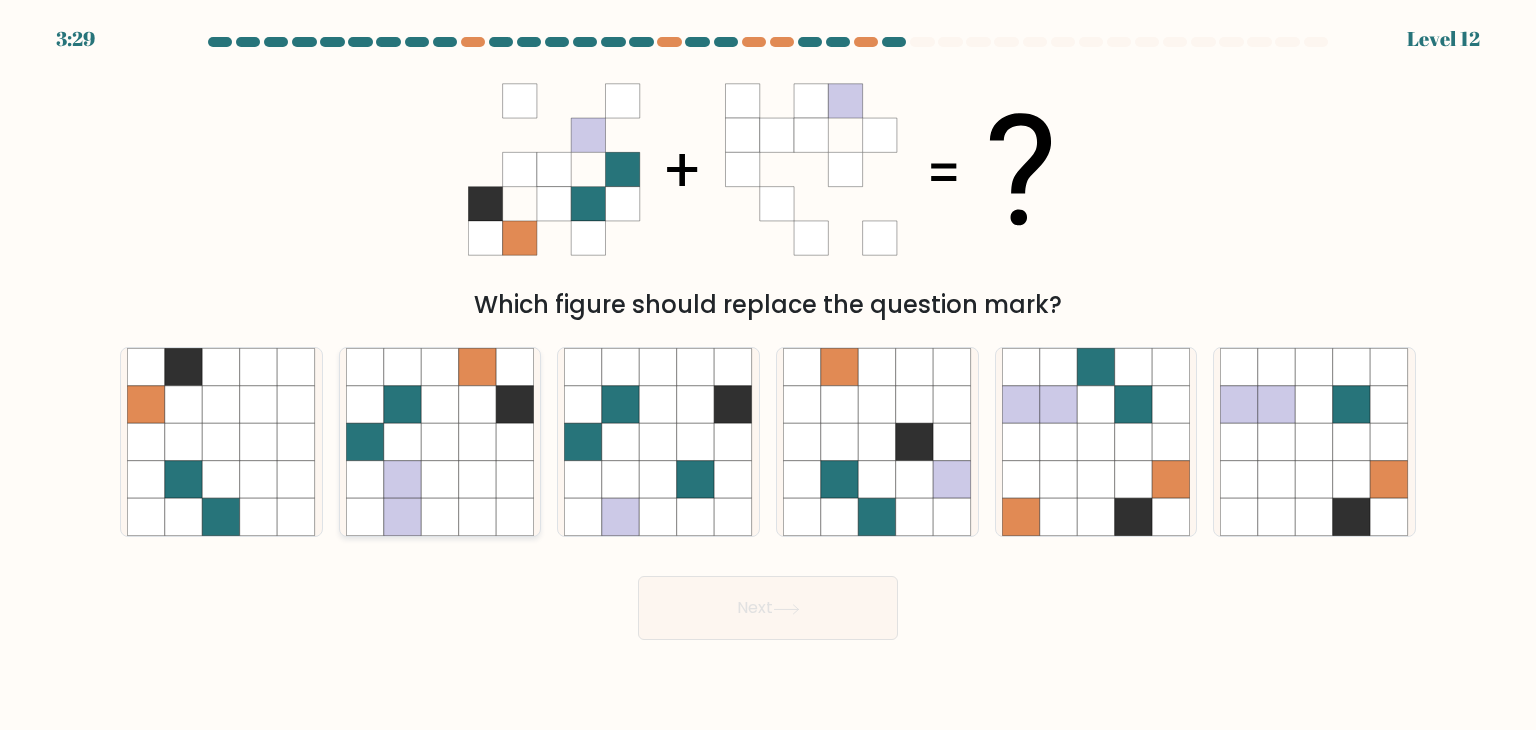 click 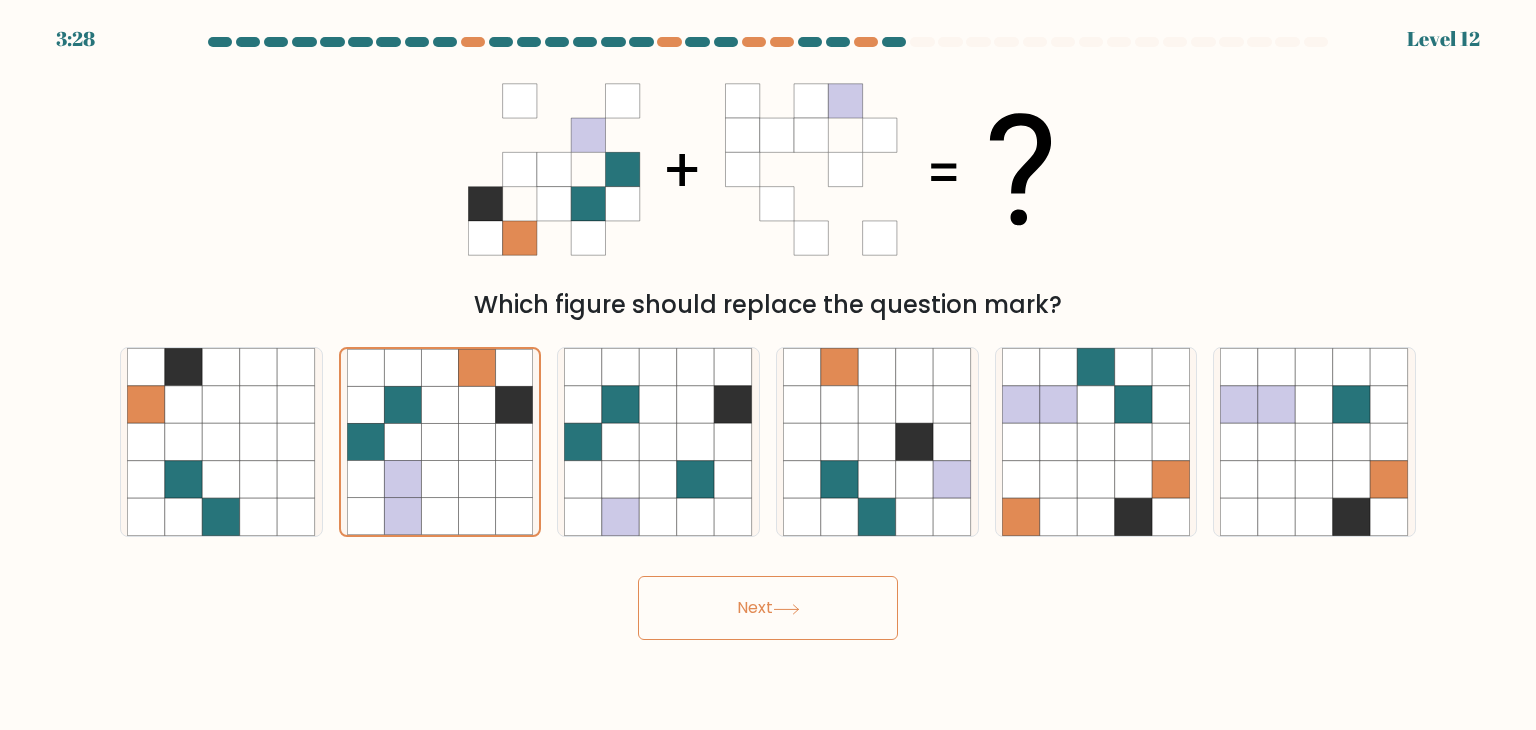 click on "Next" at bounding box center [768, 608] 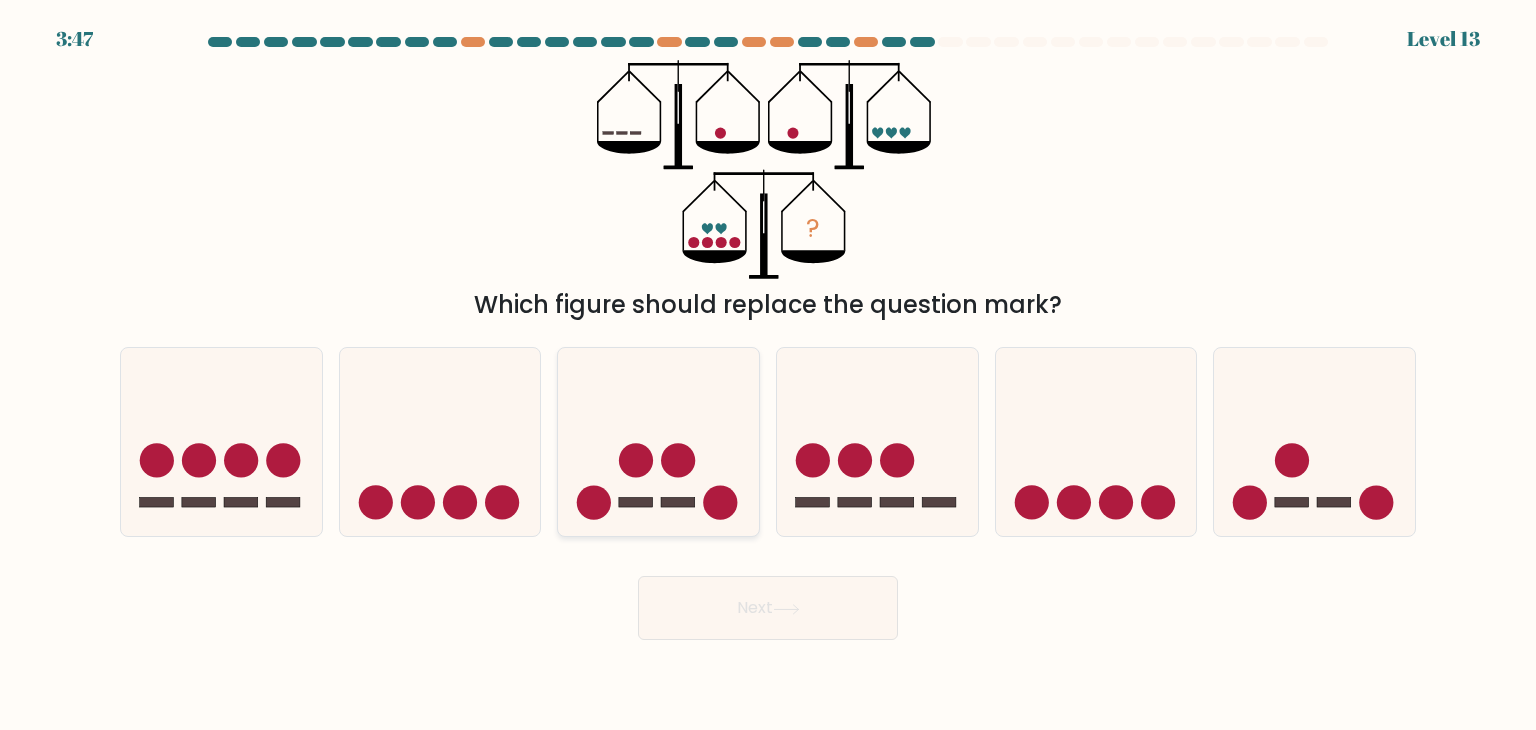 click 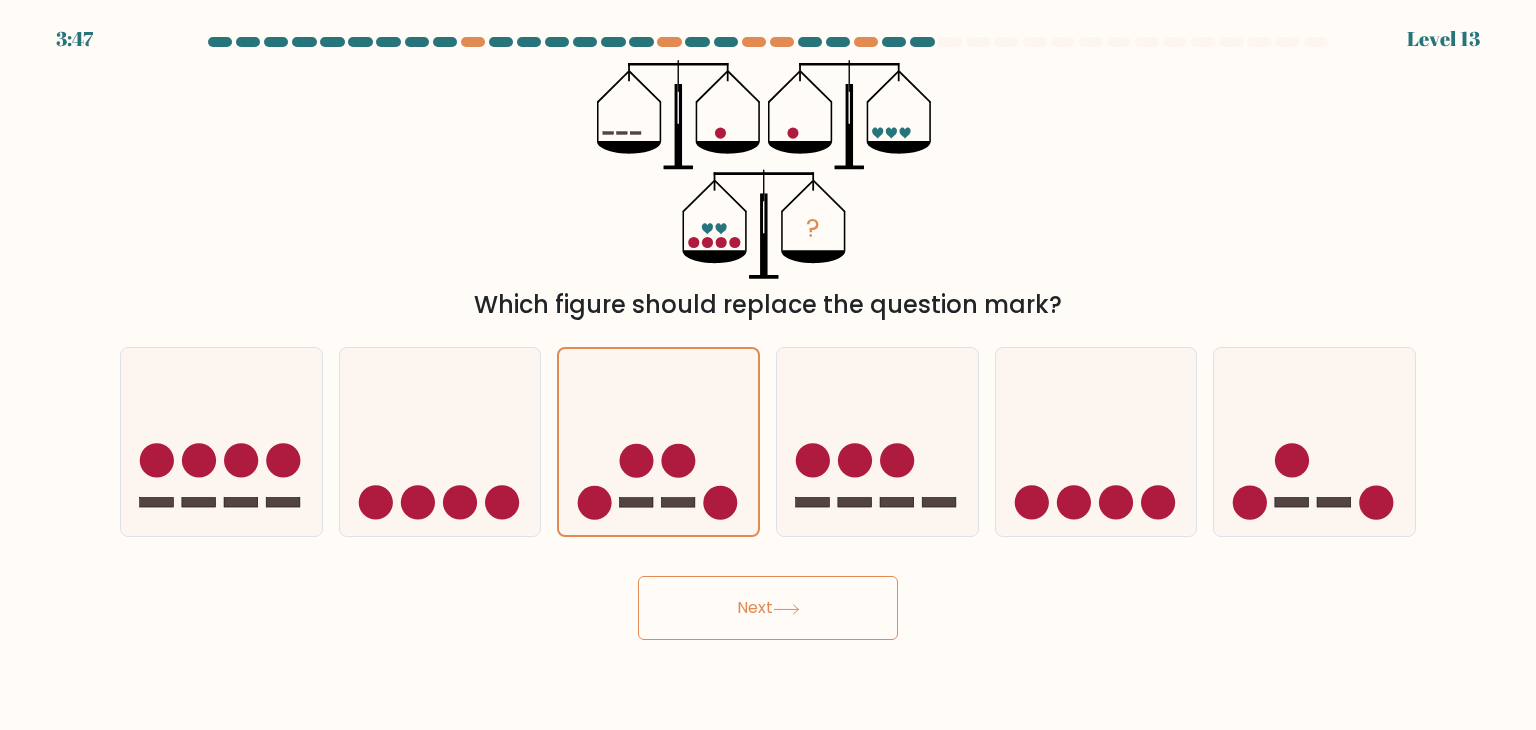click on "Next" at bounding box center (768, 608) 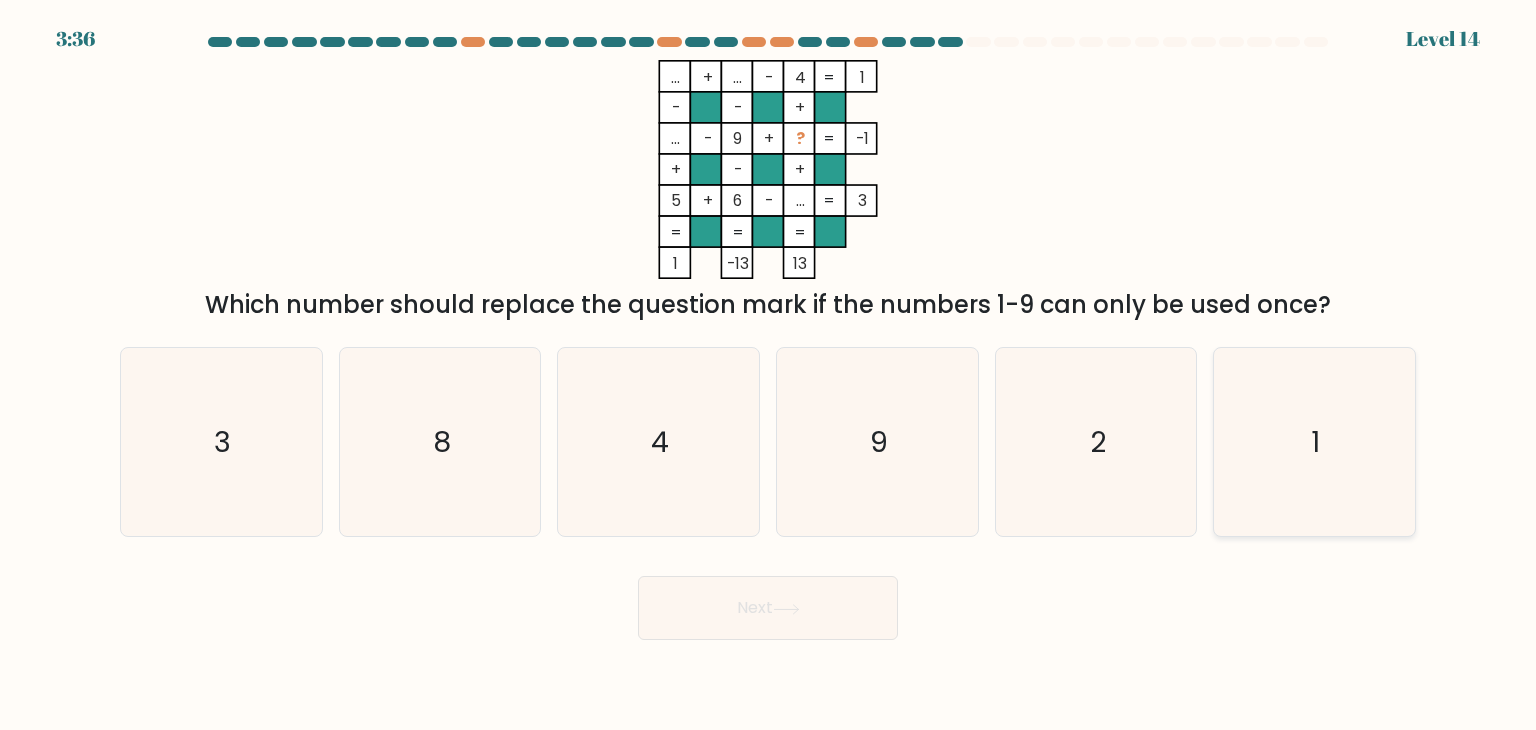 click on "1" 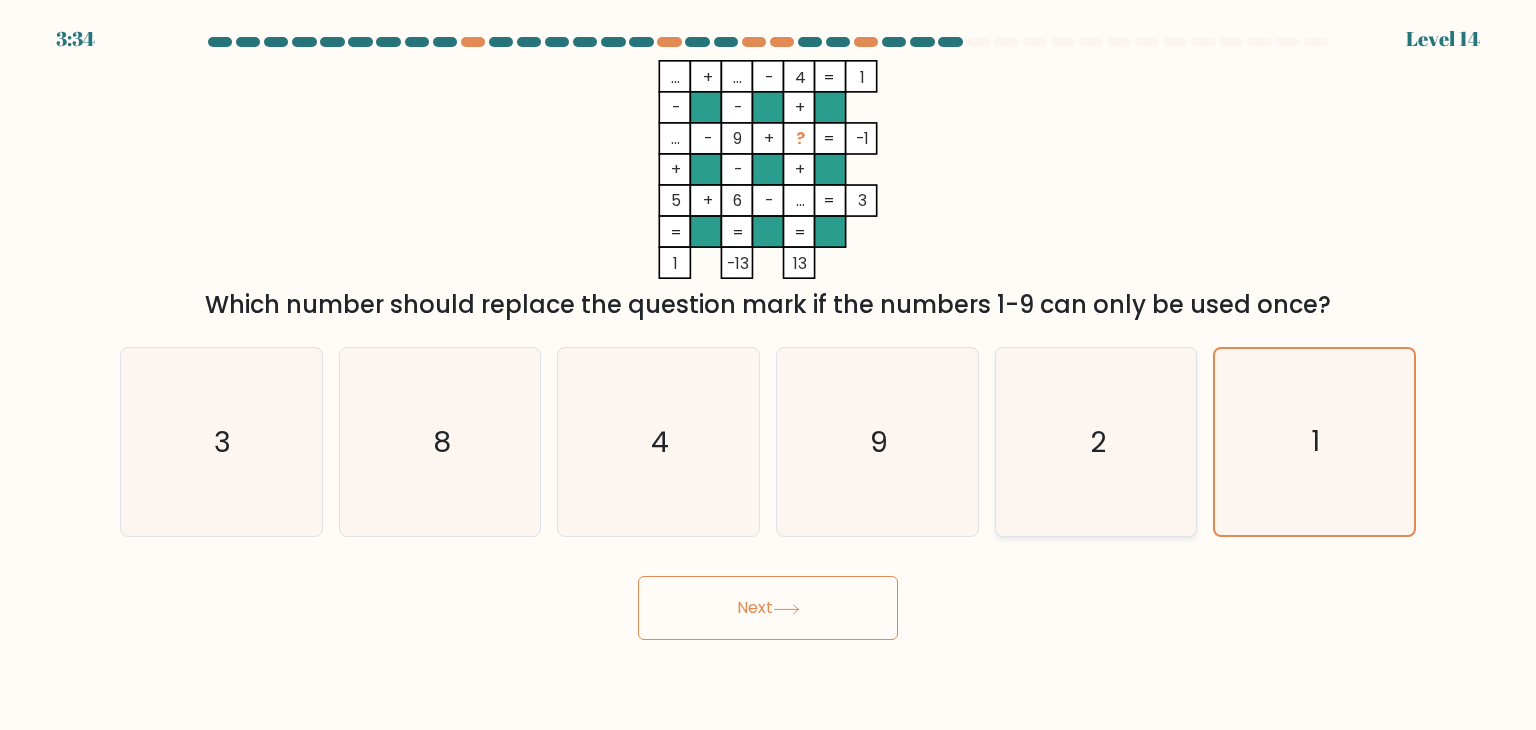 click on "2" 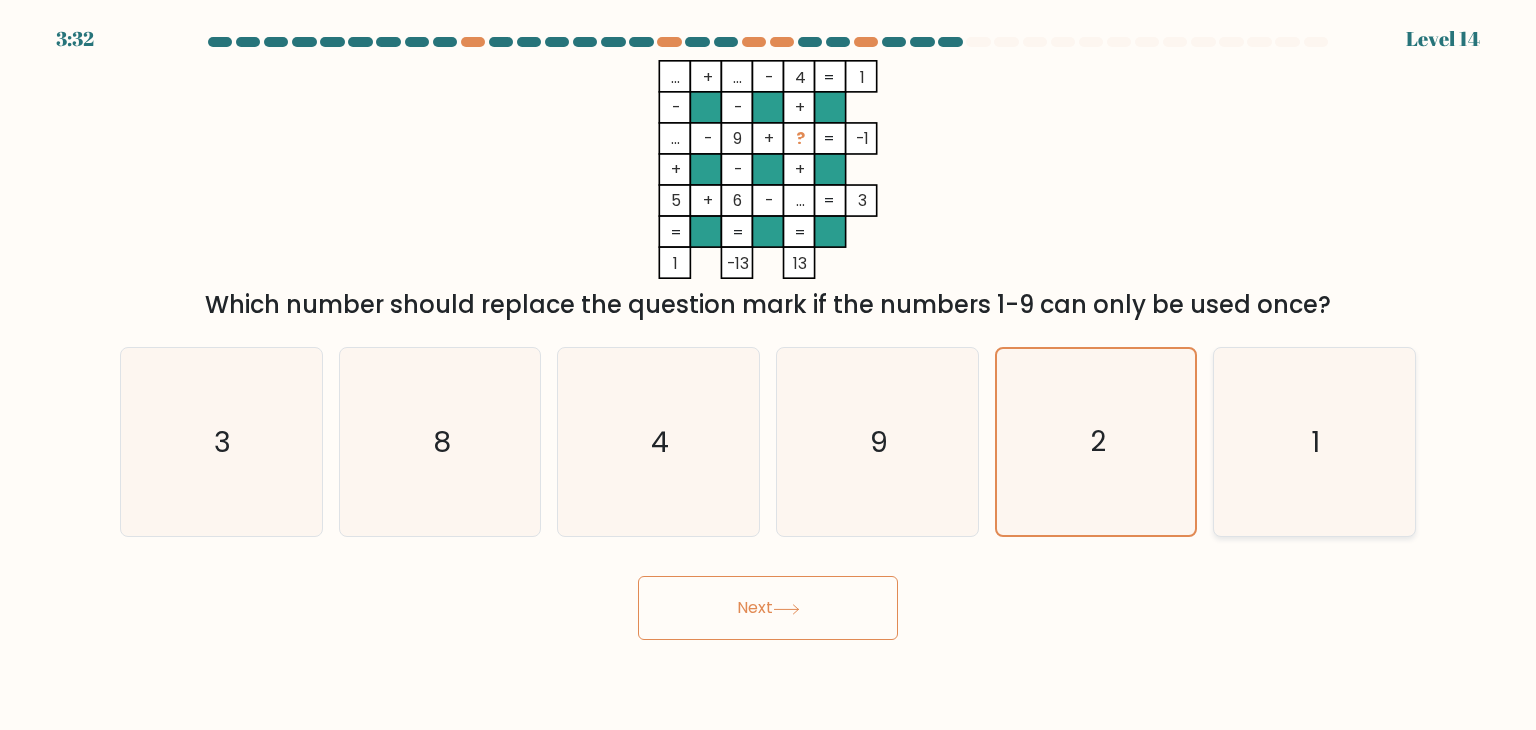 click on "1" 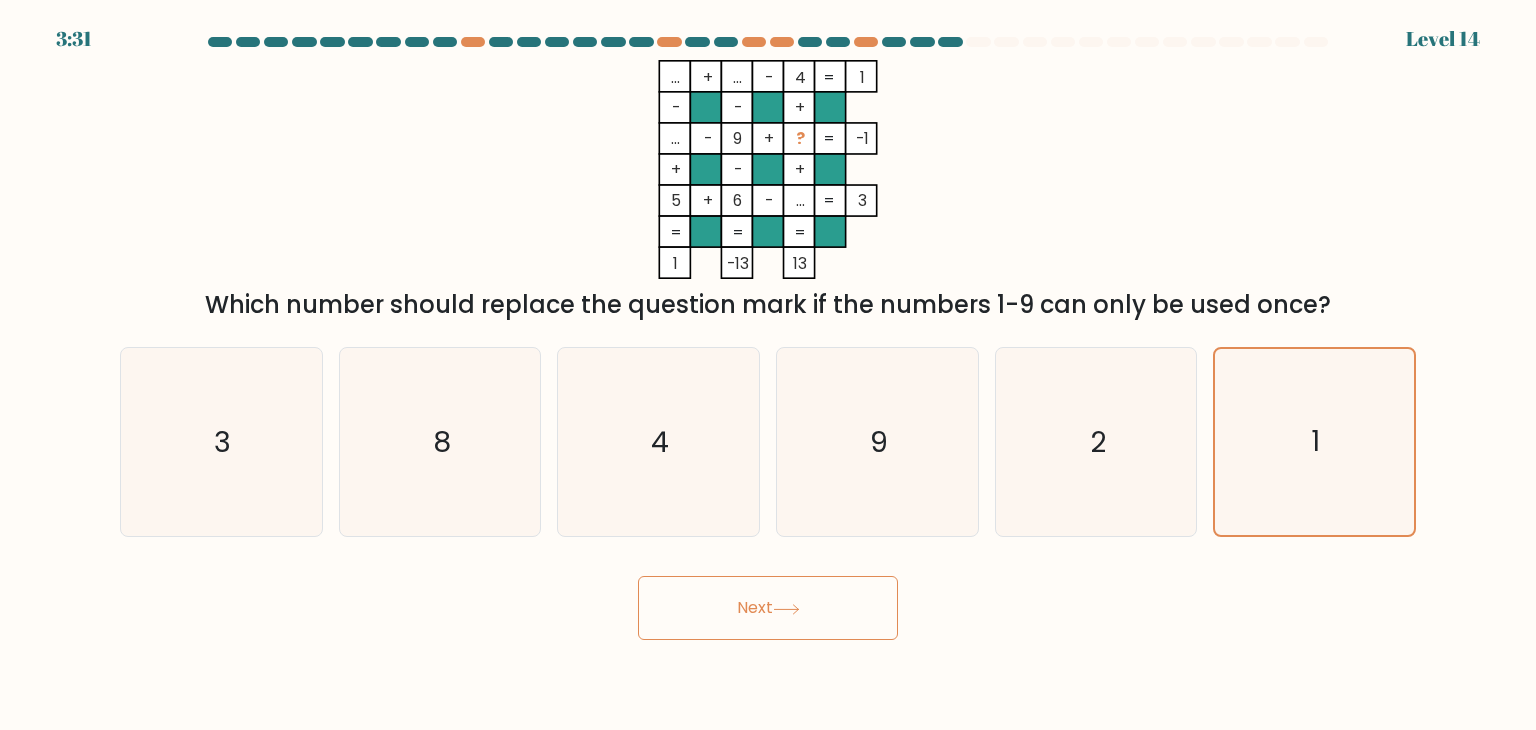 drag, startPoint x: 750, startPoint y: 630, endPoint x: 758, endPoint y: 618, distance: 14.422205 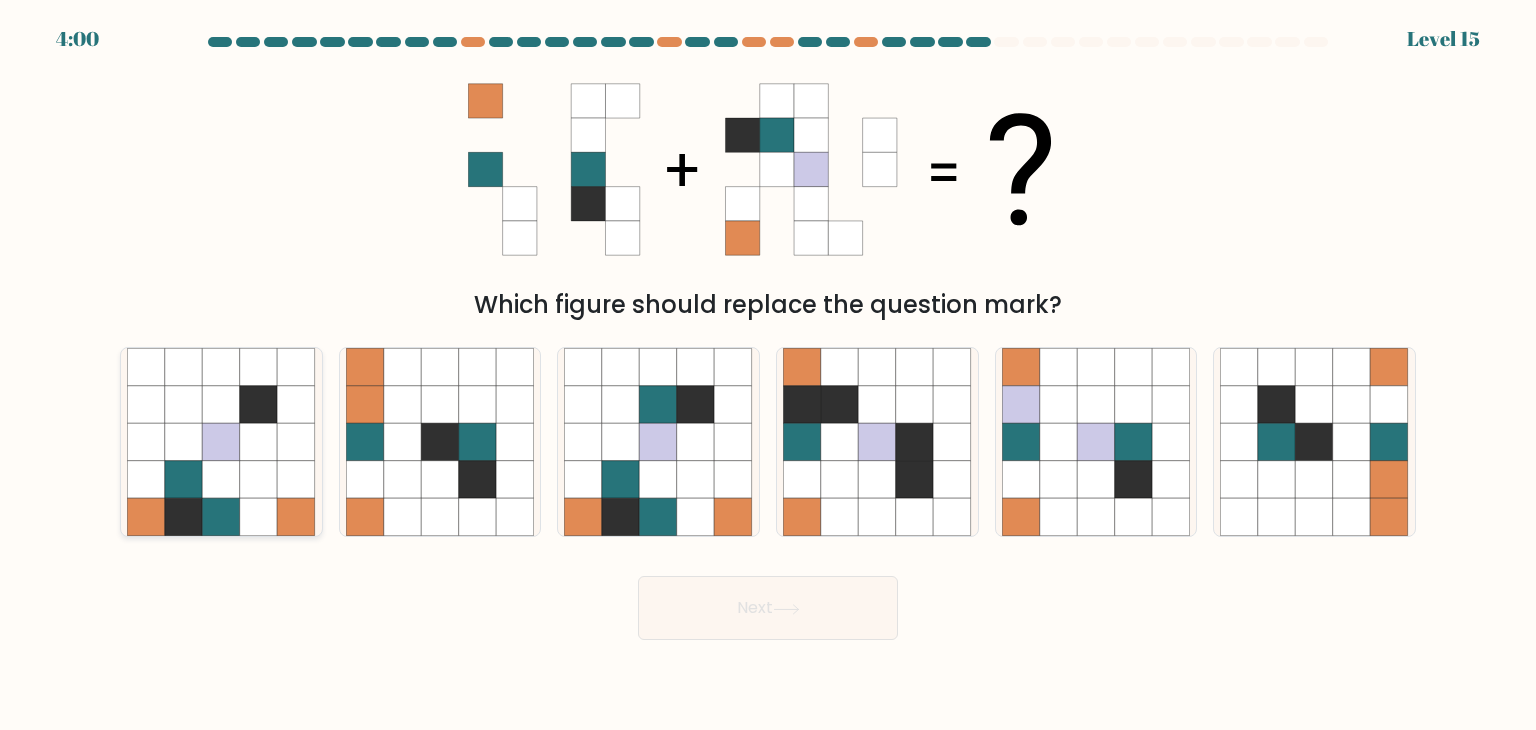 click 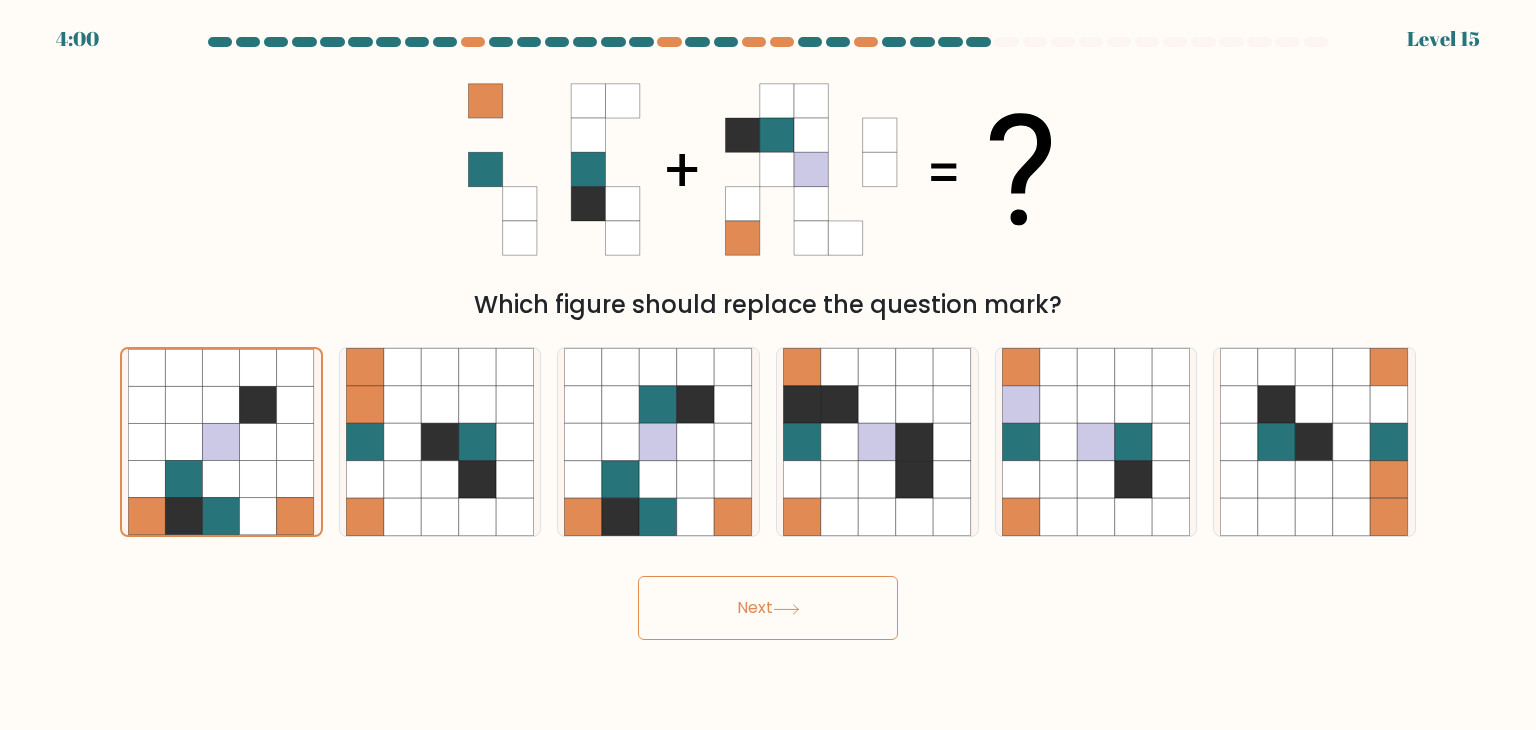 click on "Next" at bounding box center (768, 608) 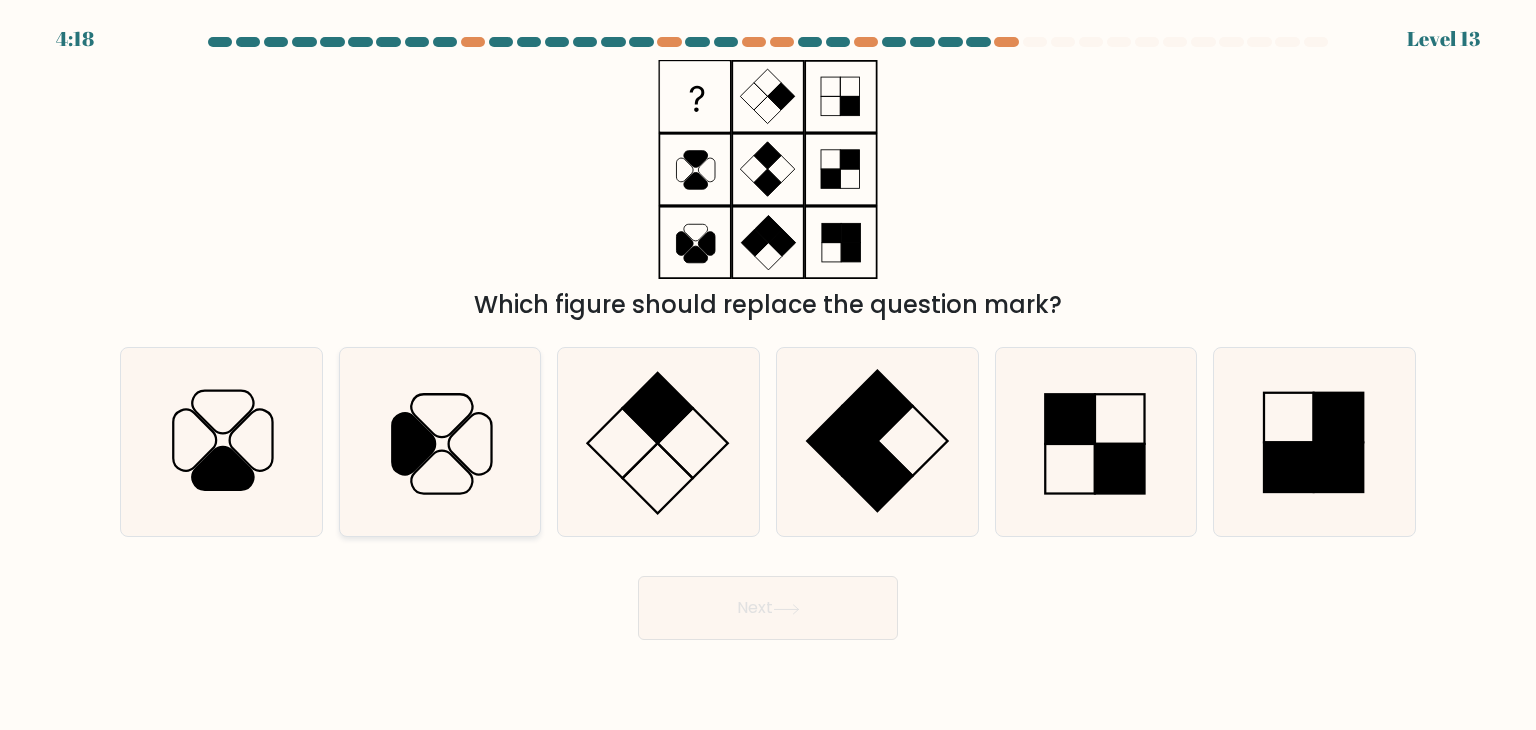 click 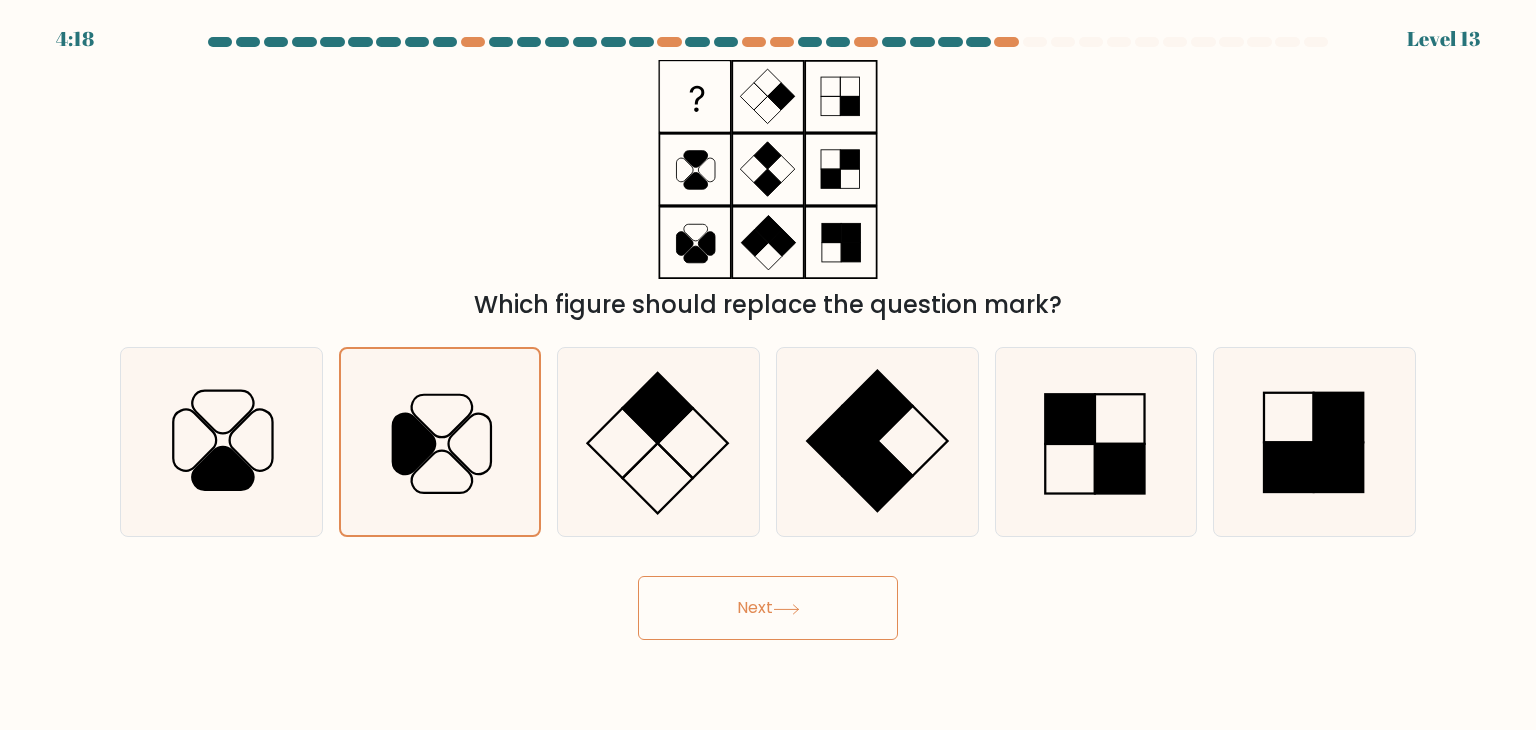 click on "Next" at bounding box center (768, 608) 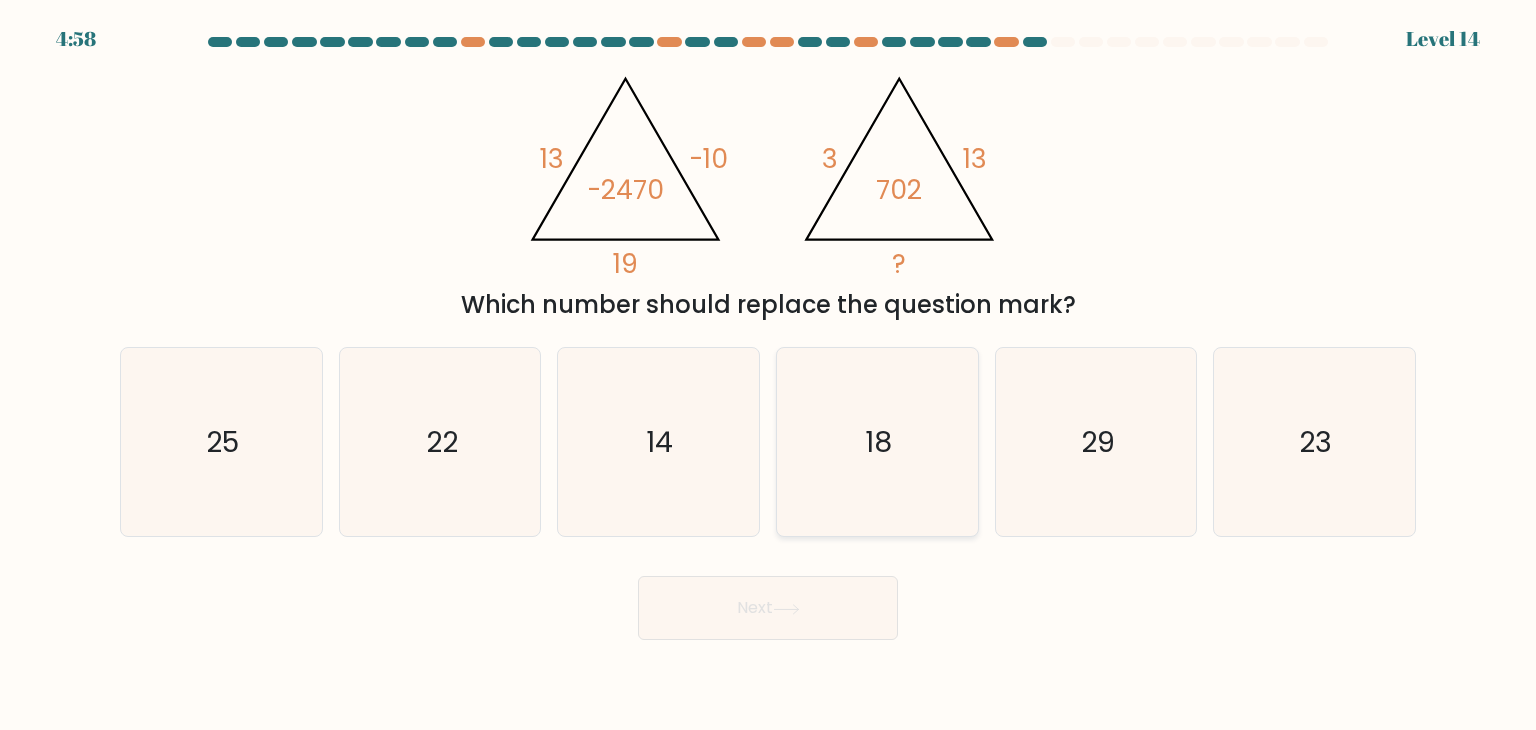 click on "18" 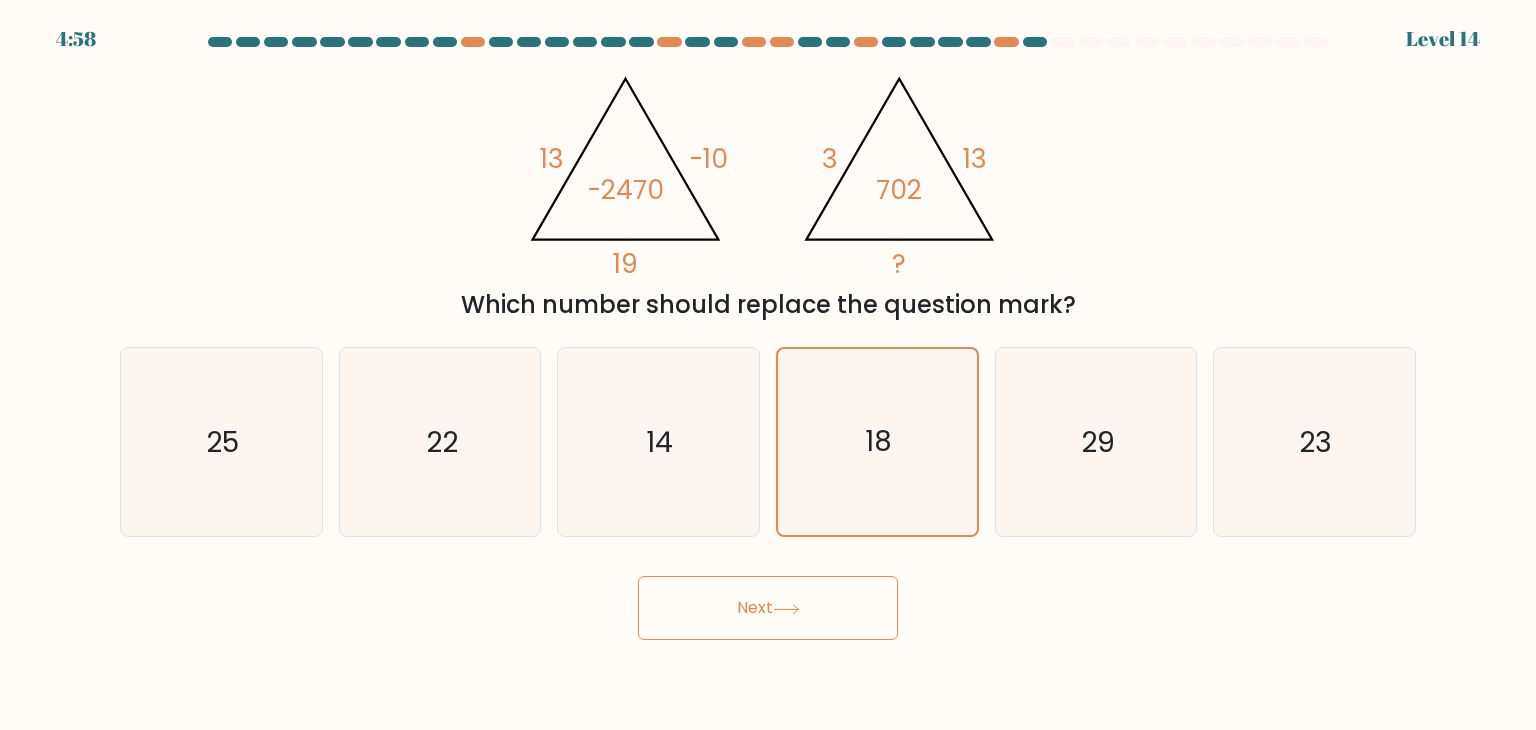 click on "Next" at bounding box center [768, 608] 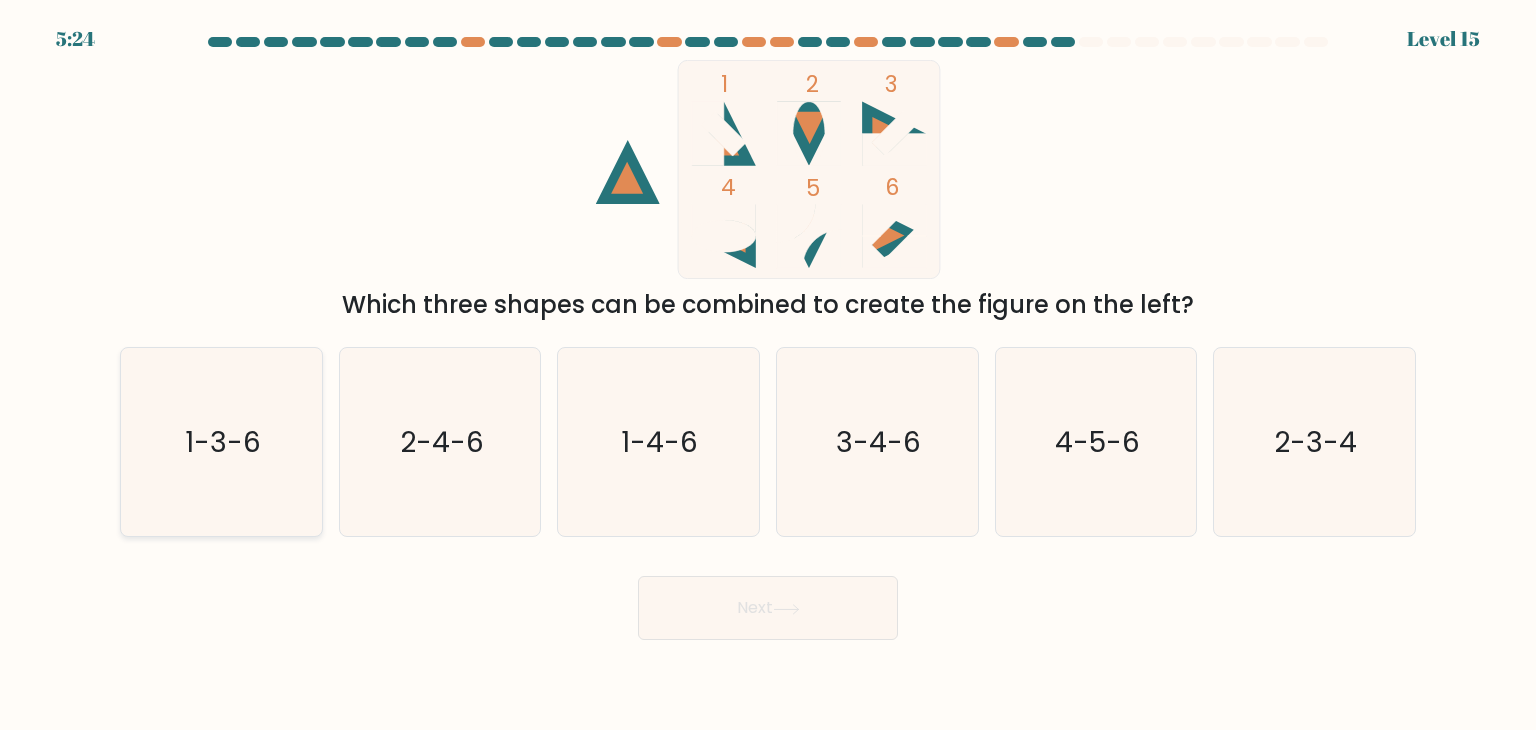 click on "1-3-6" 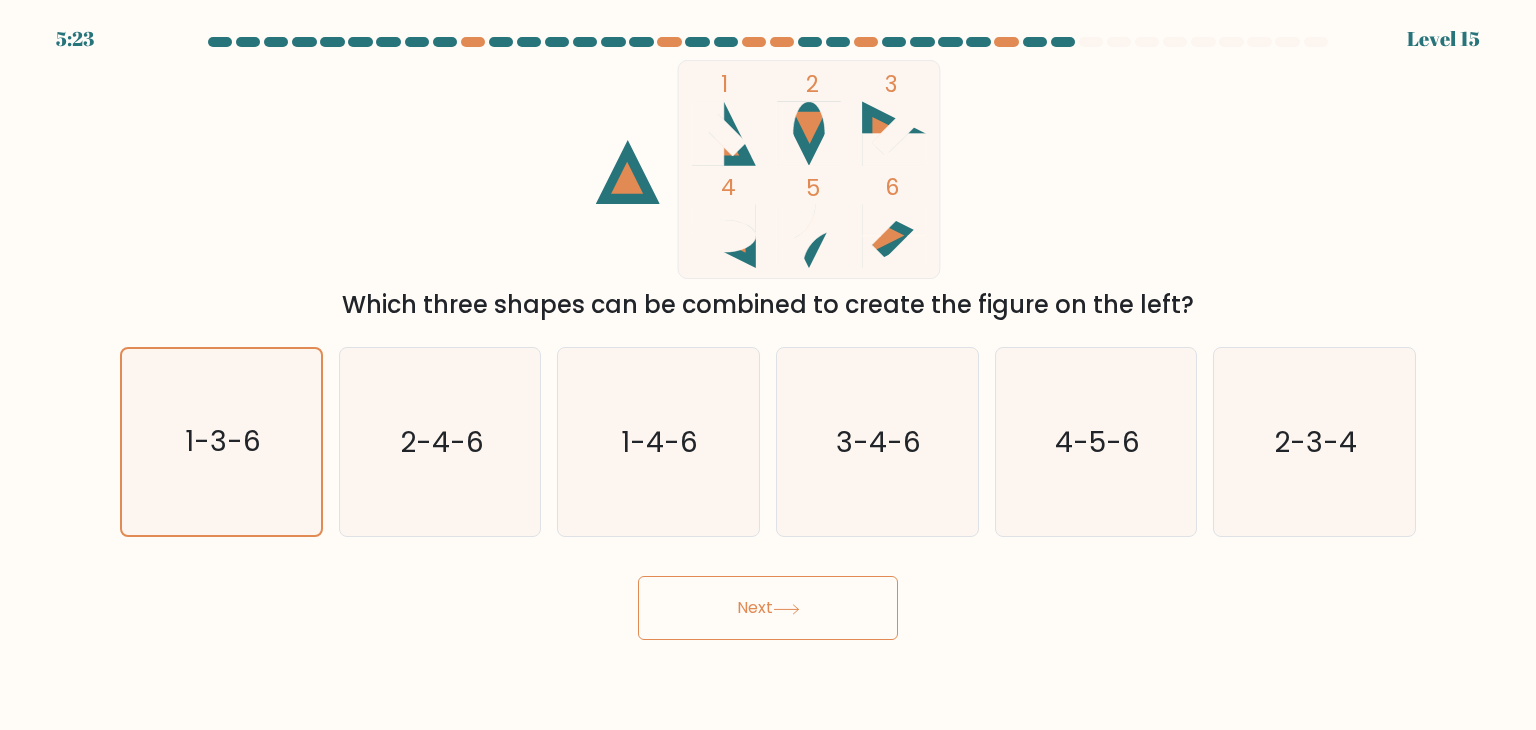 click on "Next" at bounding box center [768, 608] 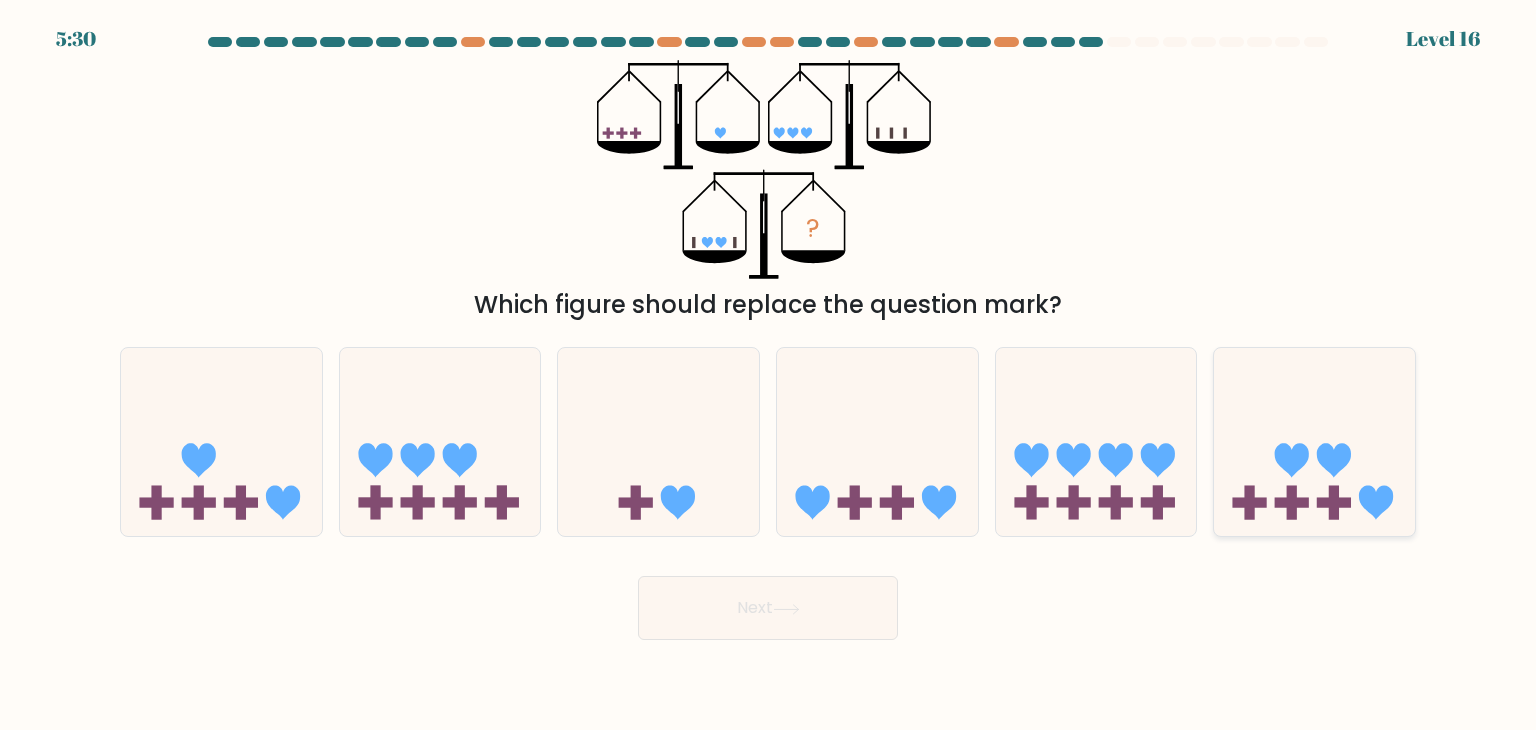 click 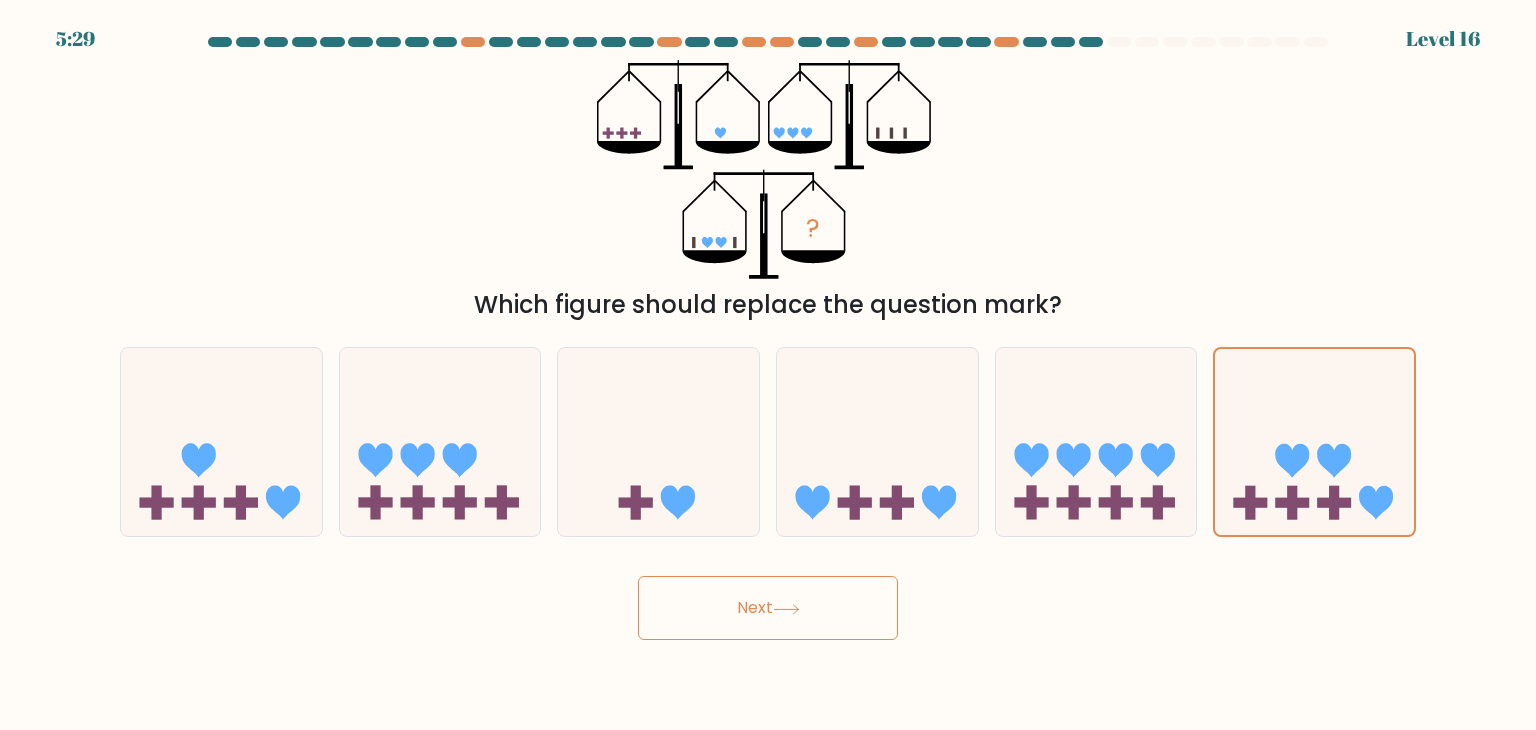 click on "Next" at bounding box center (768, 608) 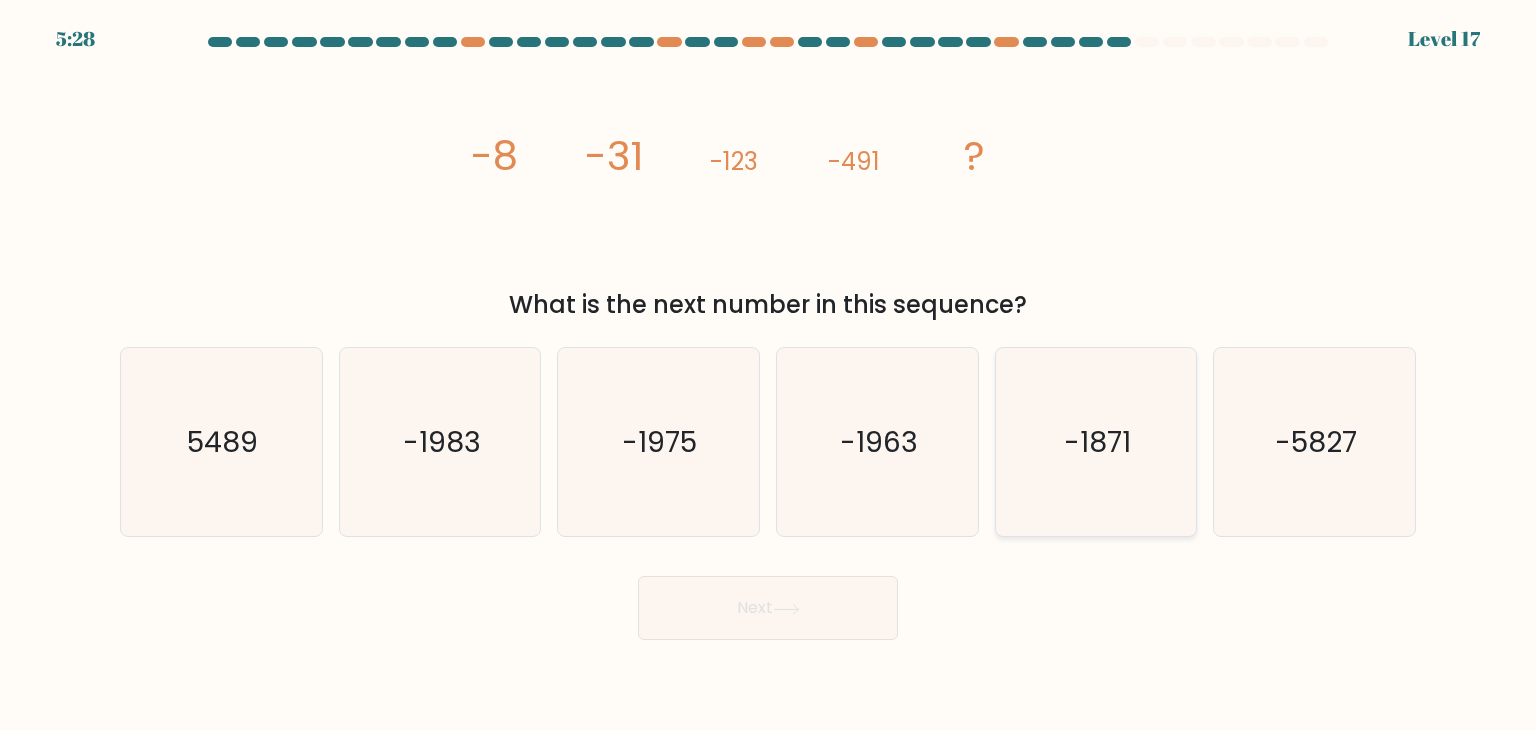 click on "-1871" 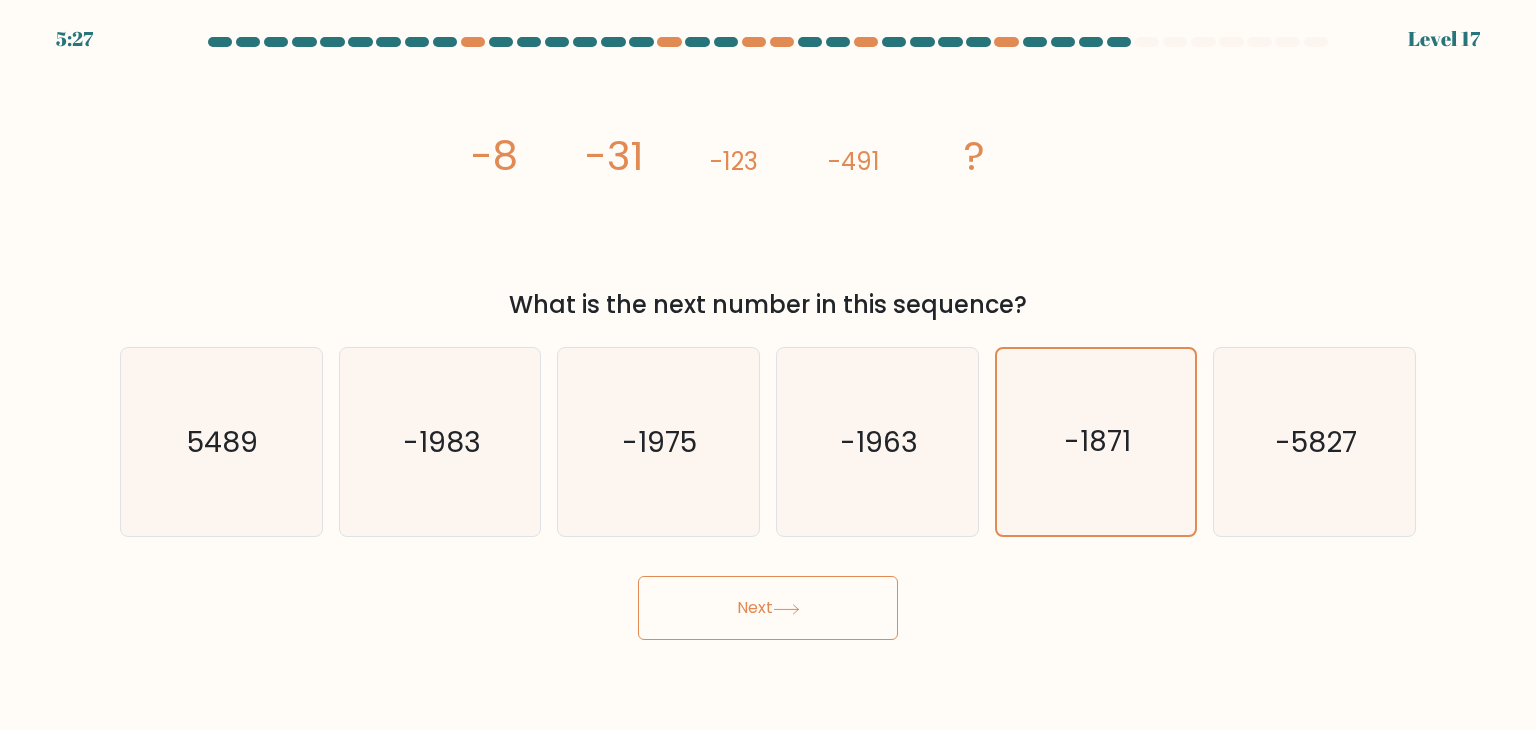 click on "Next" at bounding box center (768, 608) 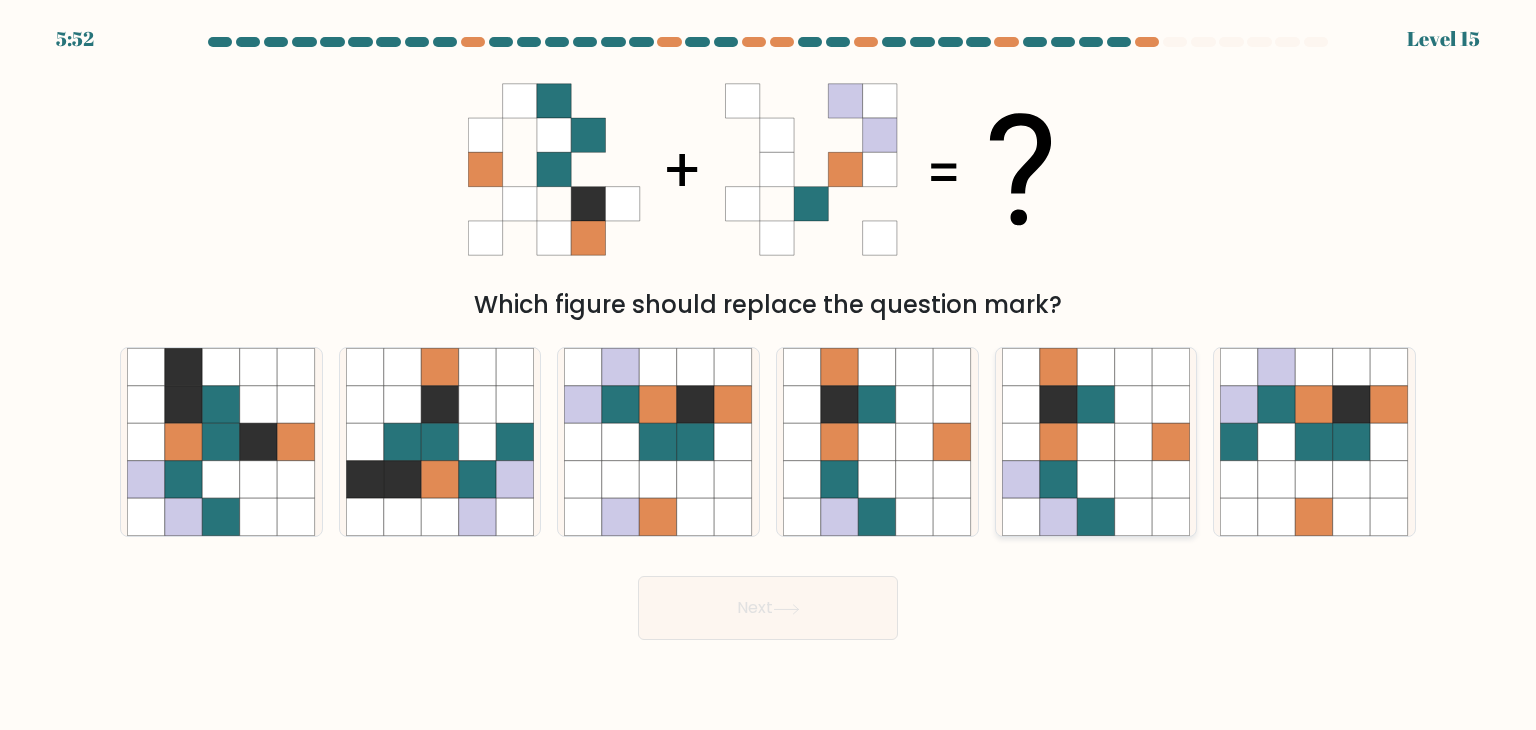 click 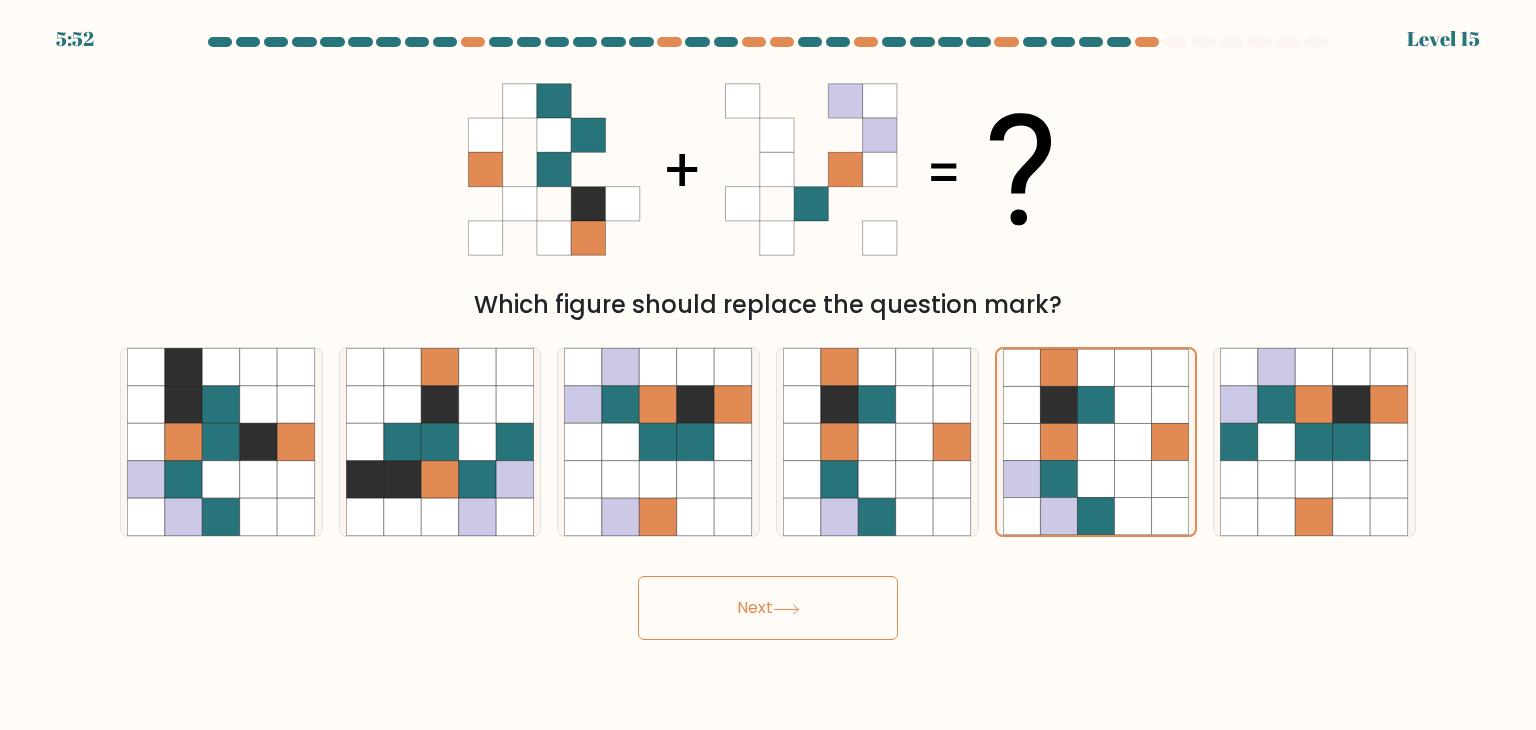 click on "Next" at bounding box center (768, 608) 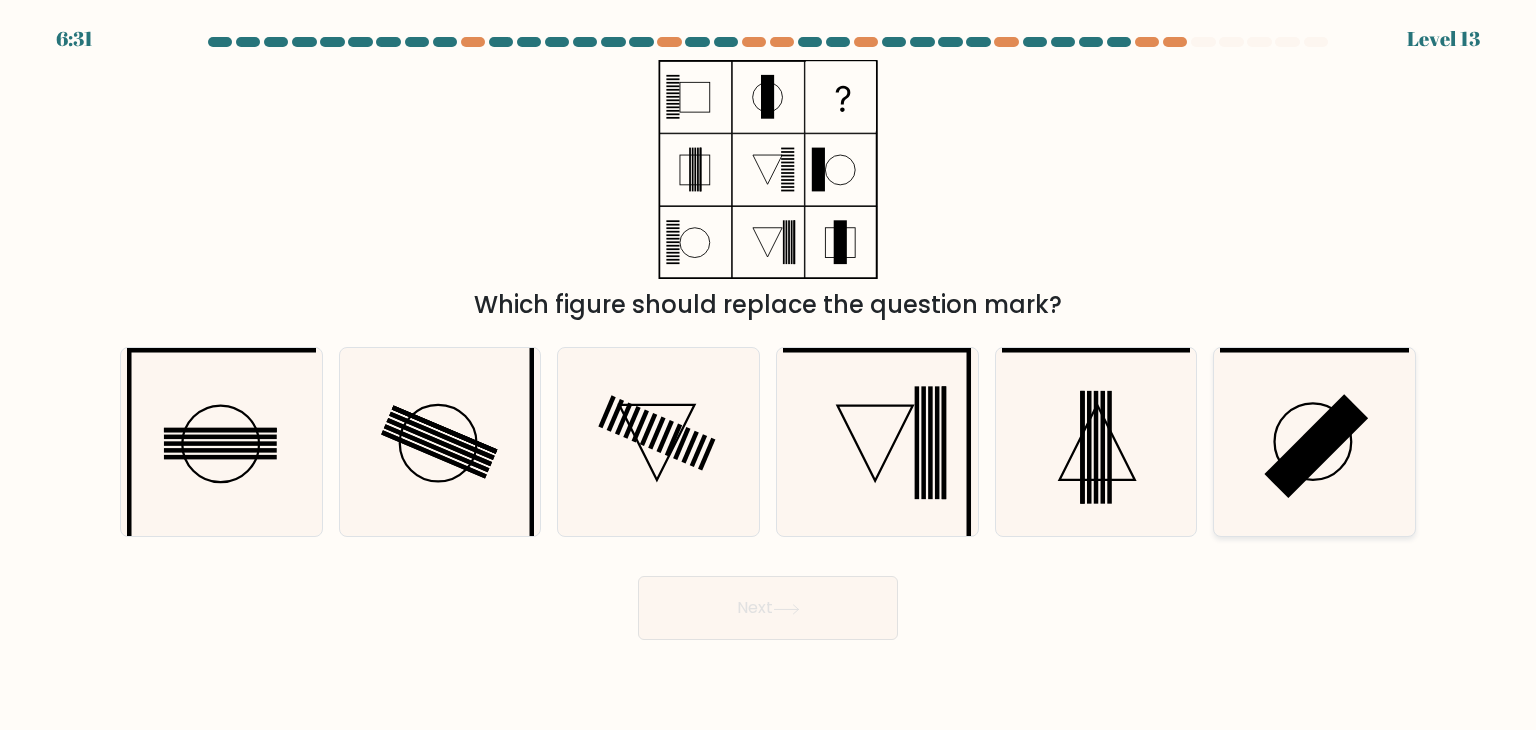 click 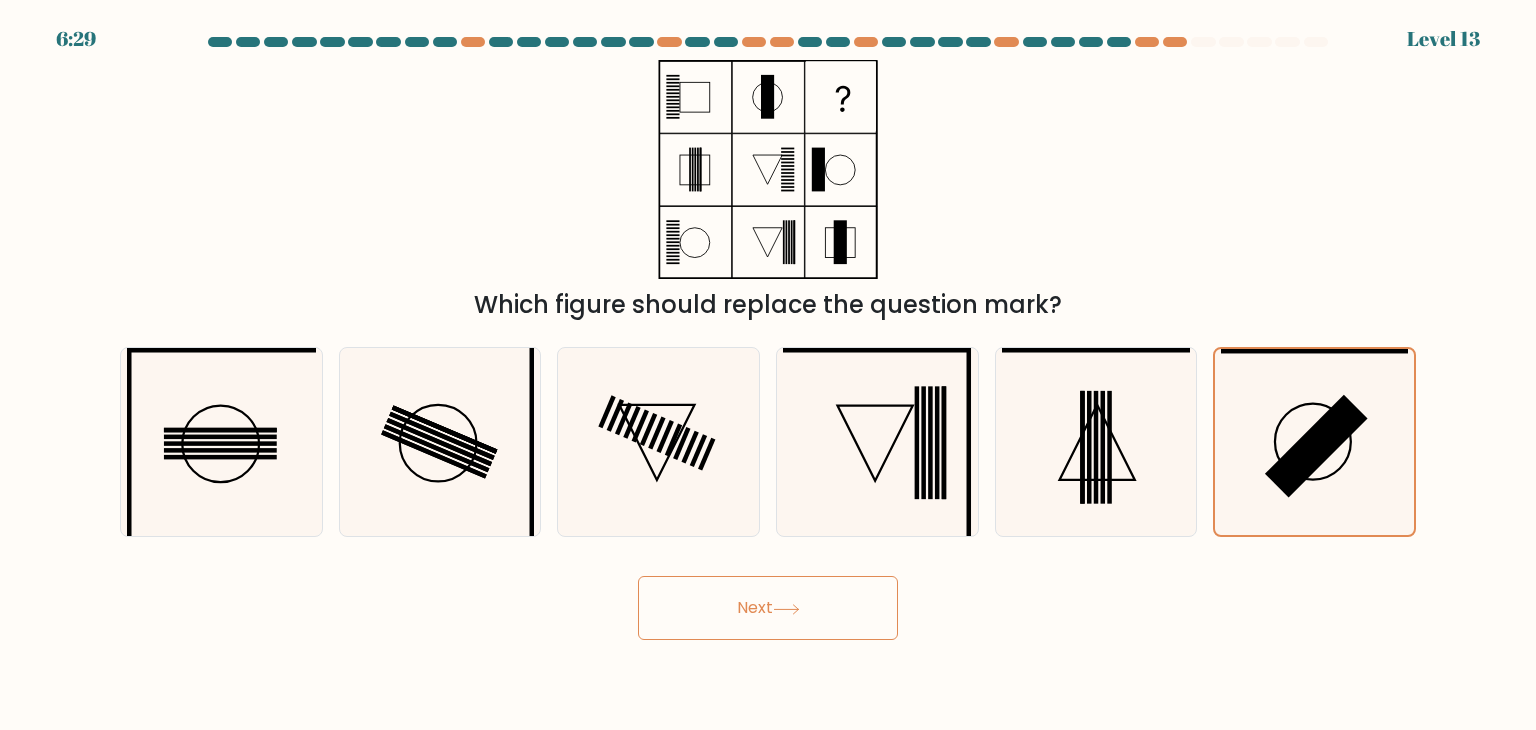 click 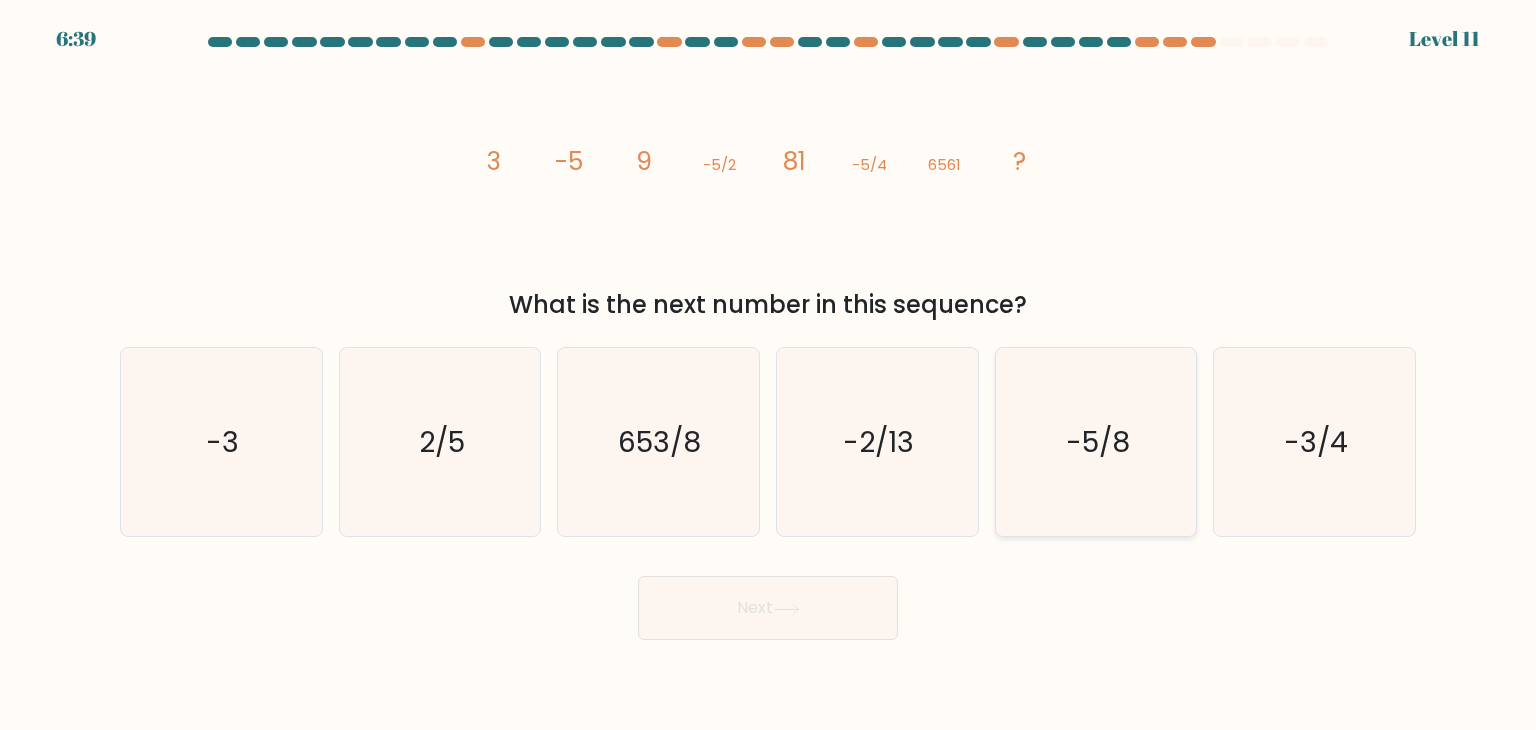 click on "-5/8" 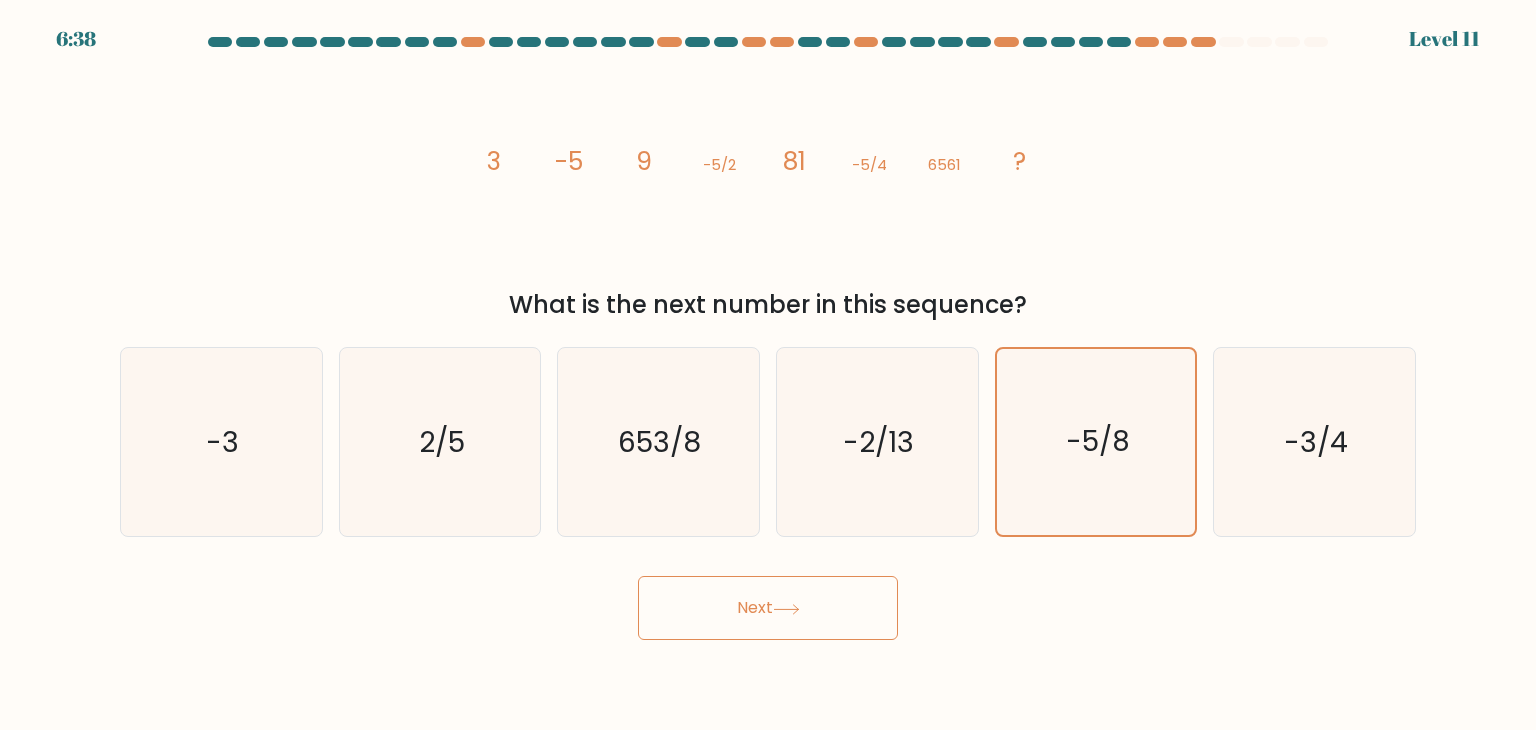 click on "Next" at bounding box center (768, 608) 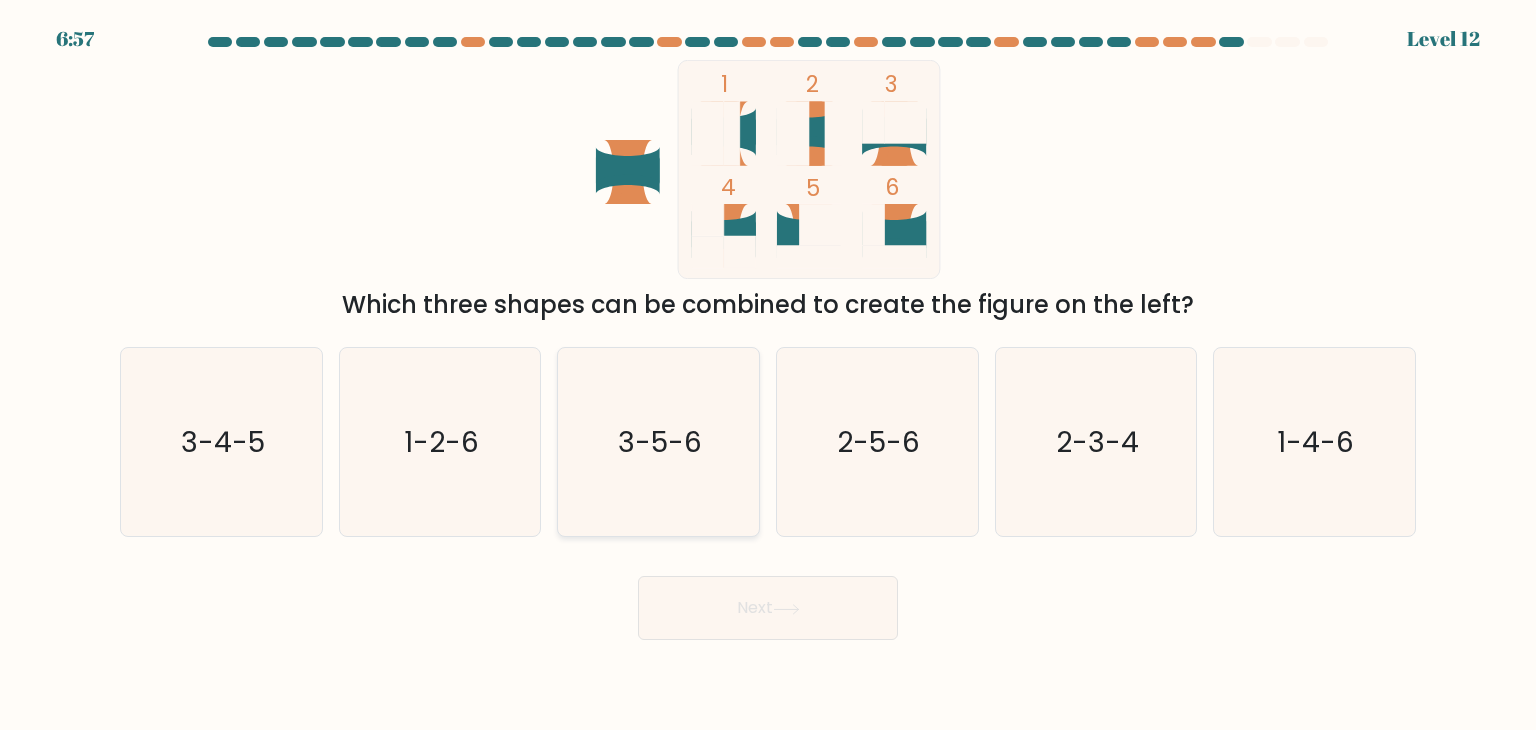 click on "3-5-6" 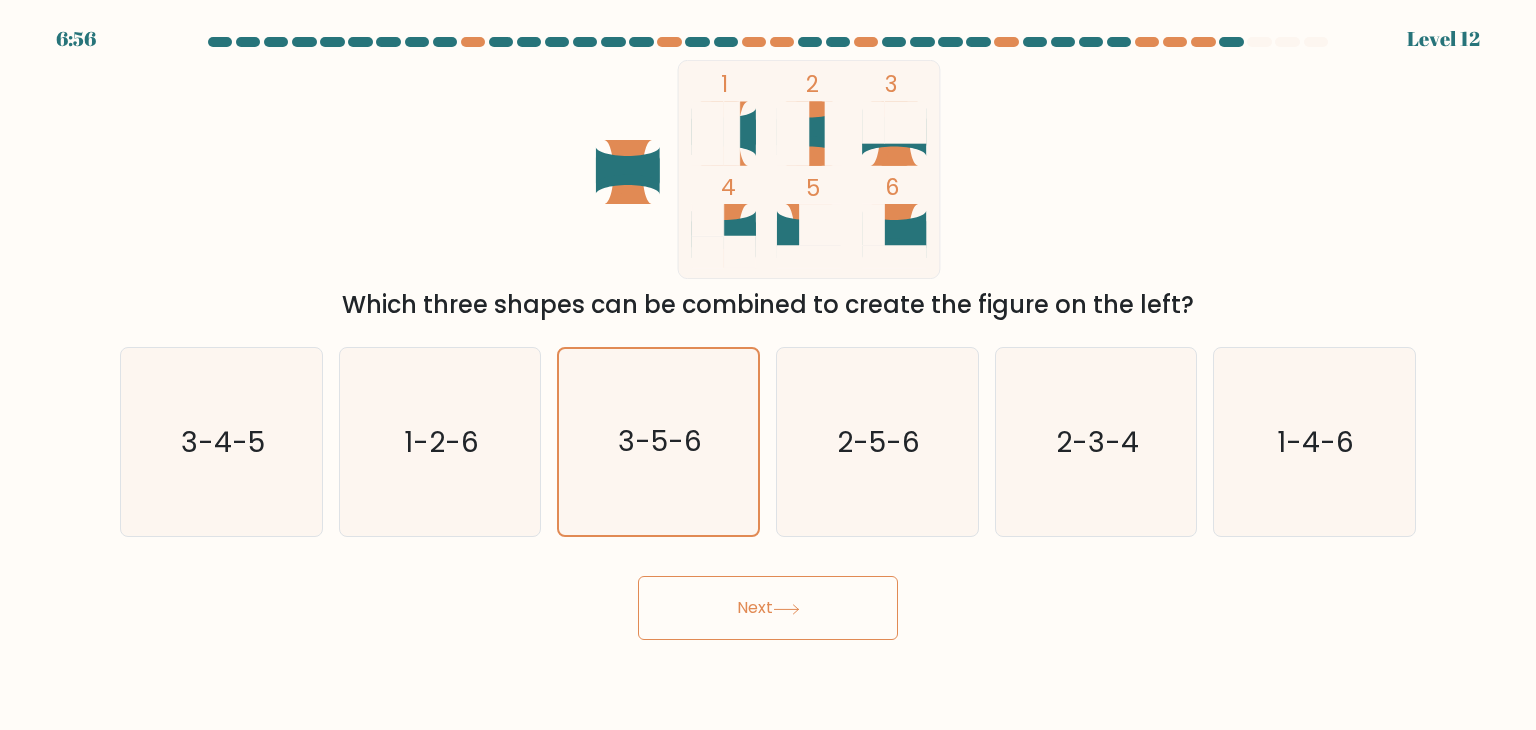 click on "Next" at bounding box center (768, 608) 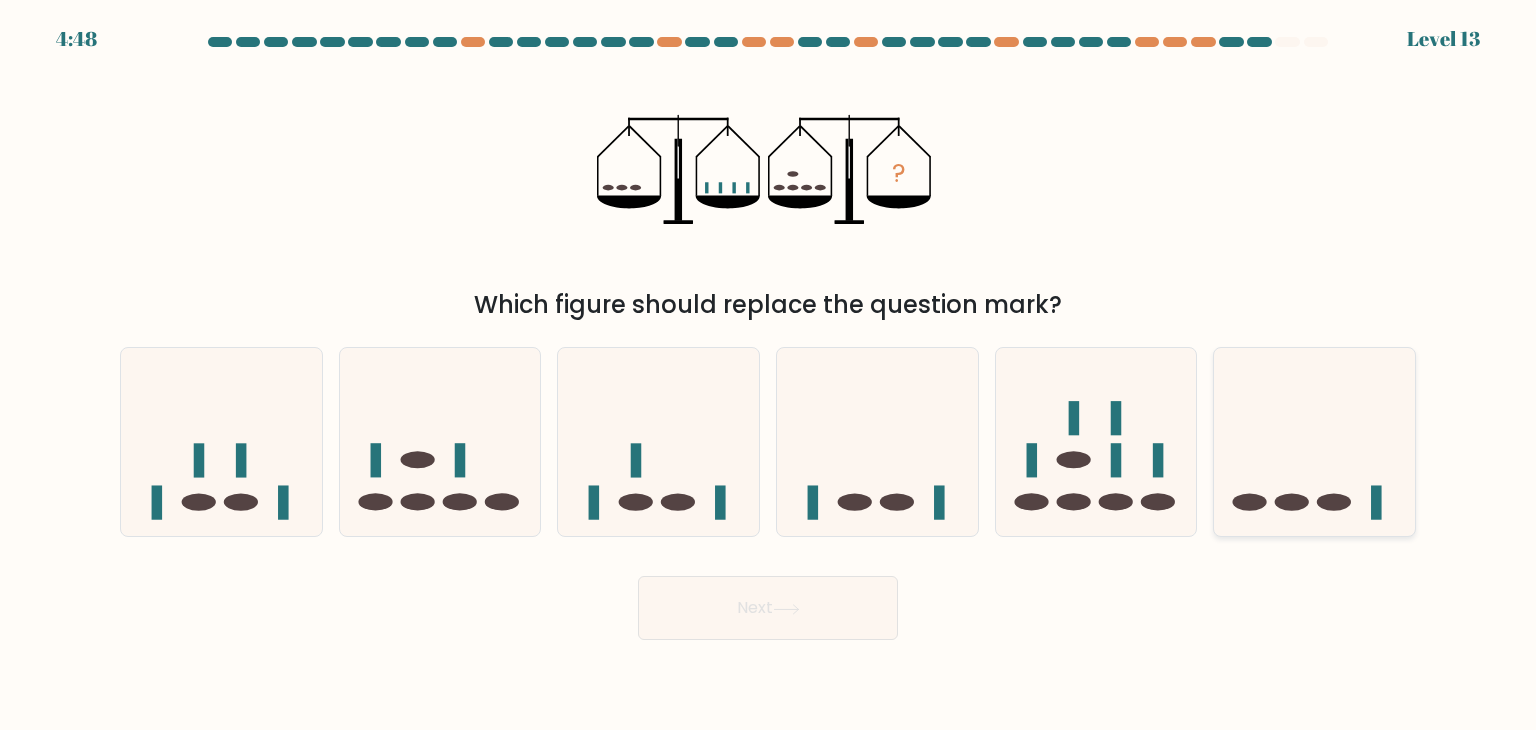 click 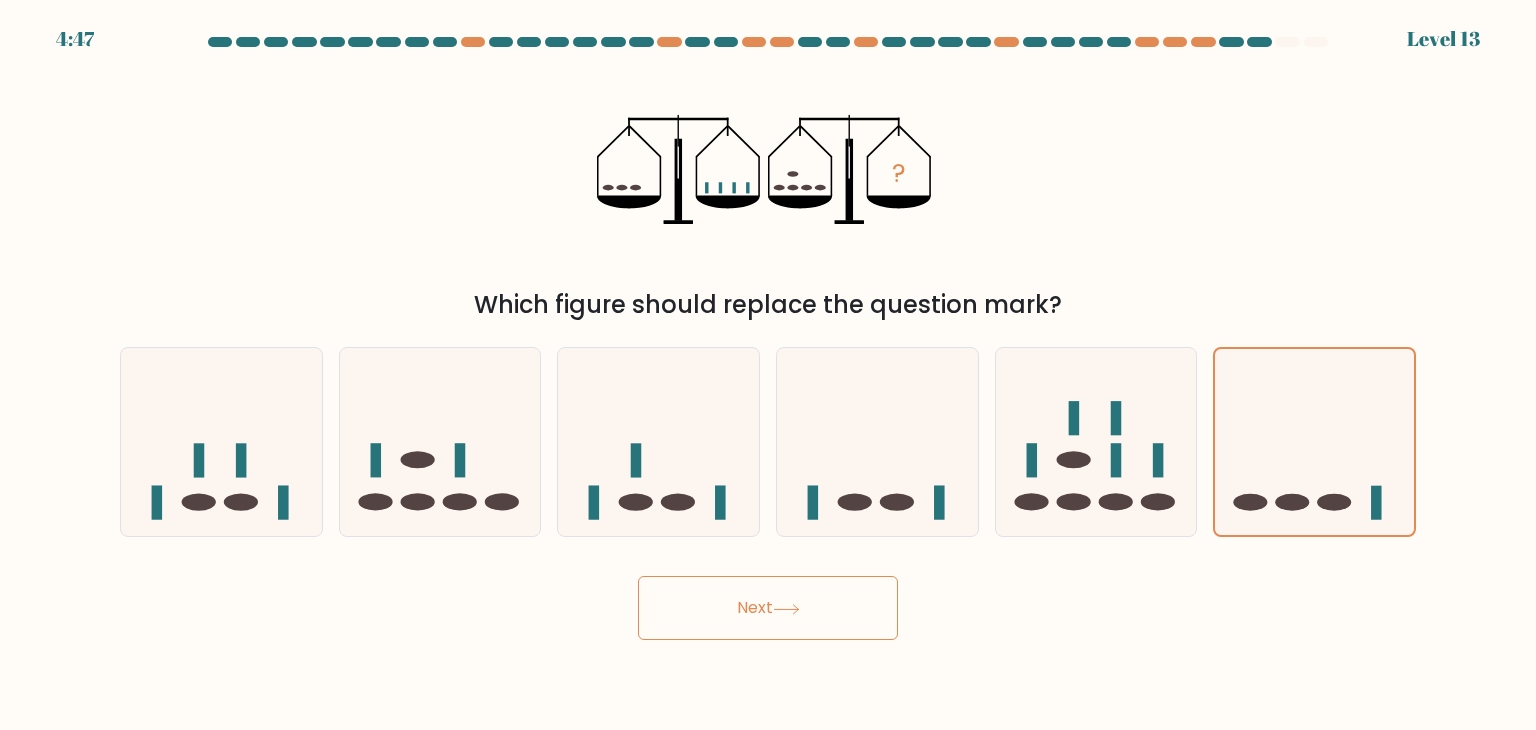 click on "Next" at bounding box center [768, 608] 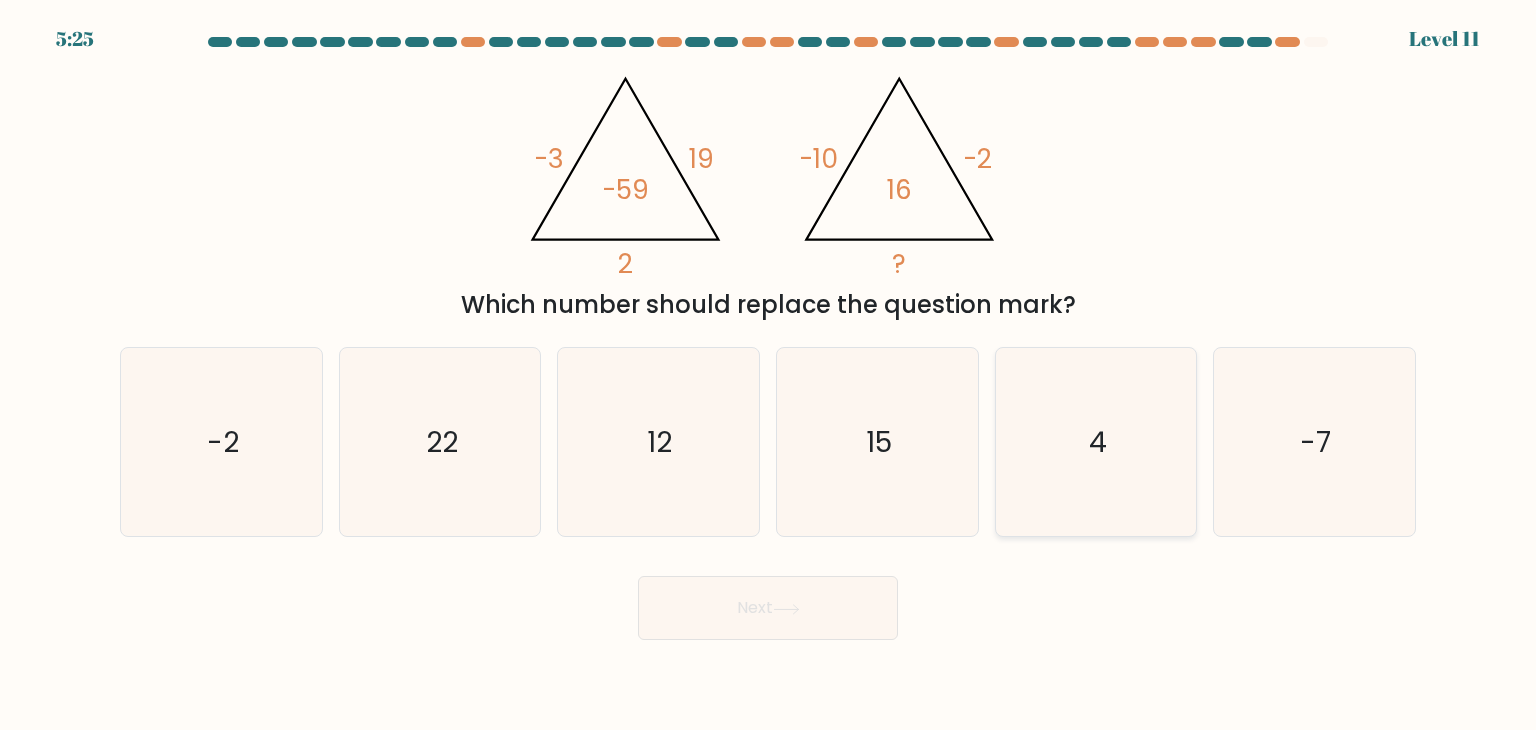 click on "4" 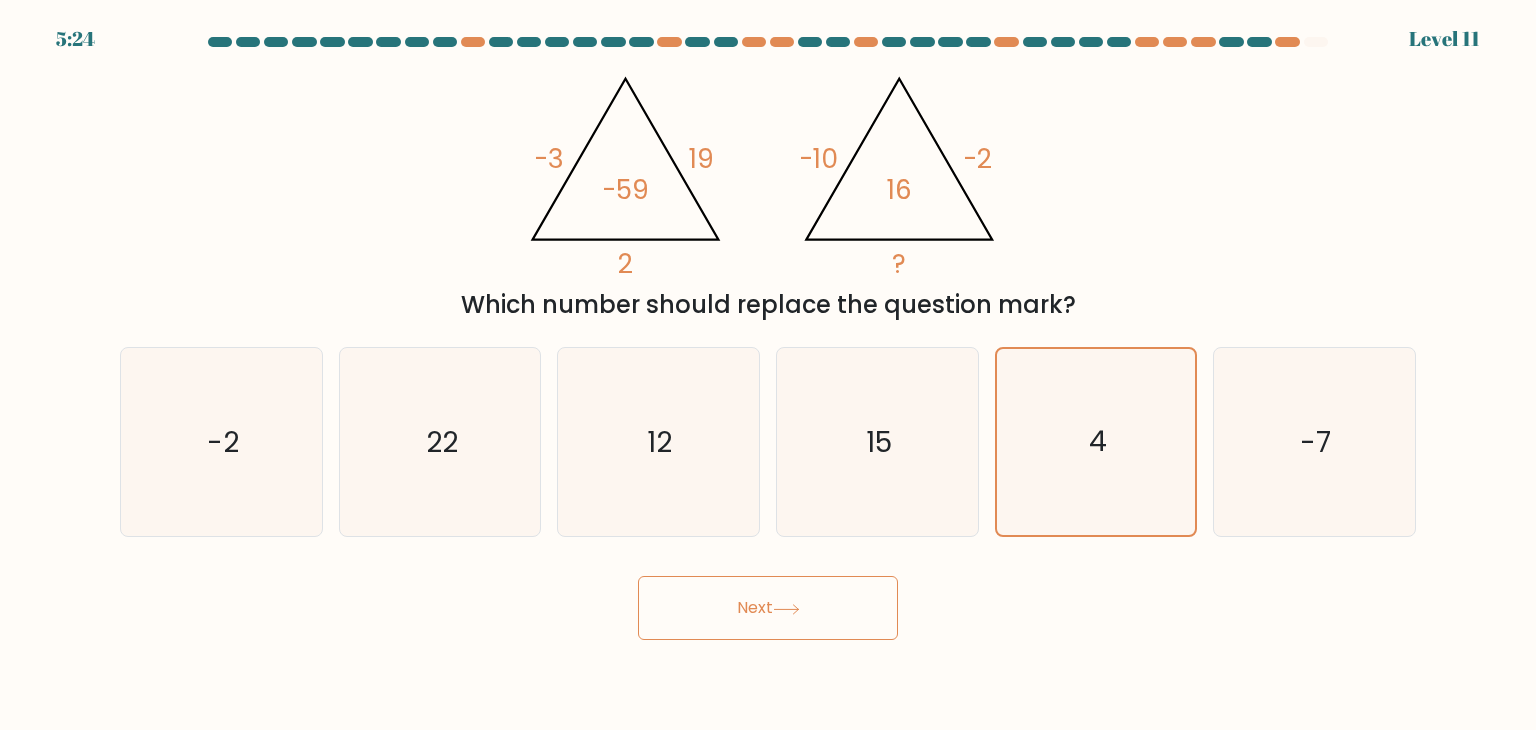 click on "Next" at bounding box center (768, 608) 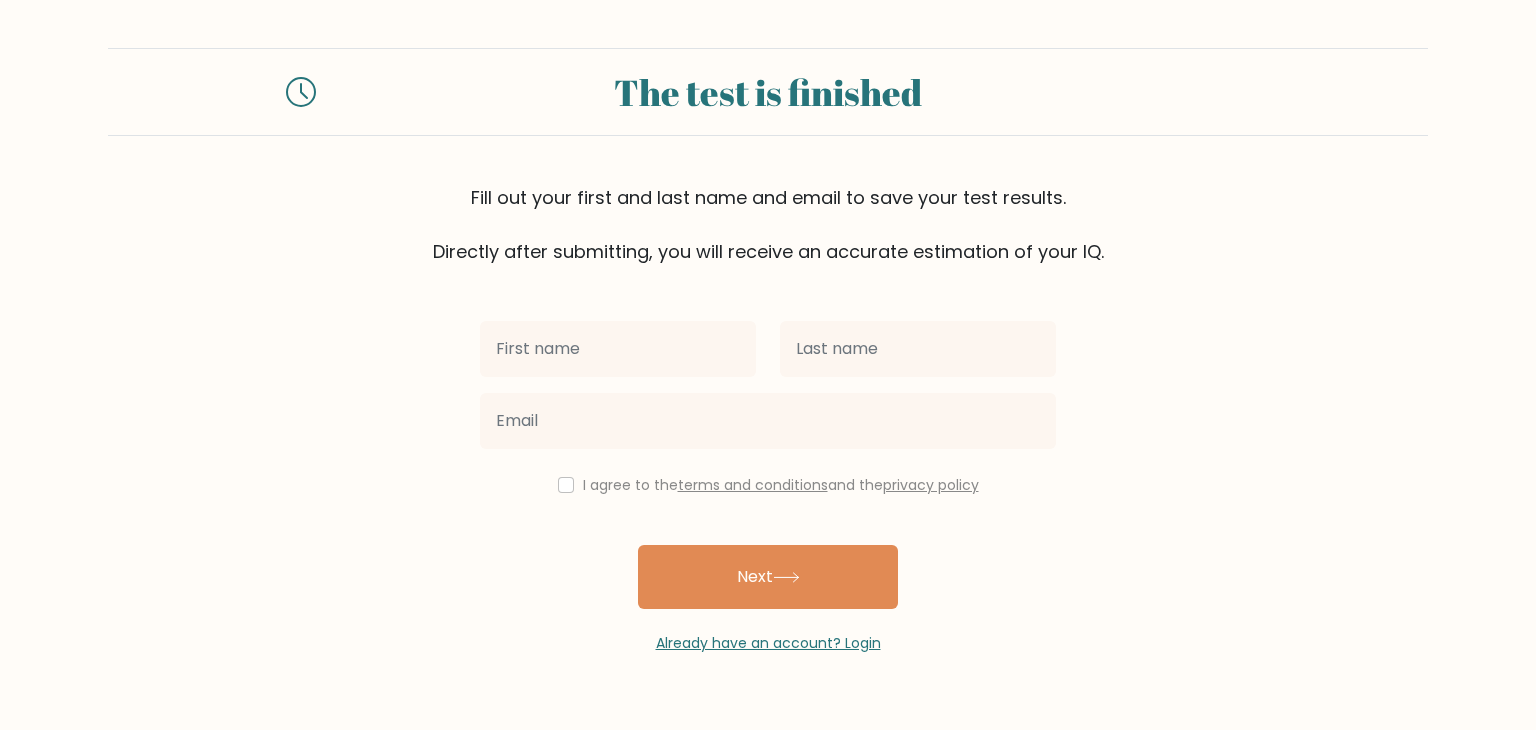 scroll, scrollTop: 0, scrollLeft: 0, axis: both 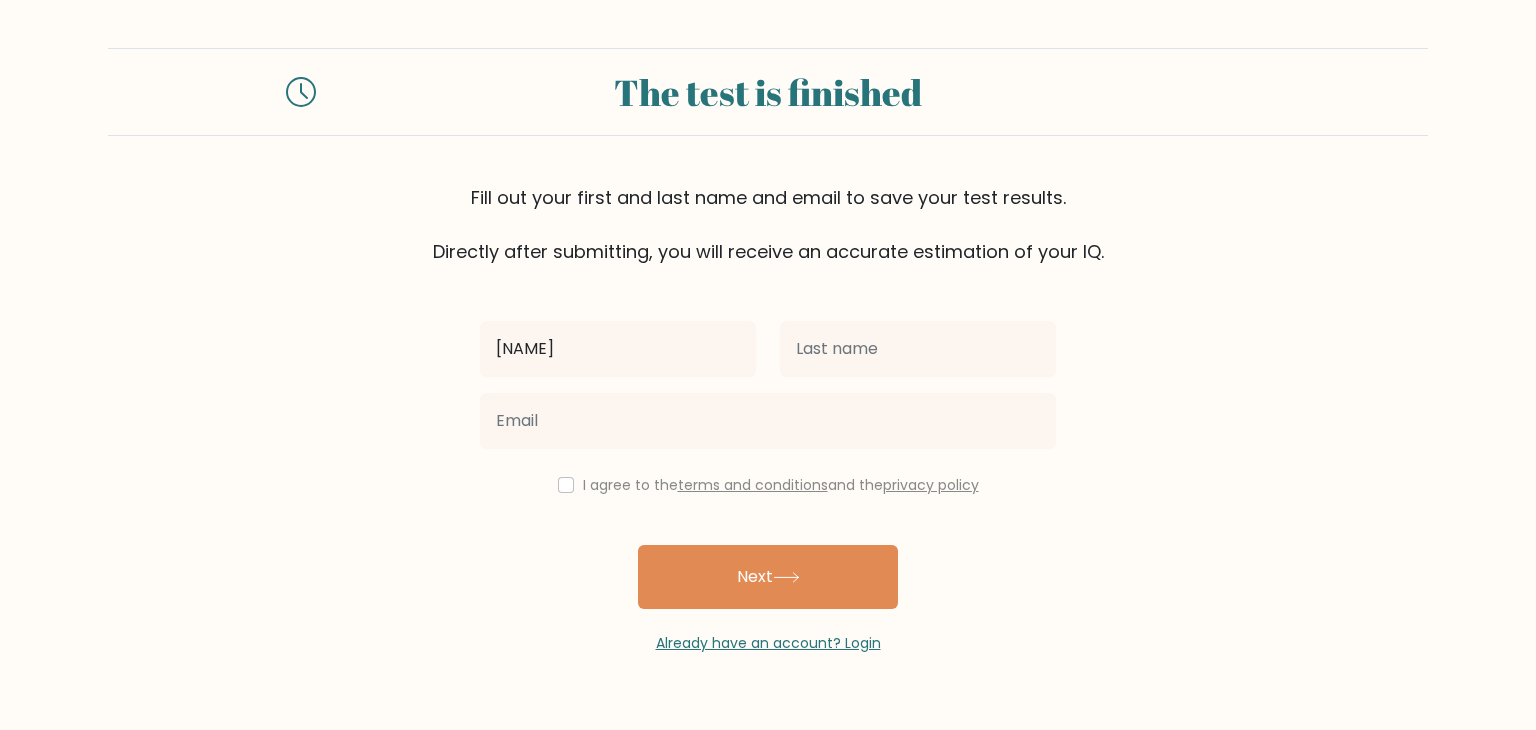 type on "[FIRST] [LAST]" 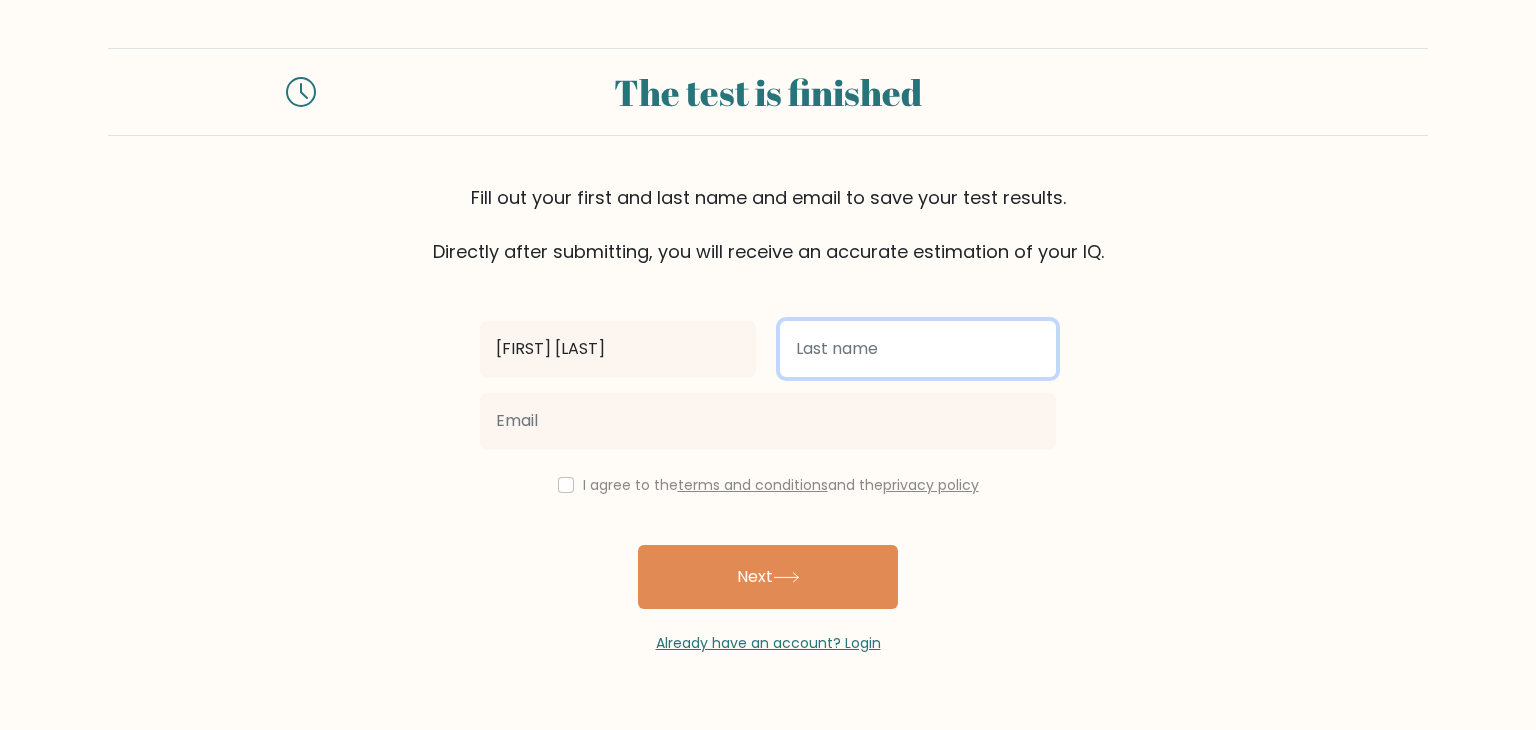 click at bounding box center (918, 349) 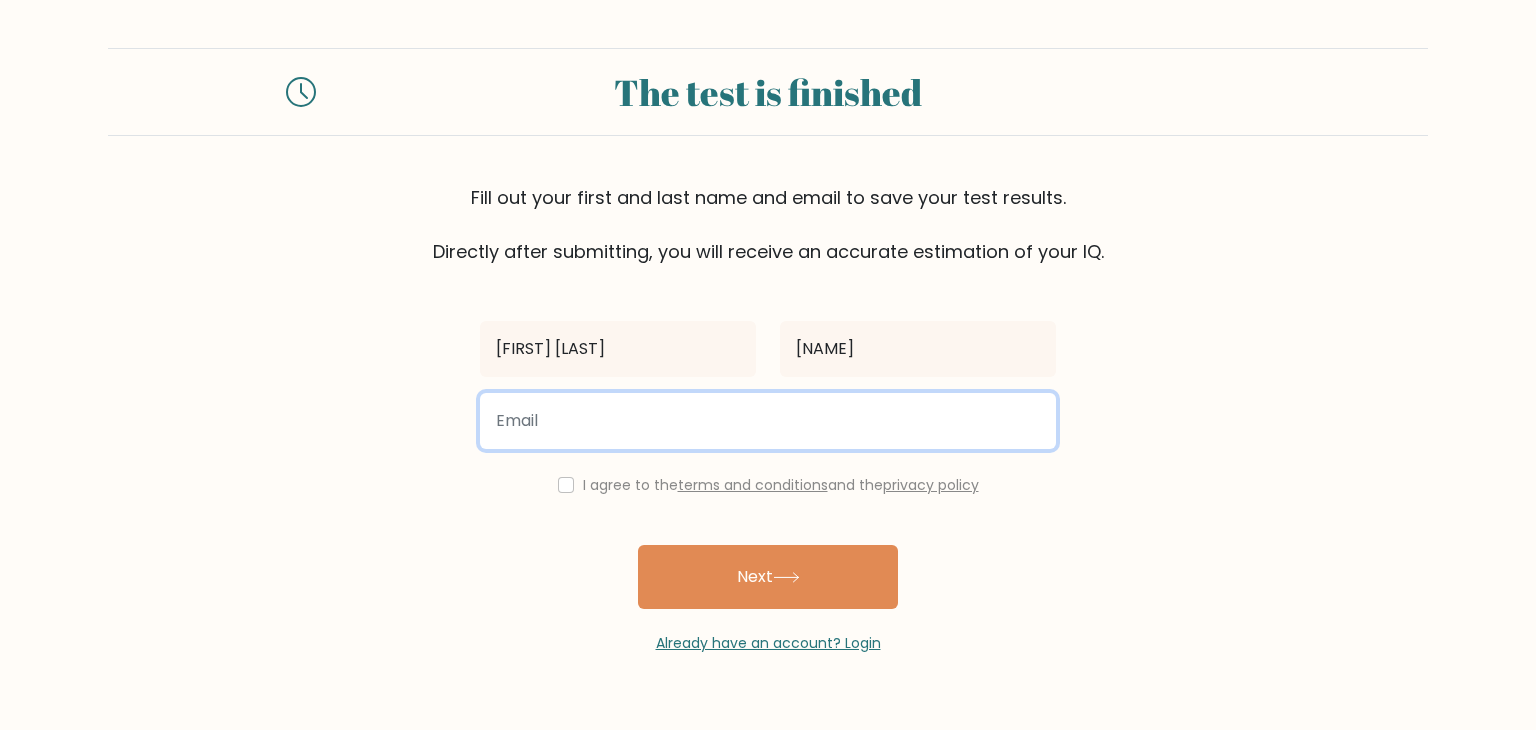 click at bounding box center (768, 421) 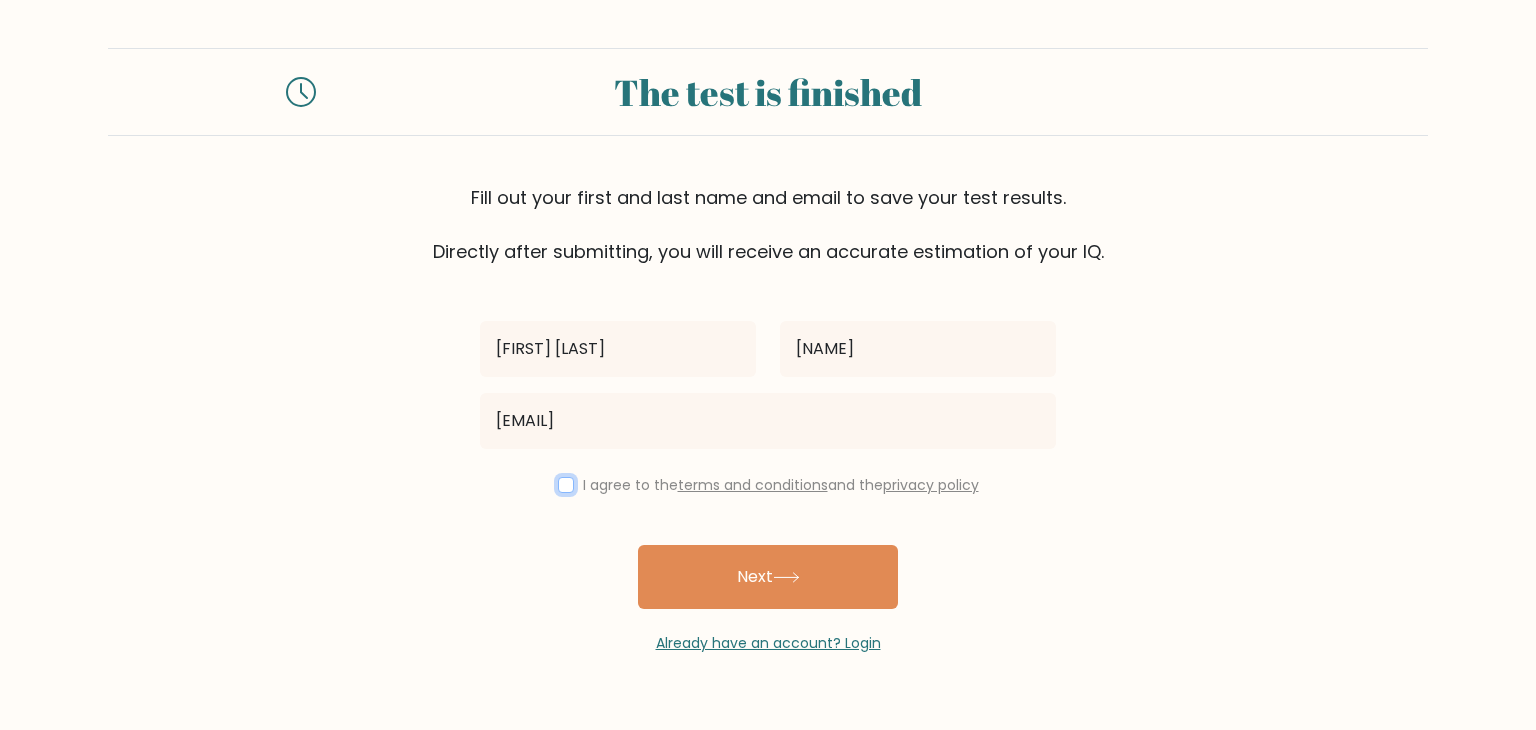 click at bounding box center (566, 485) 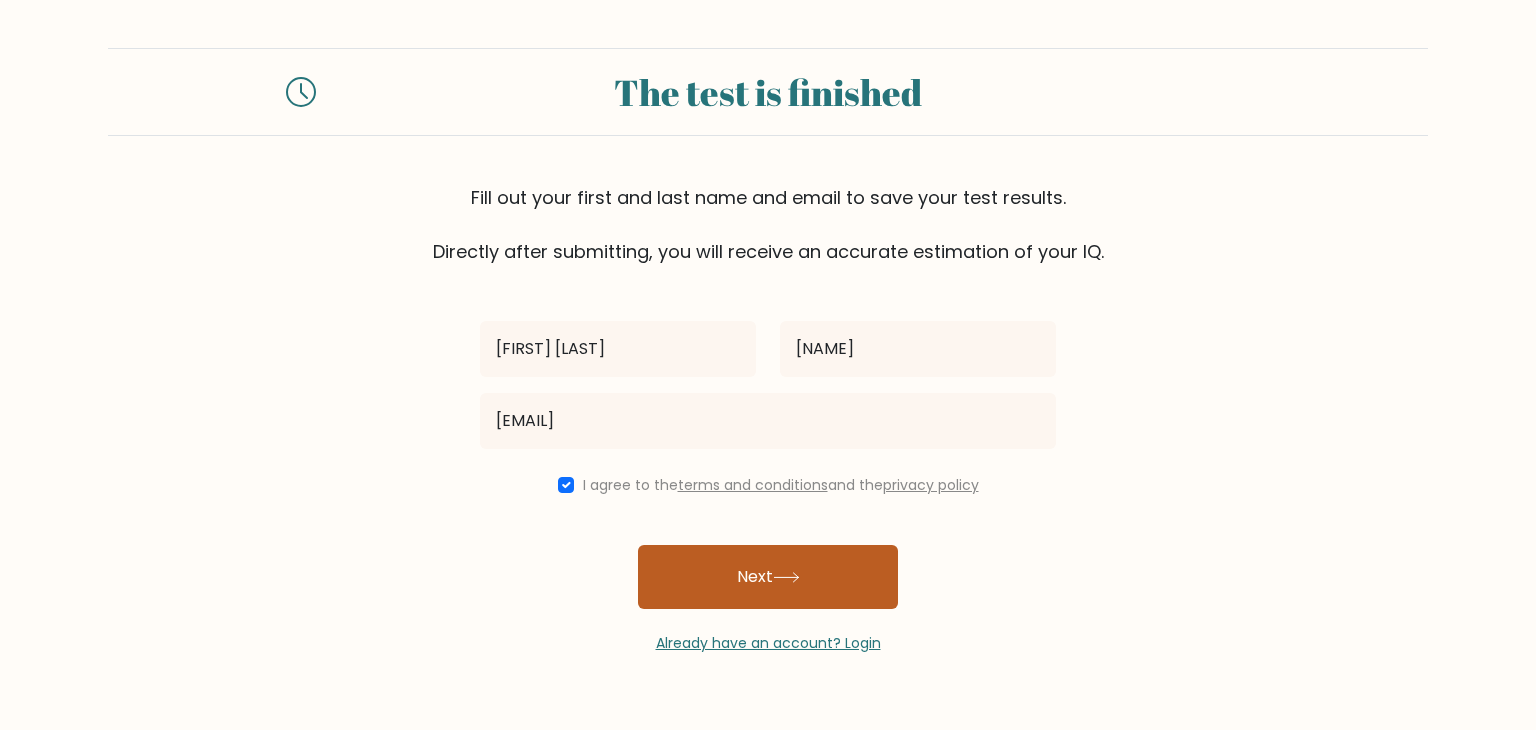 click on "Next" at bounding box center (768, 577) 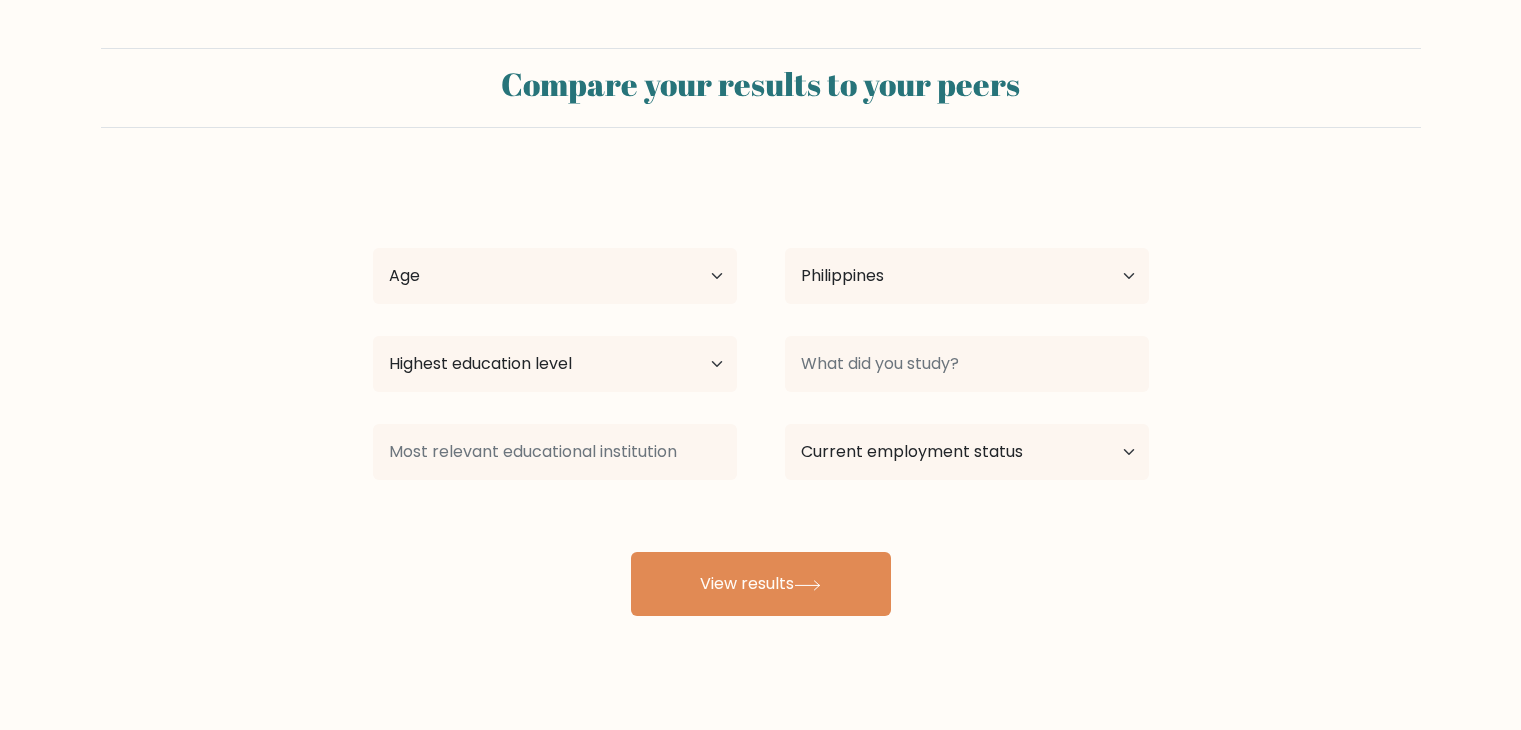 select on "PH" 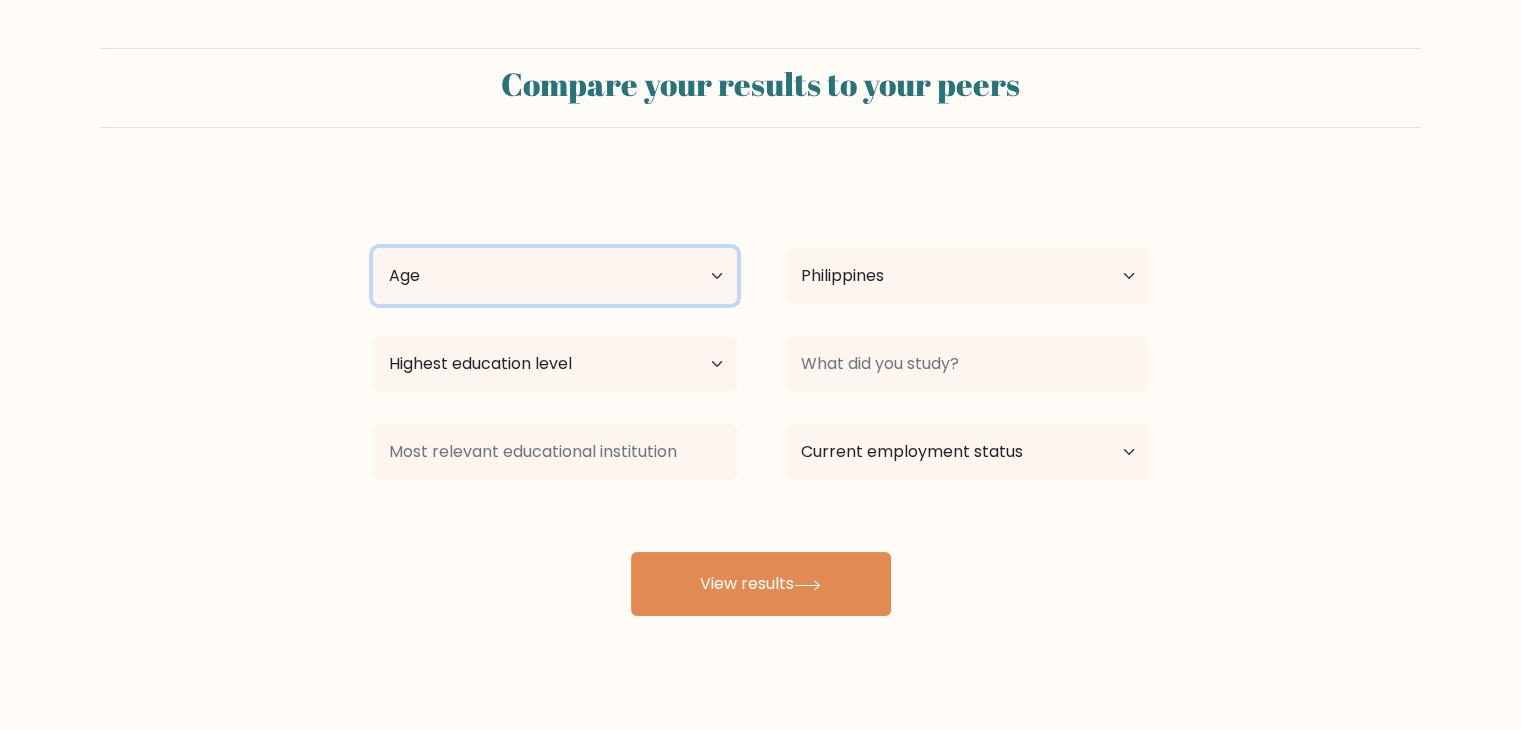 click on "Age
Under 18 years old
18-24 years old
25-34 years old
35-44 years old
45-54 years old
55-64 years old
65 years old and above" at bounding box center (555, 276) 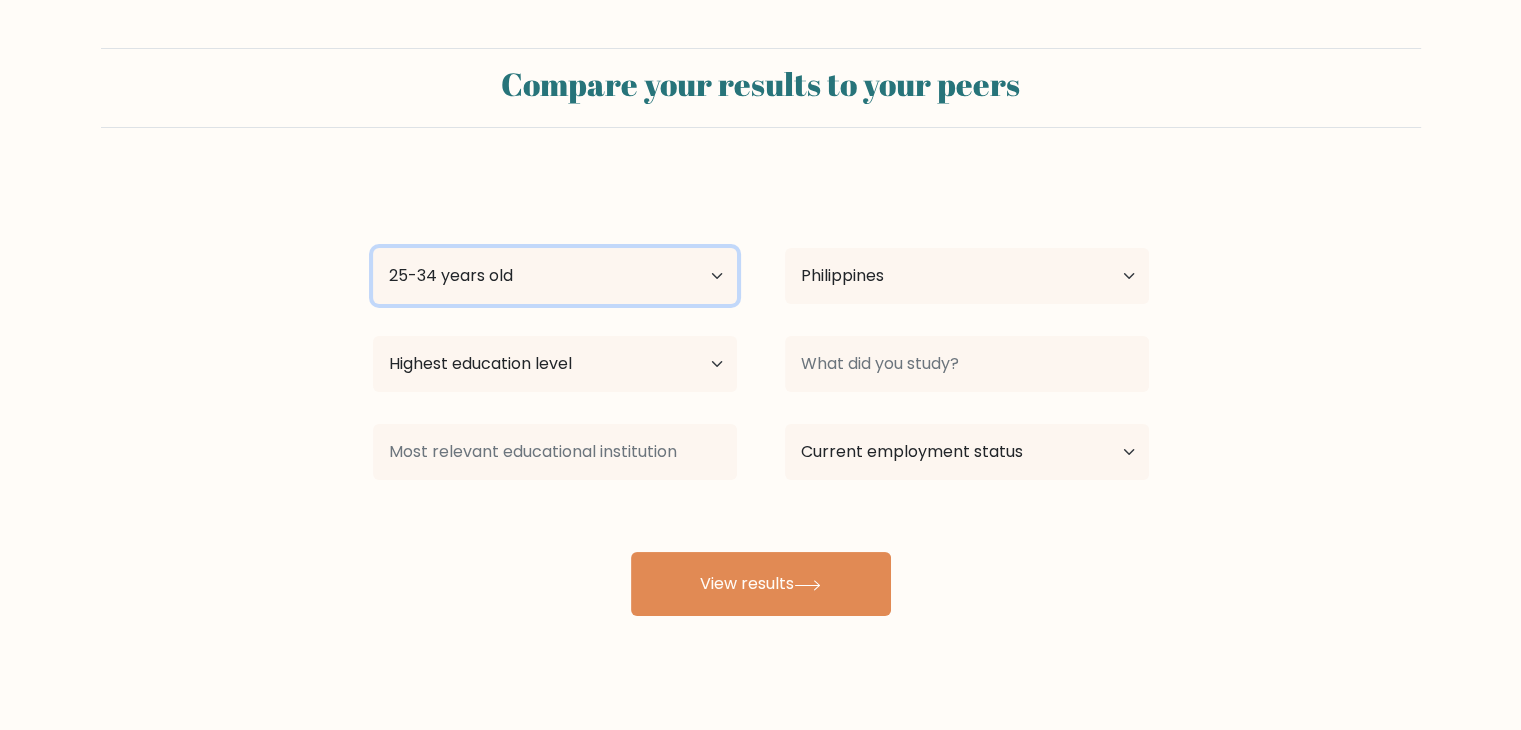 click on "Age
Under 18 years old
18-24 years old
25-34 years old
35-44 years old
45-54 years old
55-64 years old
65 years old and above" at bounding box center (555, 276) 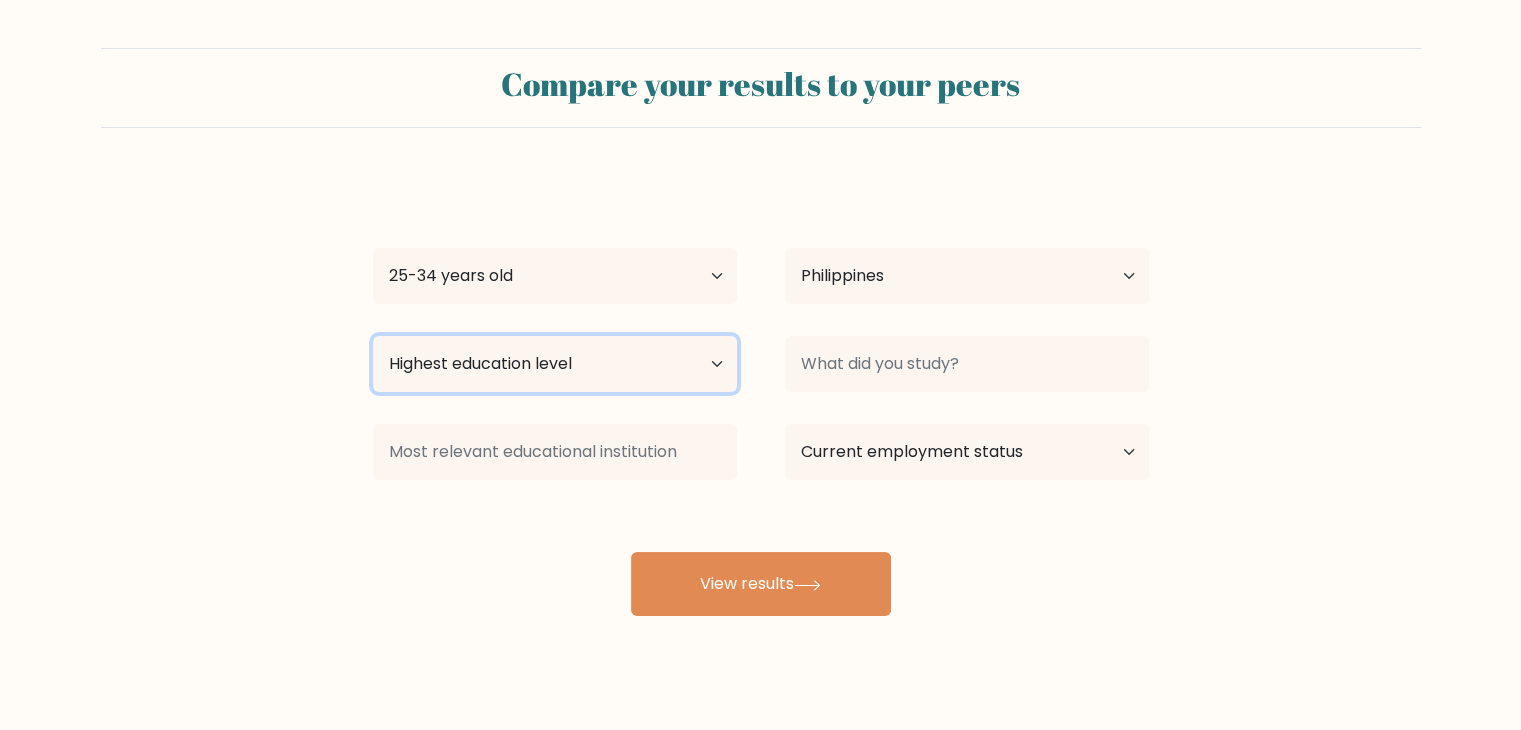 drag, startPoint x: 667, startPoint y: 368, endPoint x: 656, endPoint y: 374, distance: 12.529964 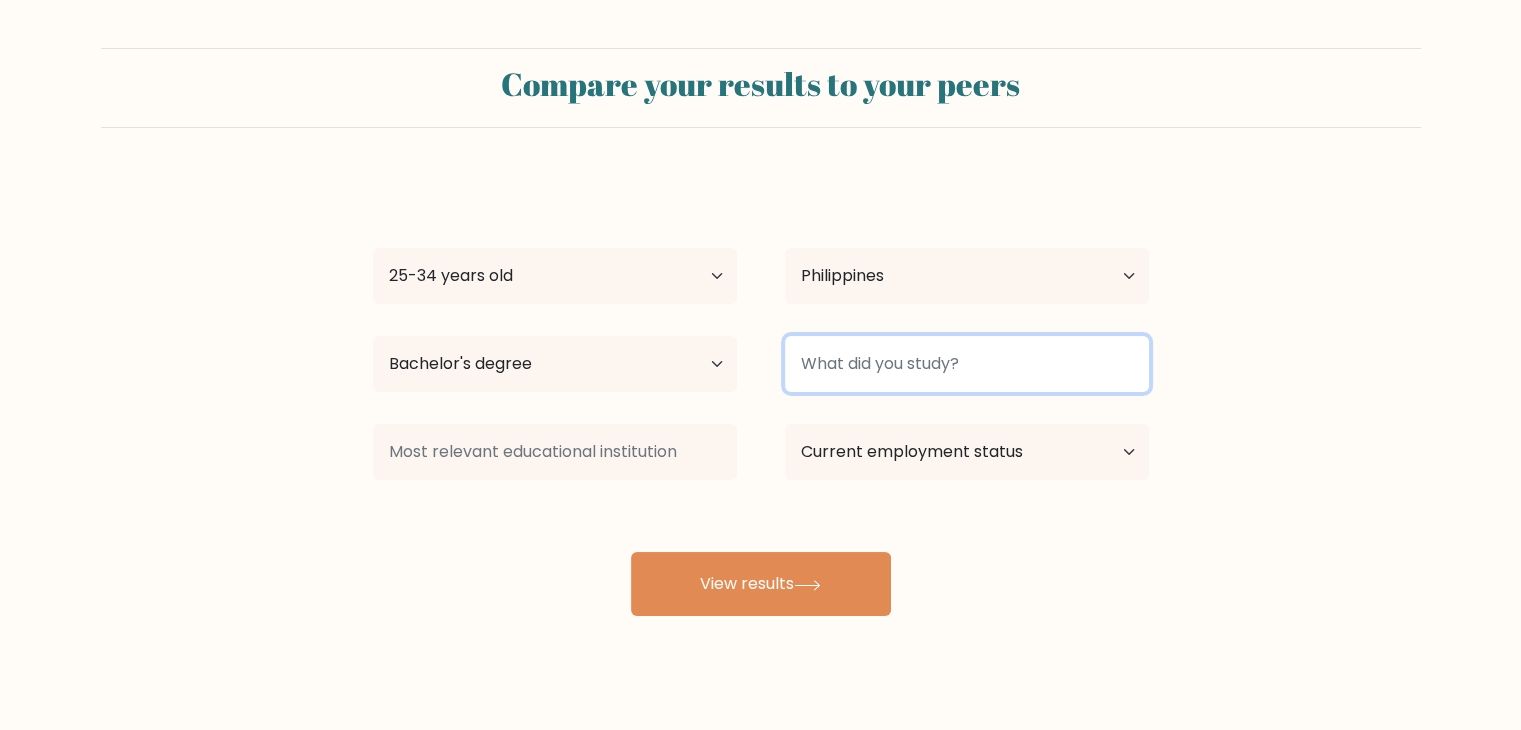 click at bounding box center [967, 364] 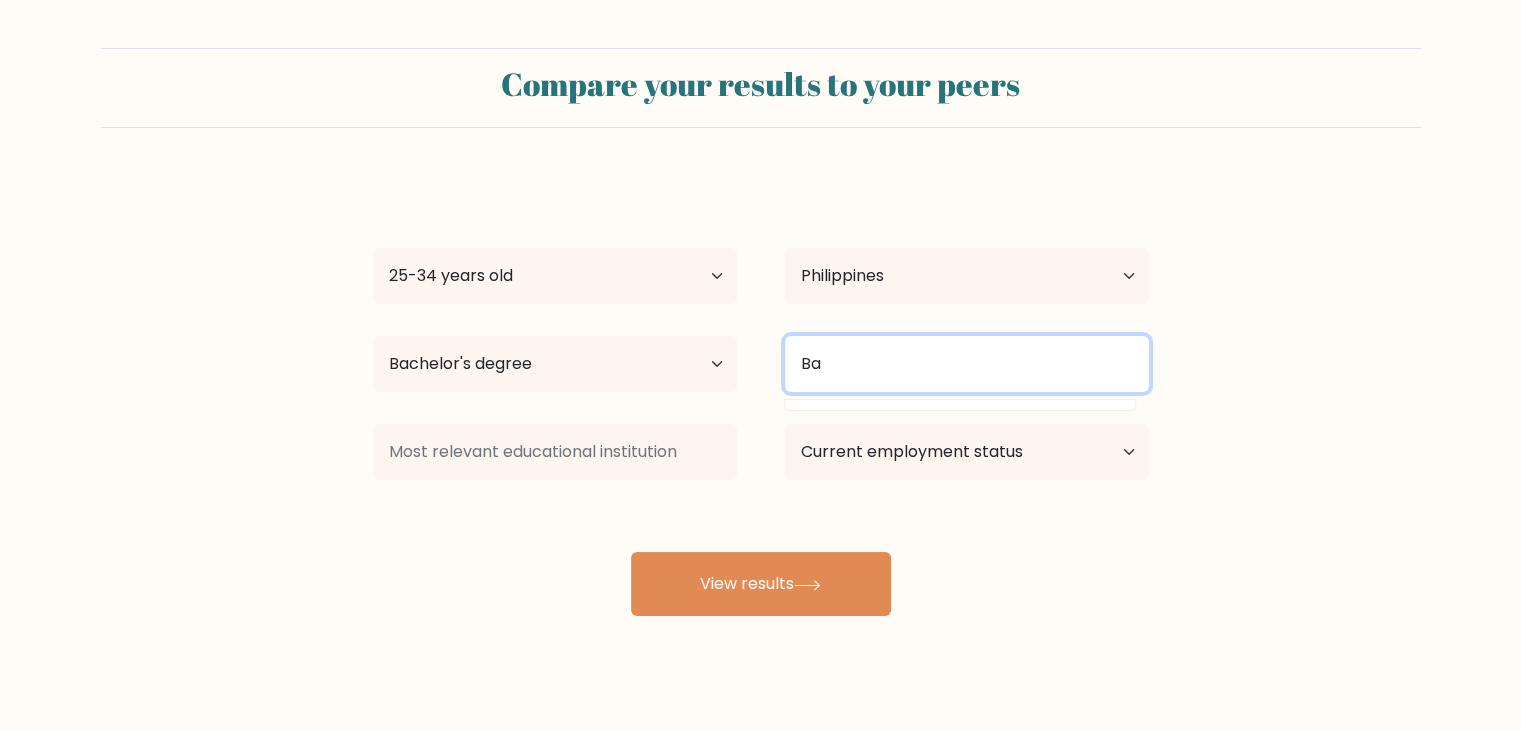 type on "B" 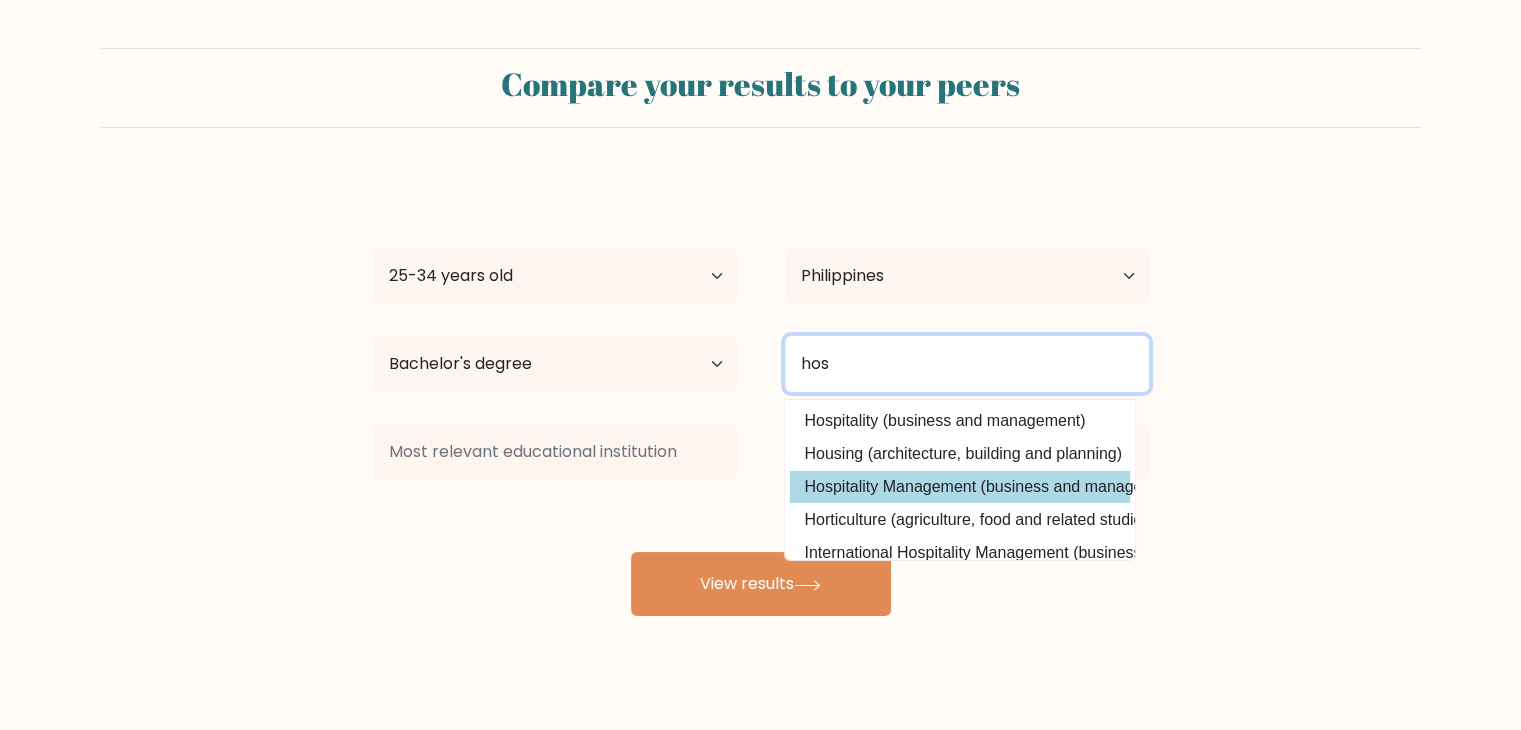 scroll, scrollTop: 30, scrollLeft: 0, axis: vertical 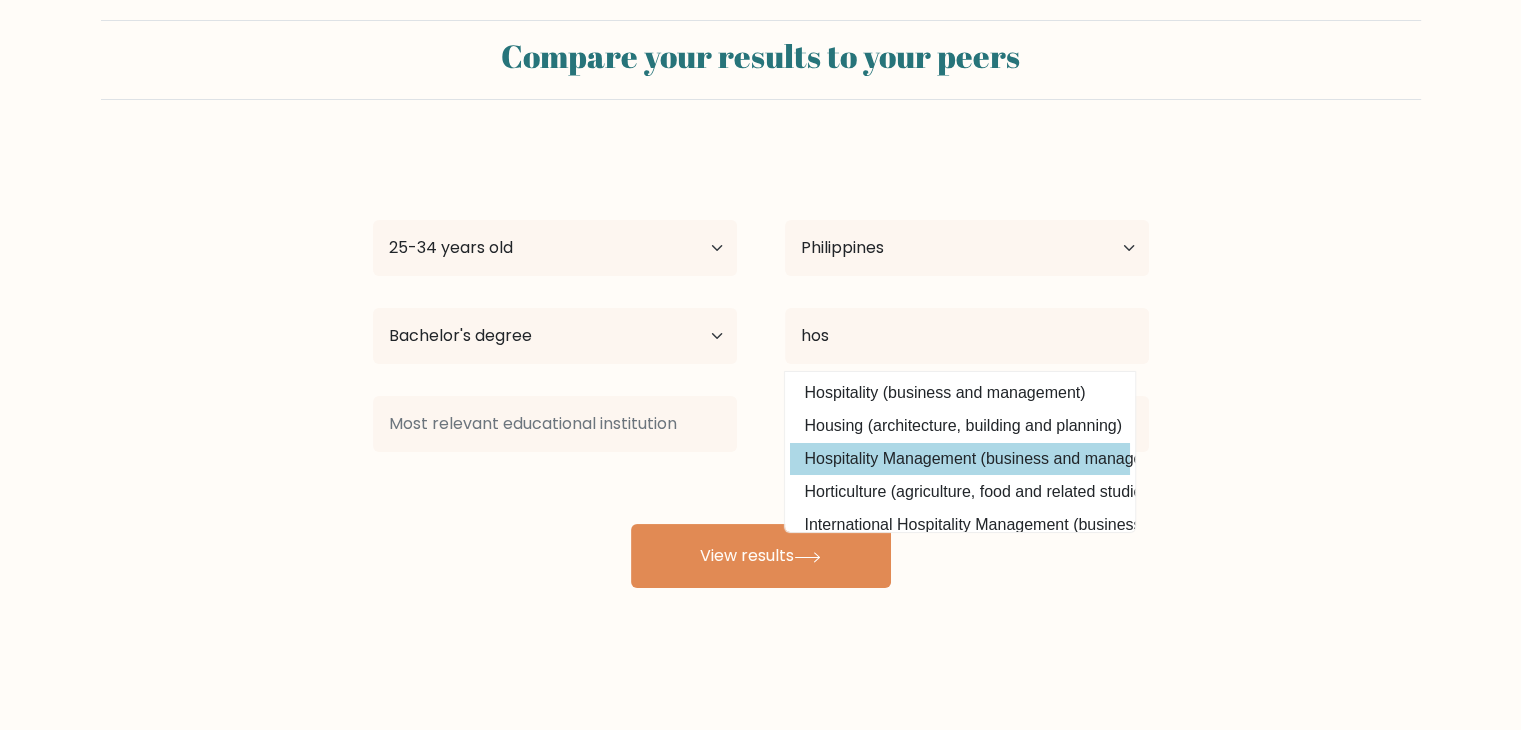 click on "Hospitality Management (business and management)" at bounding box center (960, 459) 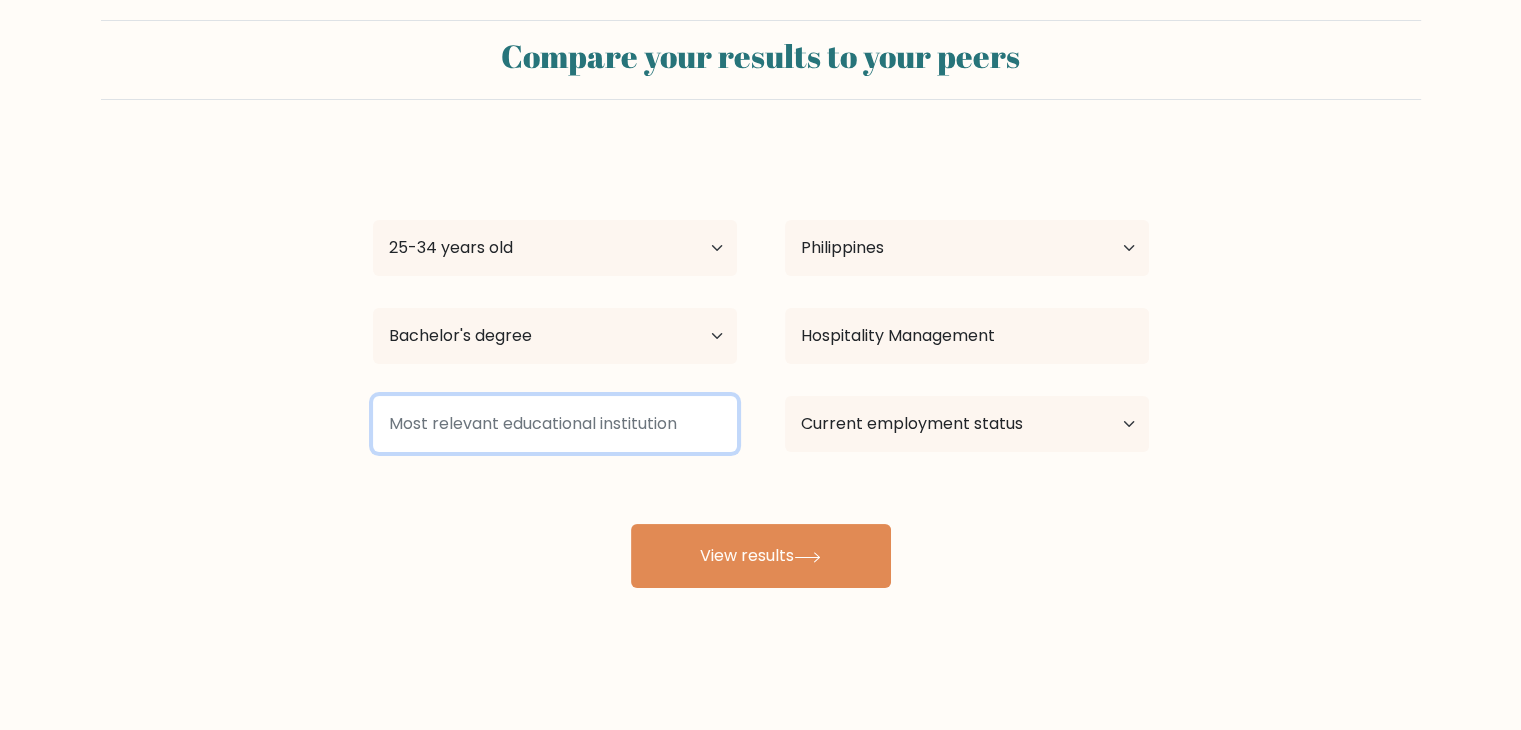 click at bounding box center [555, 424] 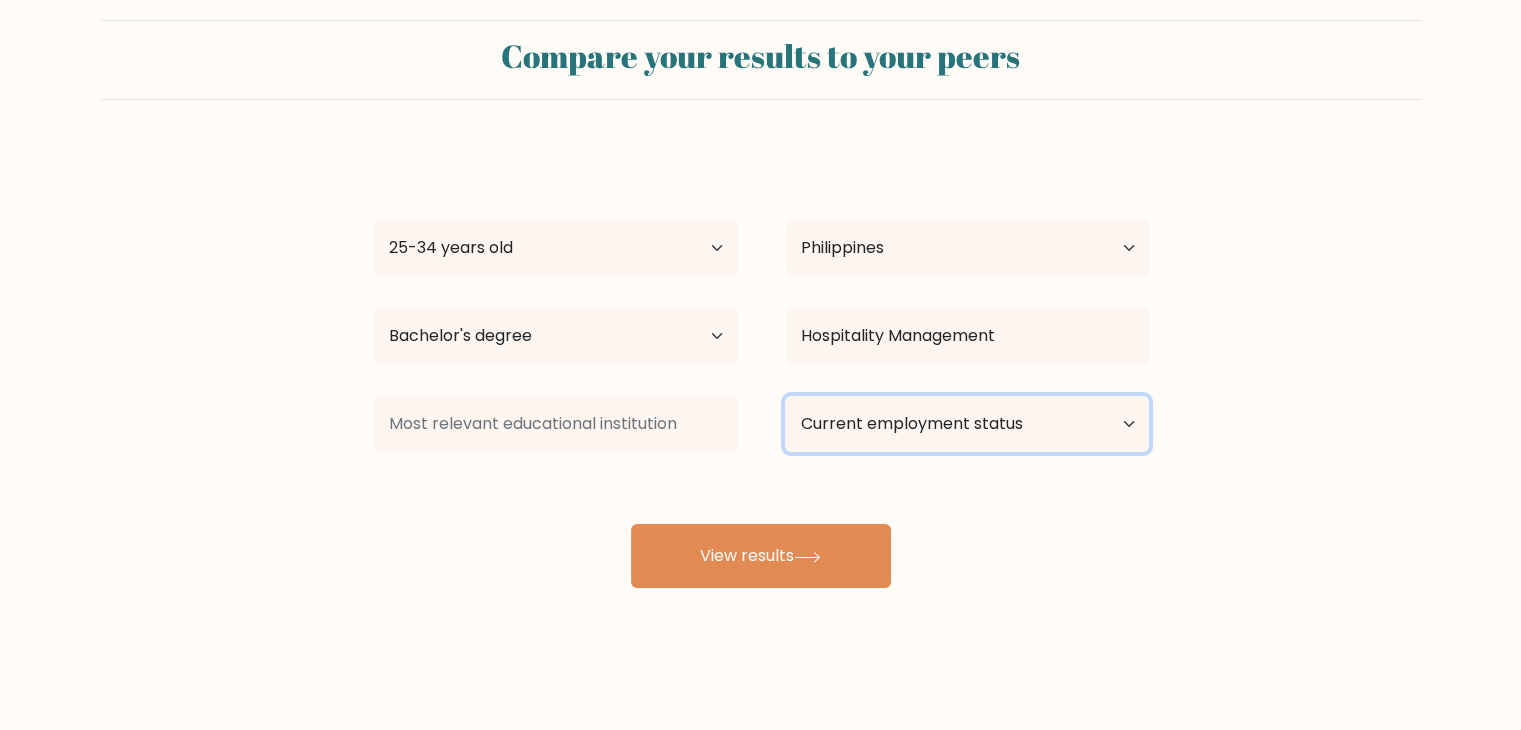 click on "Current employment status
Employed
Student
Retired
Other / prefer not to answer" at bounding box center (967, 424) 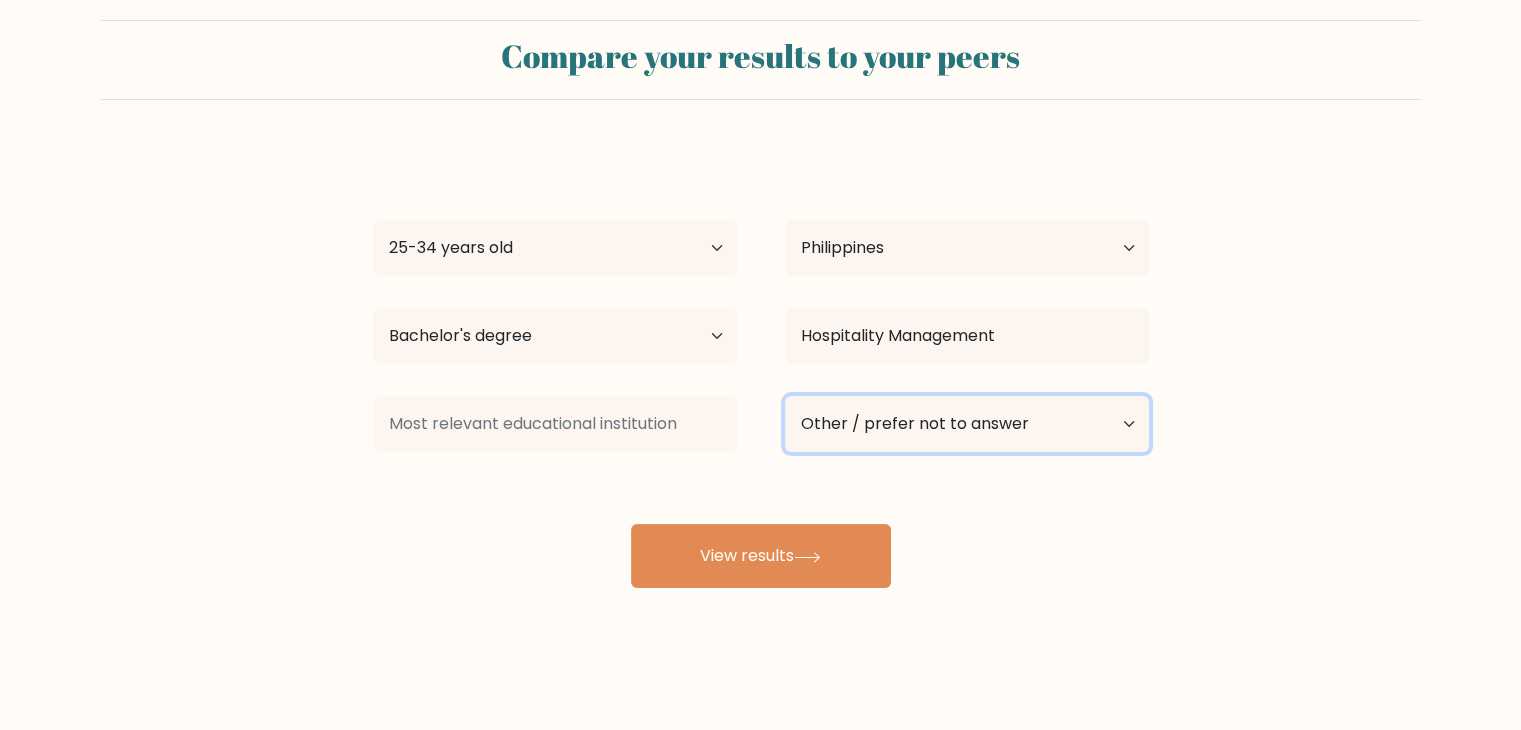 click on "Current employment status
Employed
Student
Retired
Other / prefer not to answer" at bounding box center (967, 424) 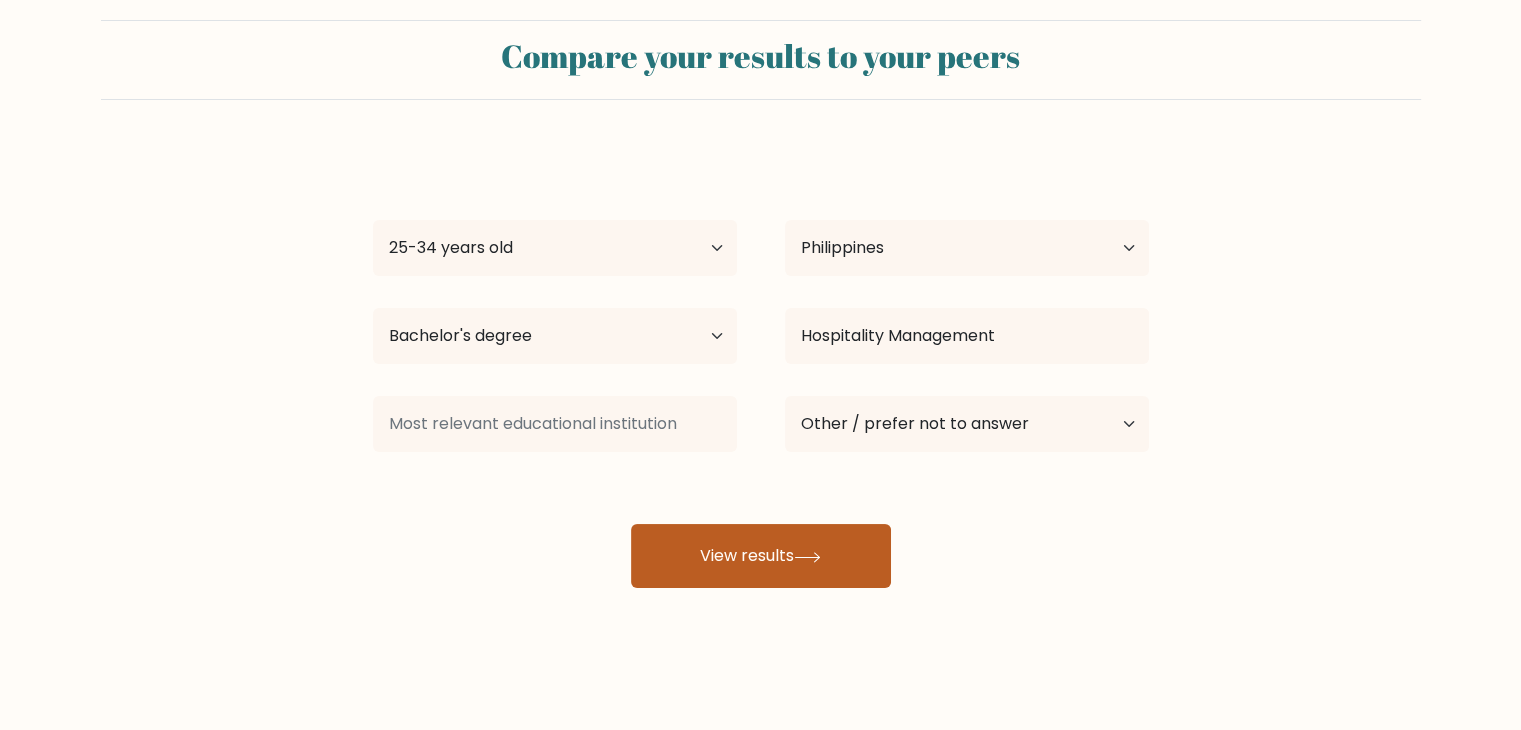 click on "View results" at bounding box center (761, 556) 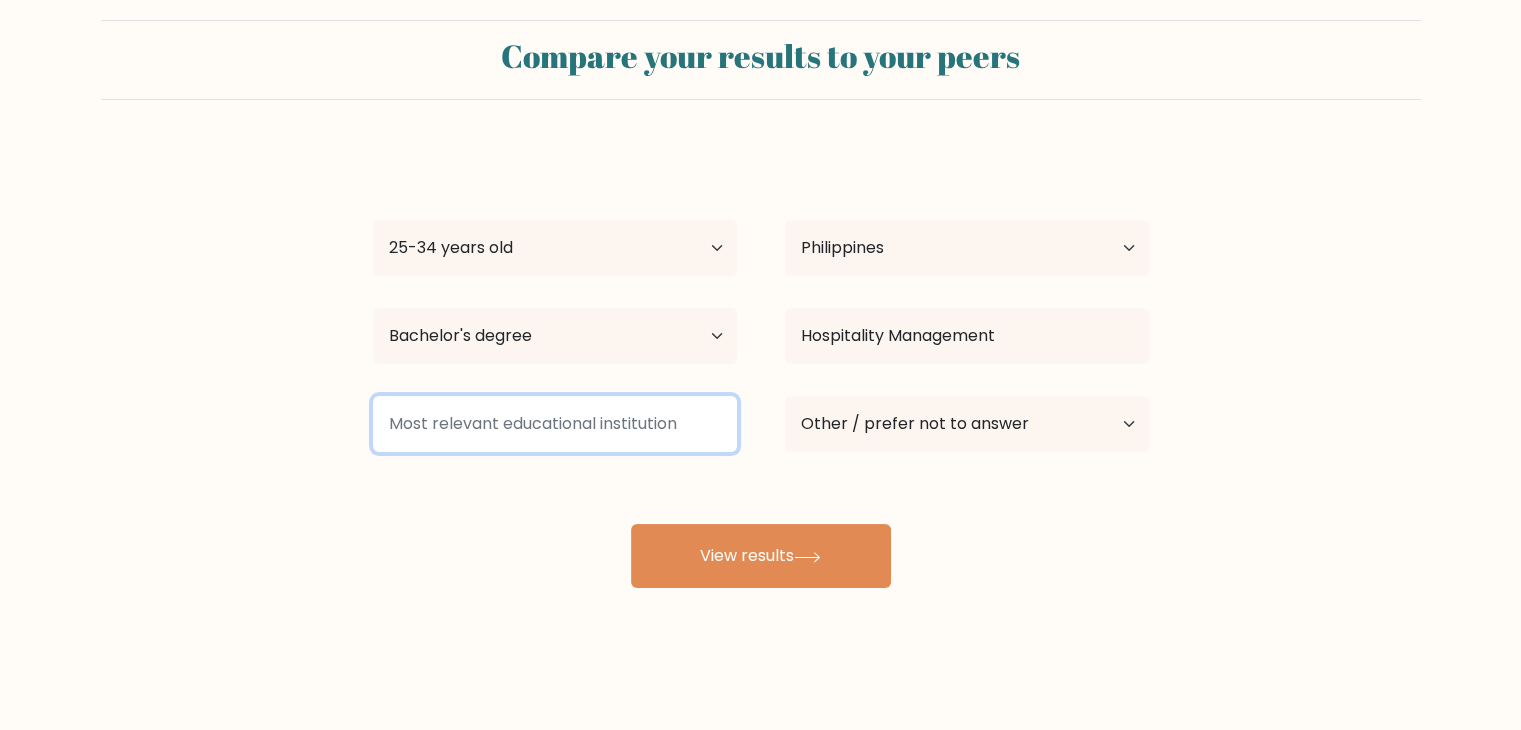click at bounding box center [555, 424] 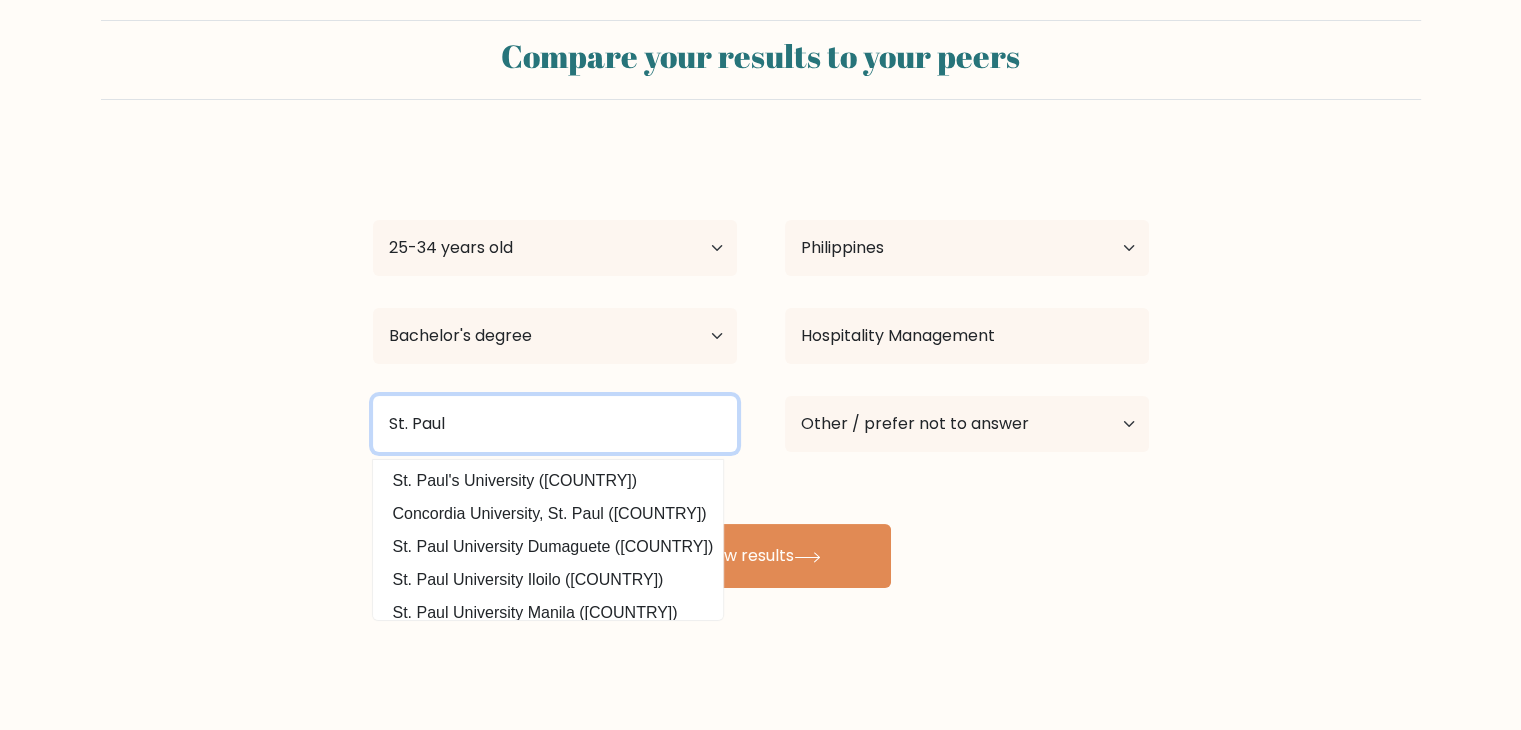 scroll, scrollTop: 100, scrollLeft: 0, axis: vertical 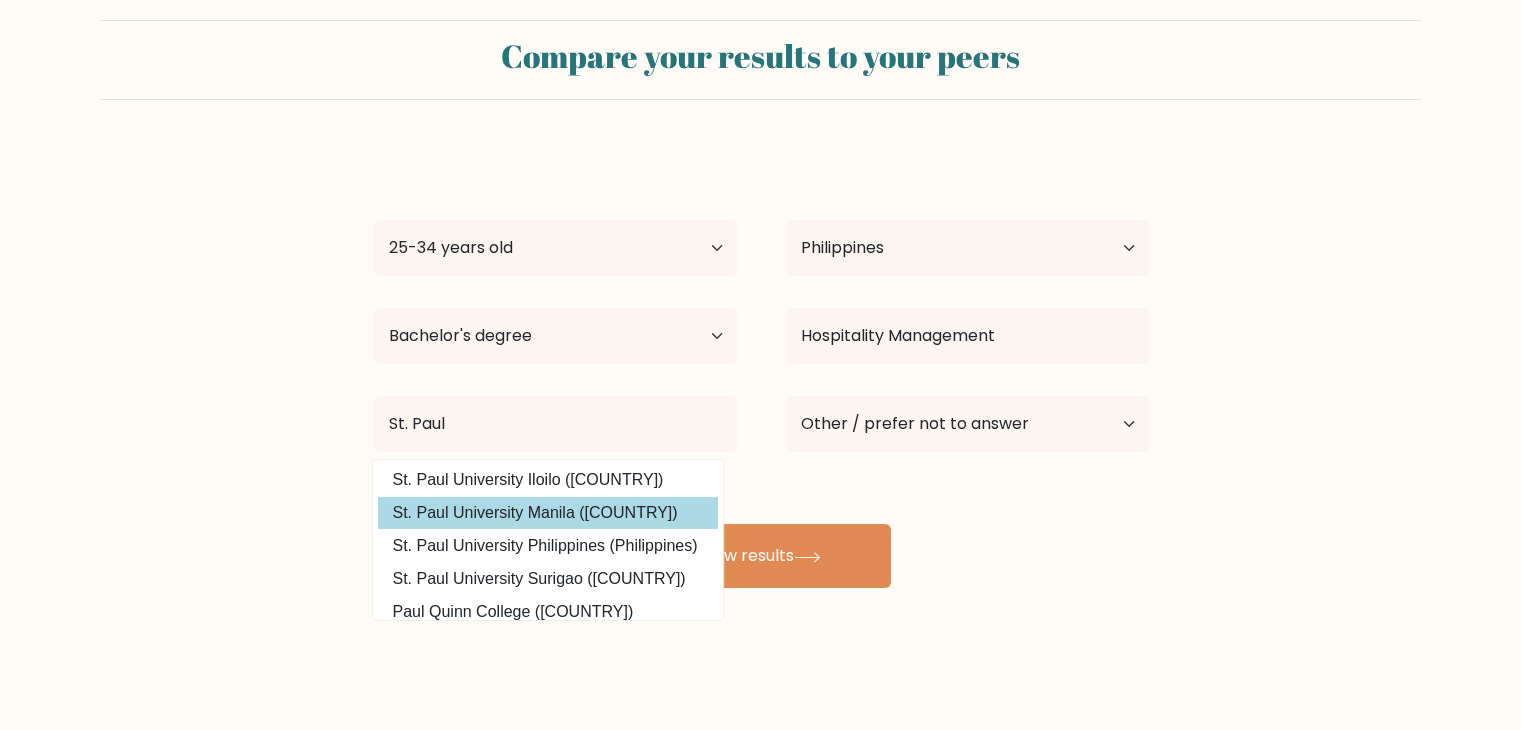 click on "St. Paul University Manila ([COUNTRY])" at bounding box center [548, 513] 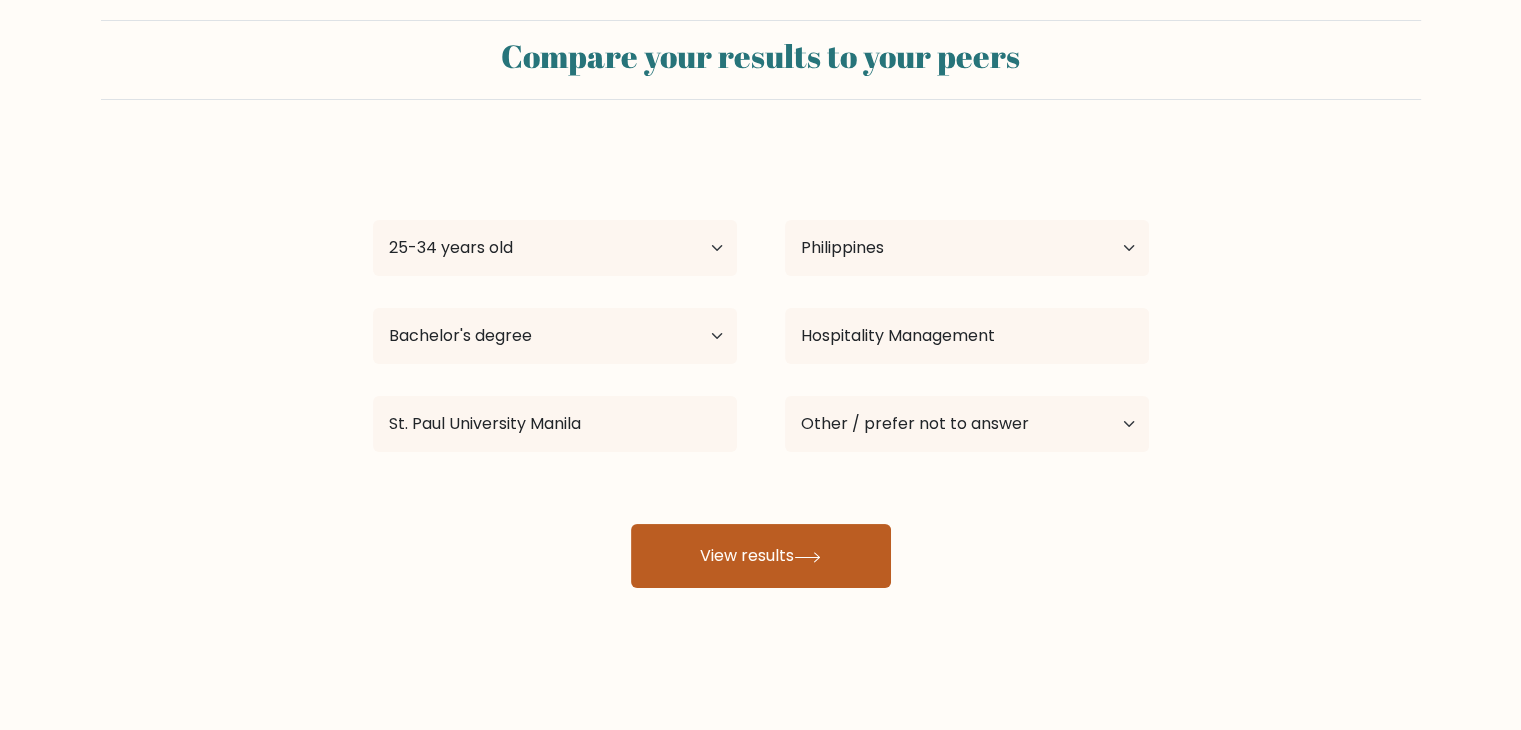 click on "View results" at bounding box center (761, 556) 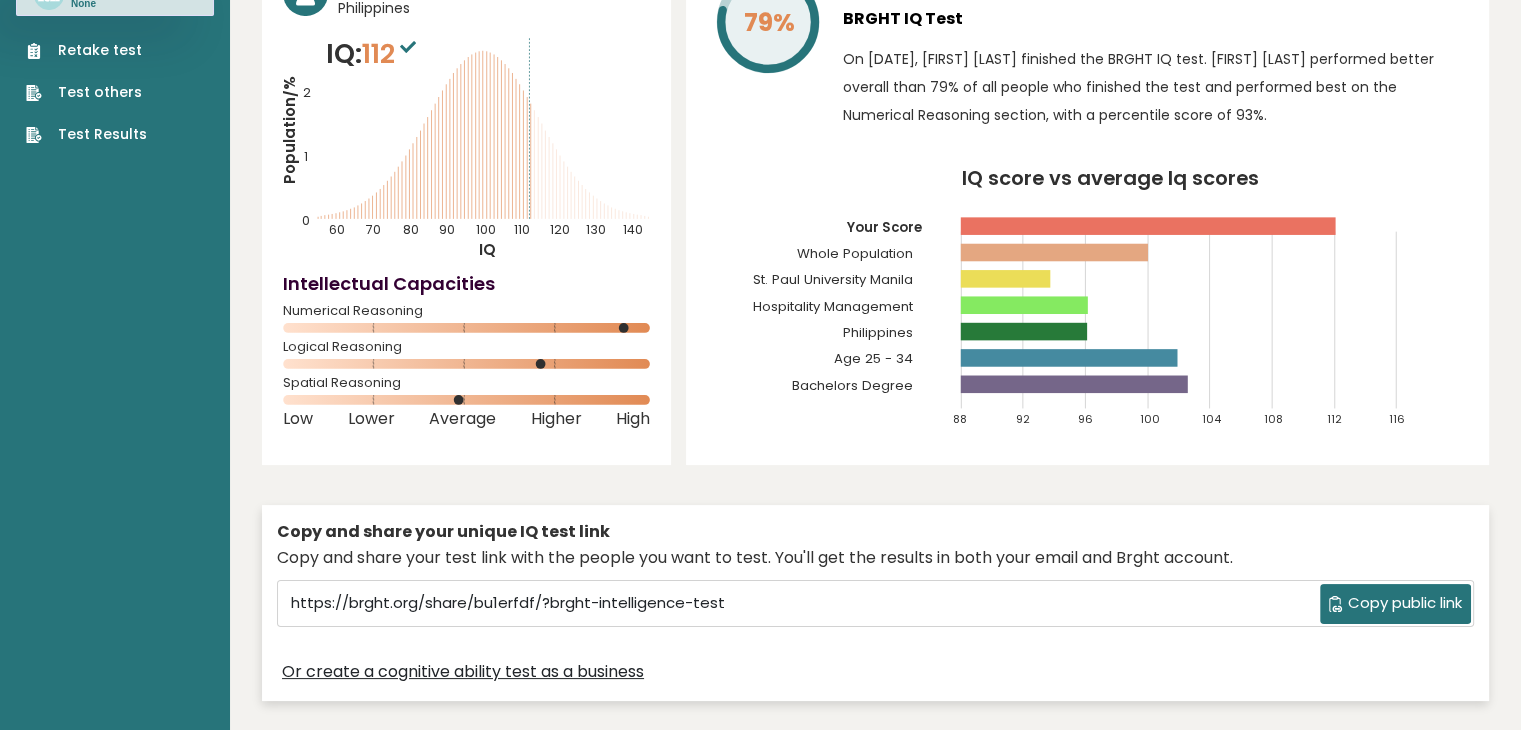 scroll, scrollTop: 0, scrollLeft: 0, axis: both 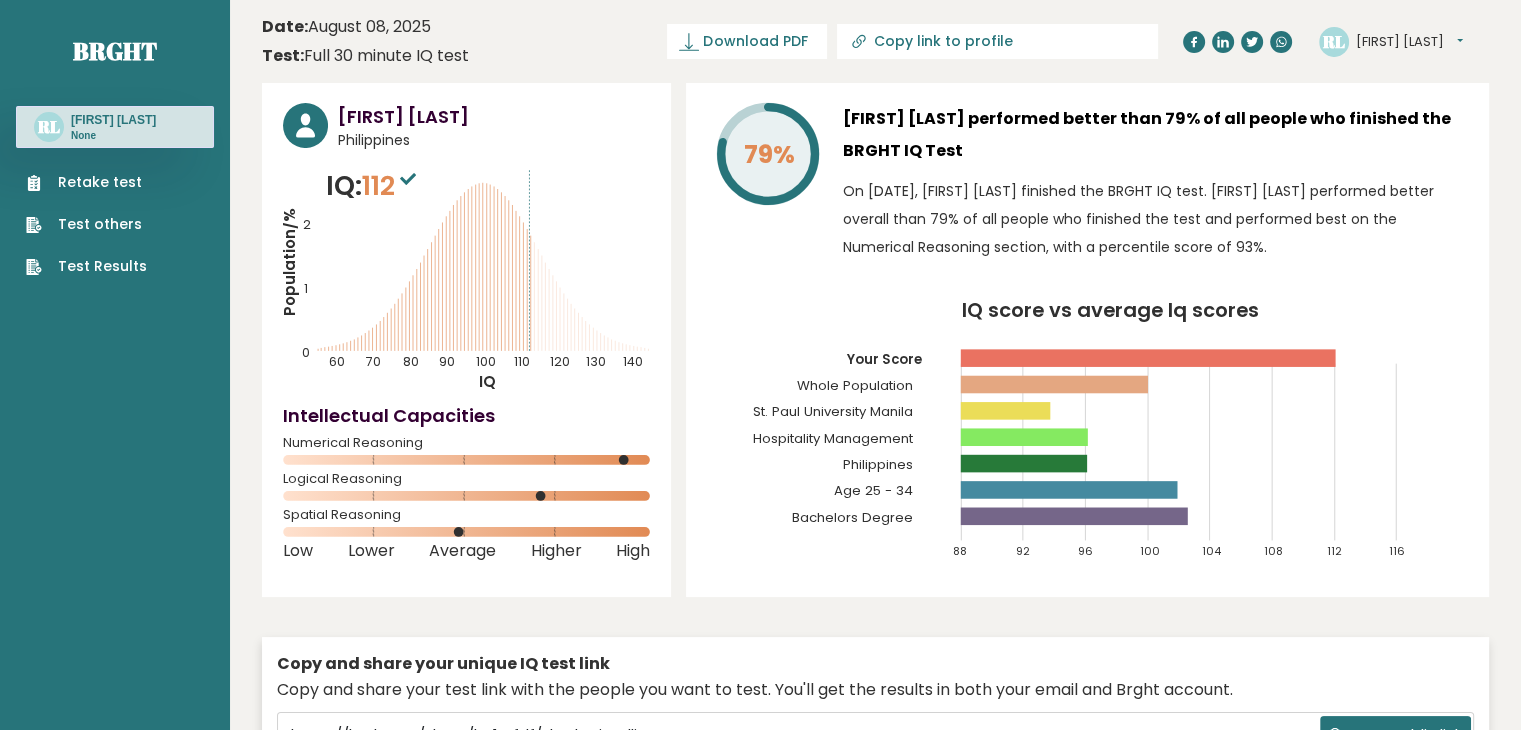 click 